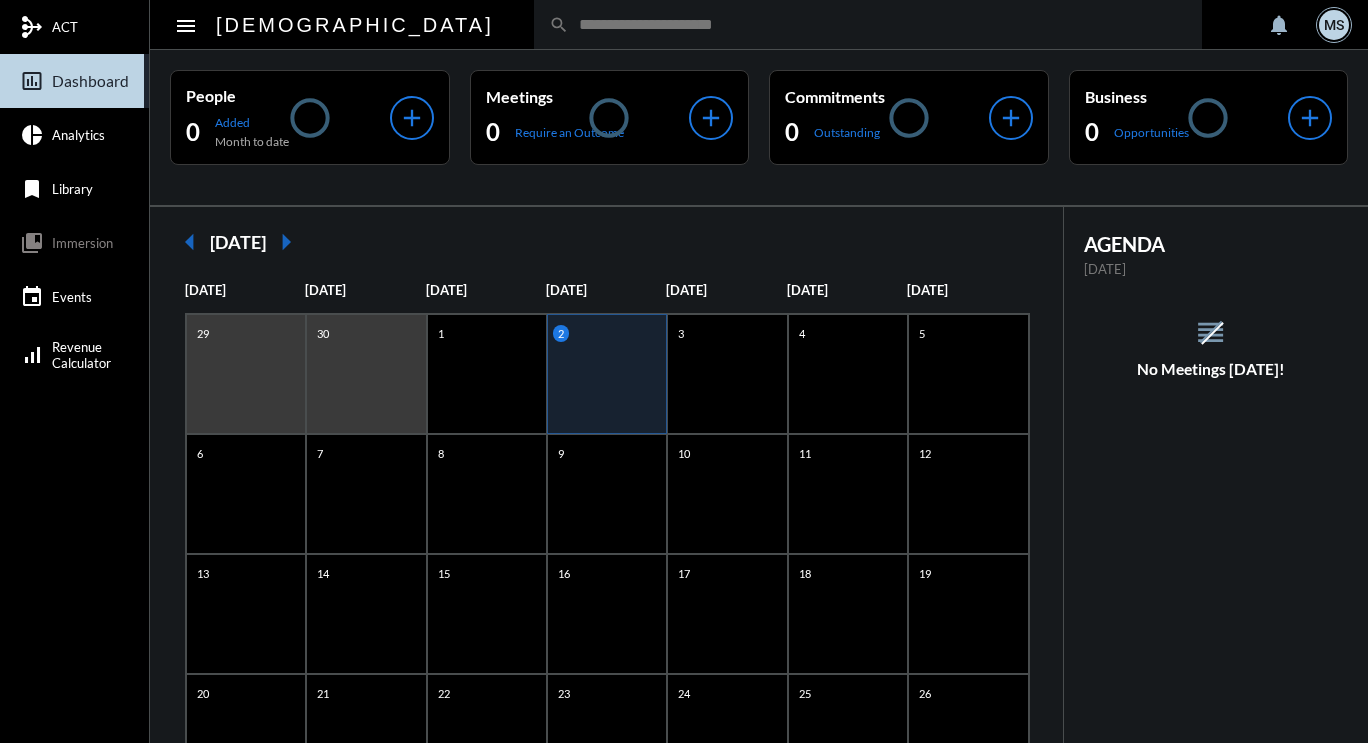 scroll, scrollTop: 0, scrollLeft: 0, axis: both 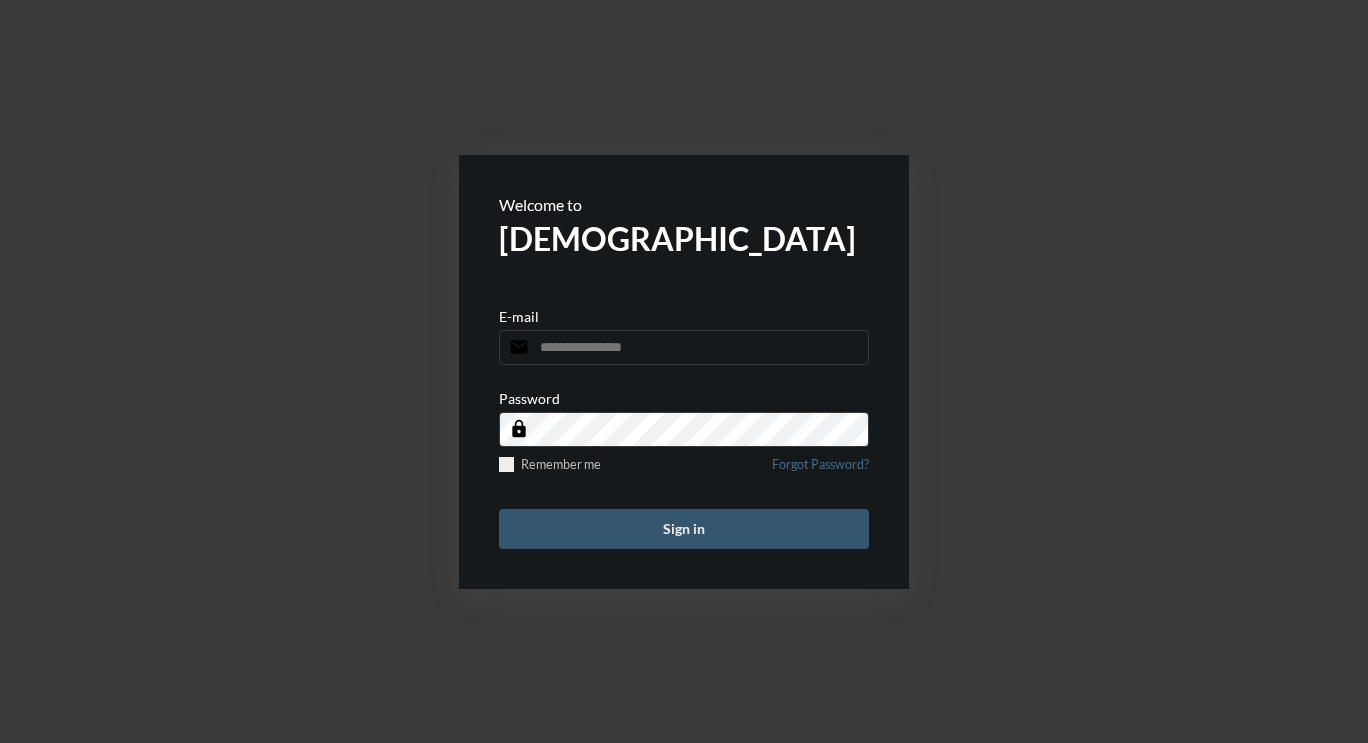 type on "**********" 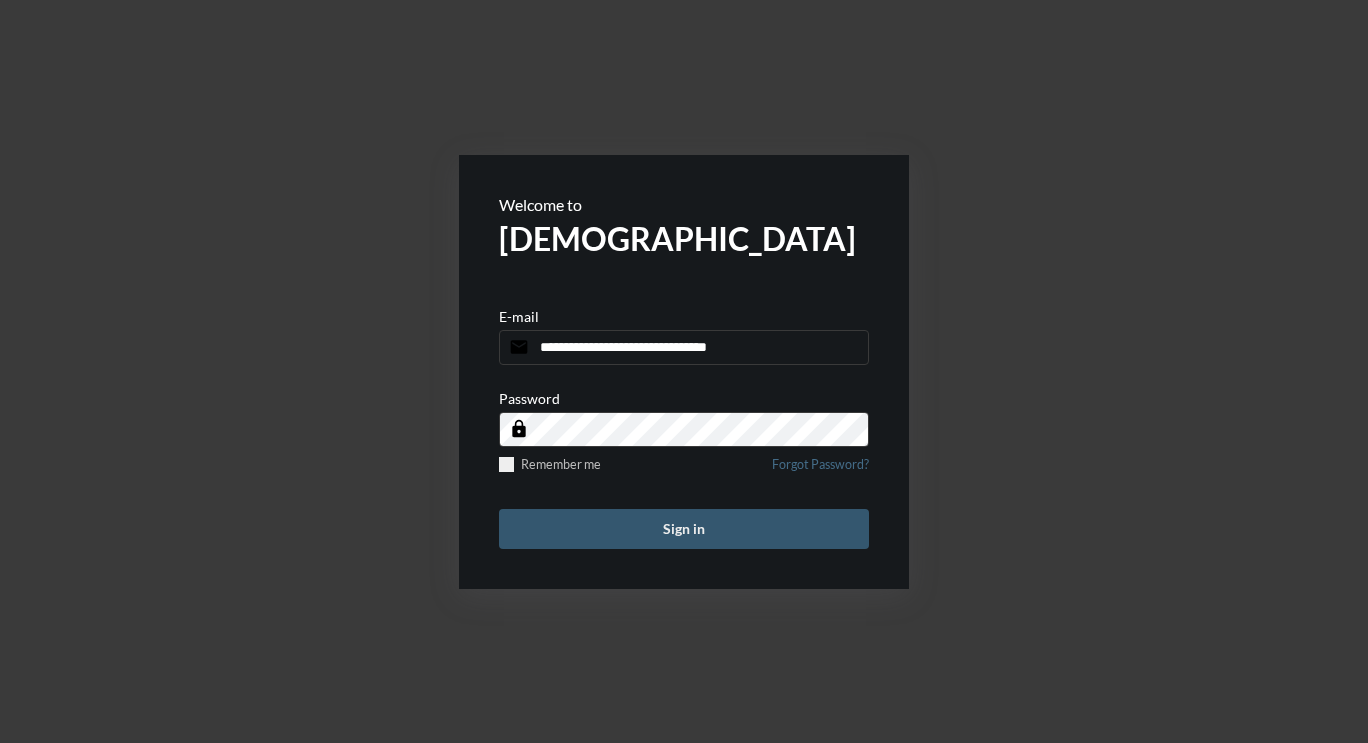 click on "Sign in" at bounding box center [684, 529] 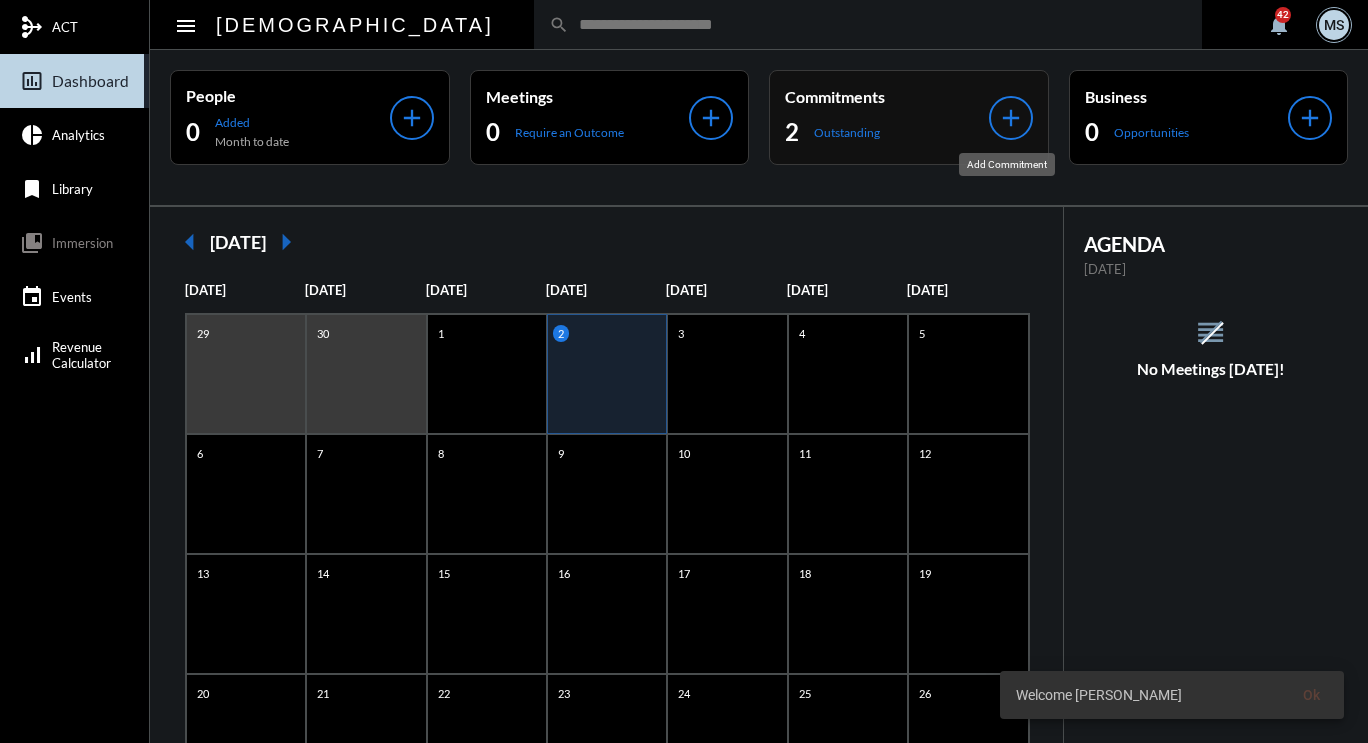 click on "add" 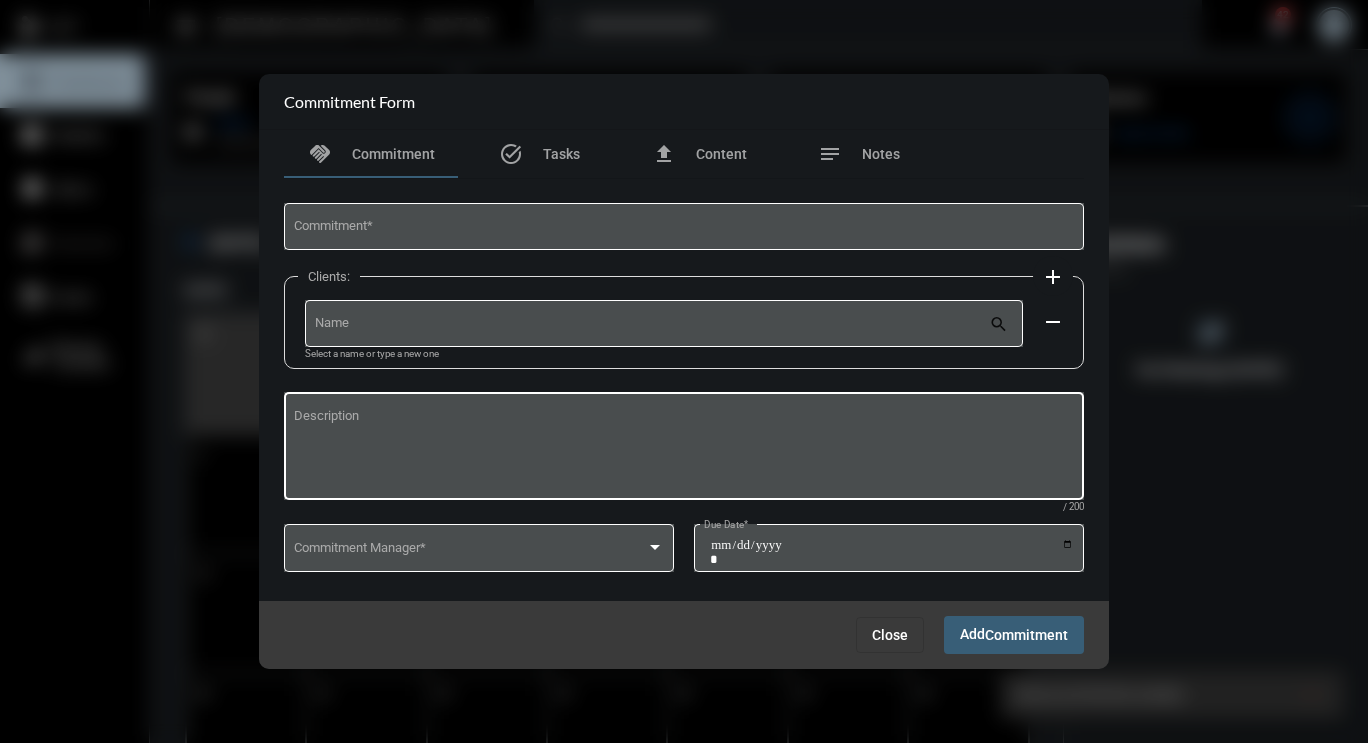 click on "Description" at bounding box center (684, 449) 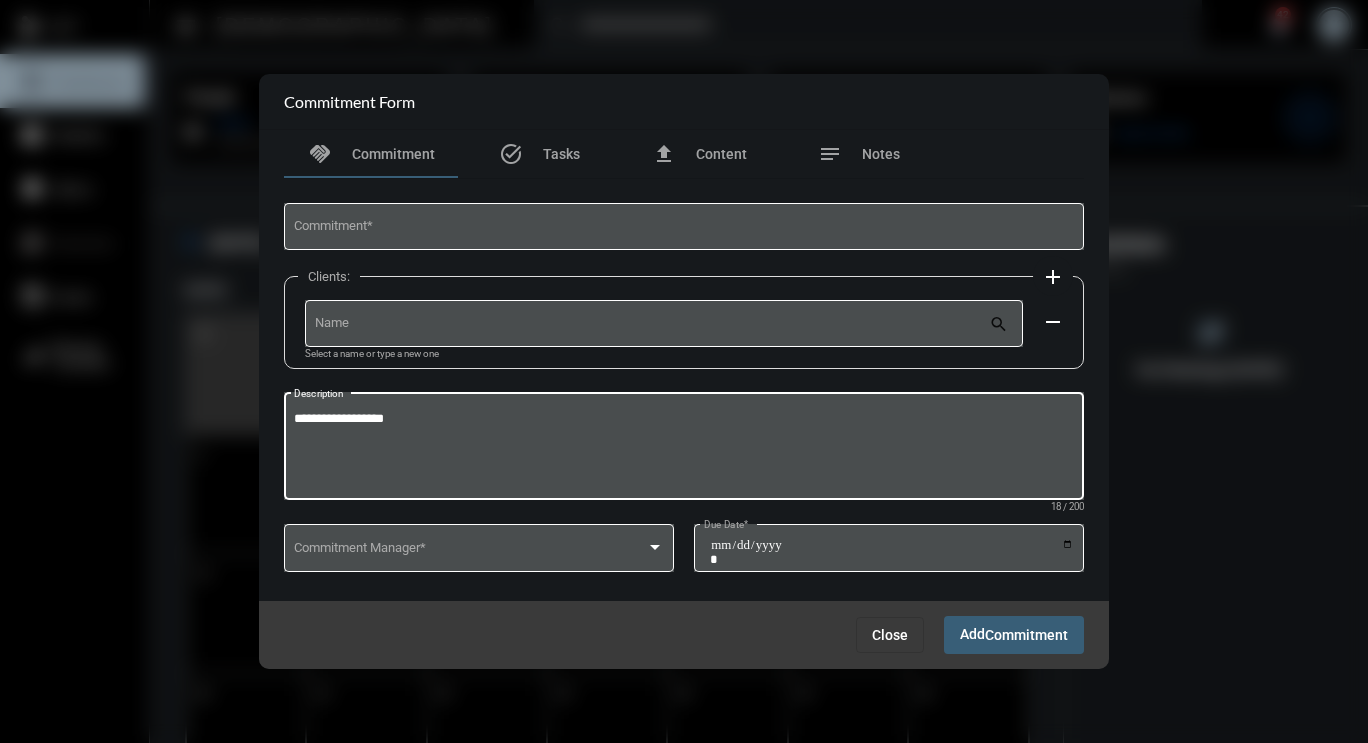 type on "**********" 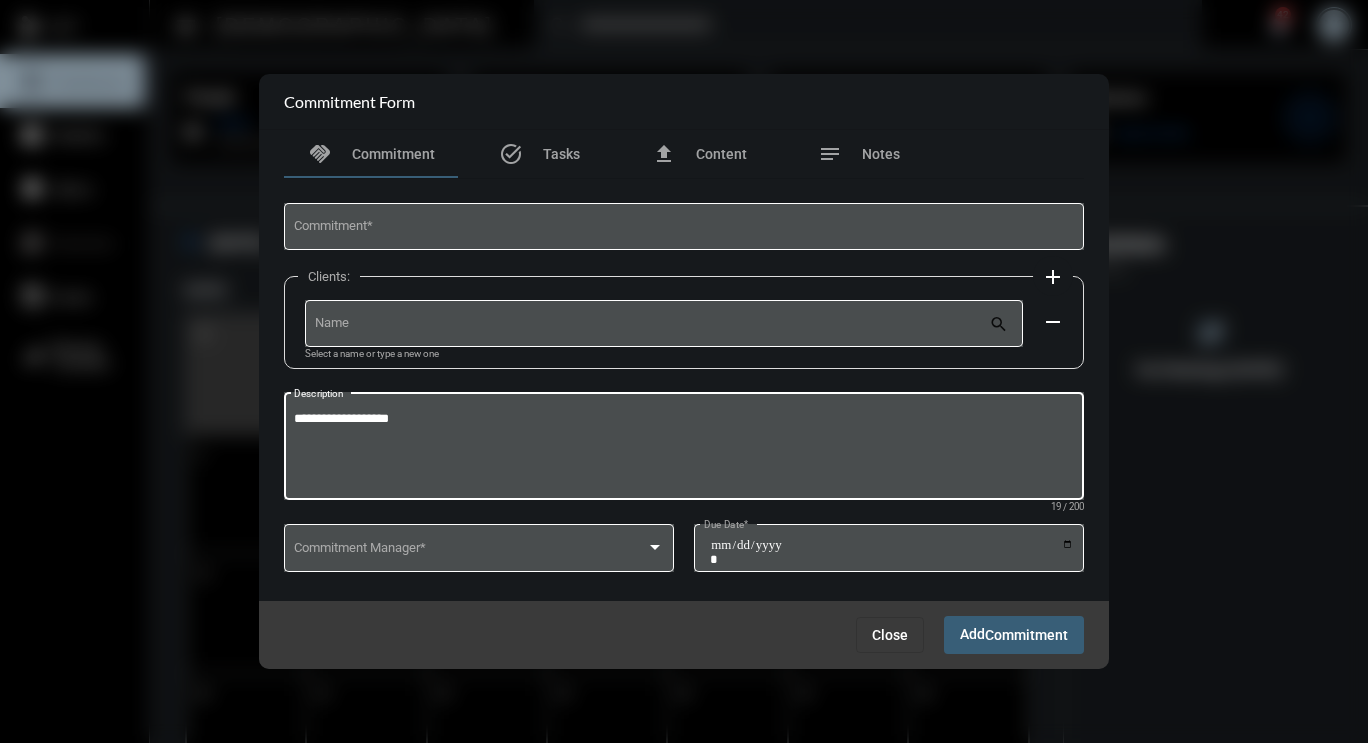 drag, startPoint x: 439, startPoint y: 427, endPoint x: 113, endPoint y: 402, distance: 326.95718 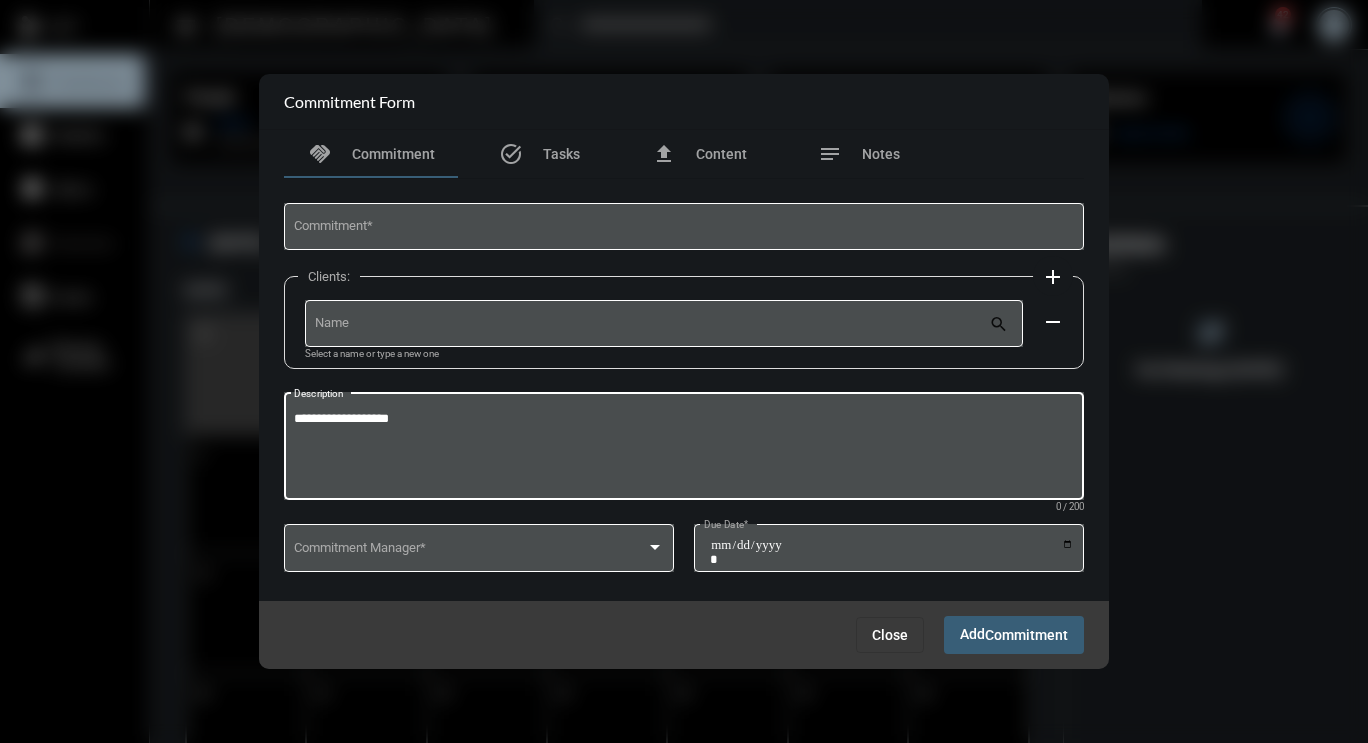 type 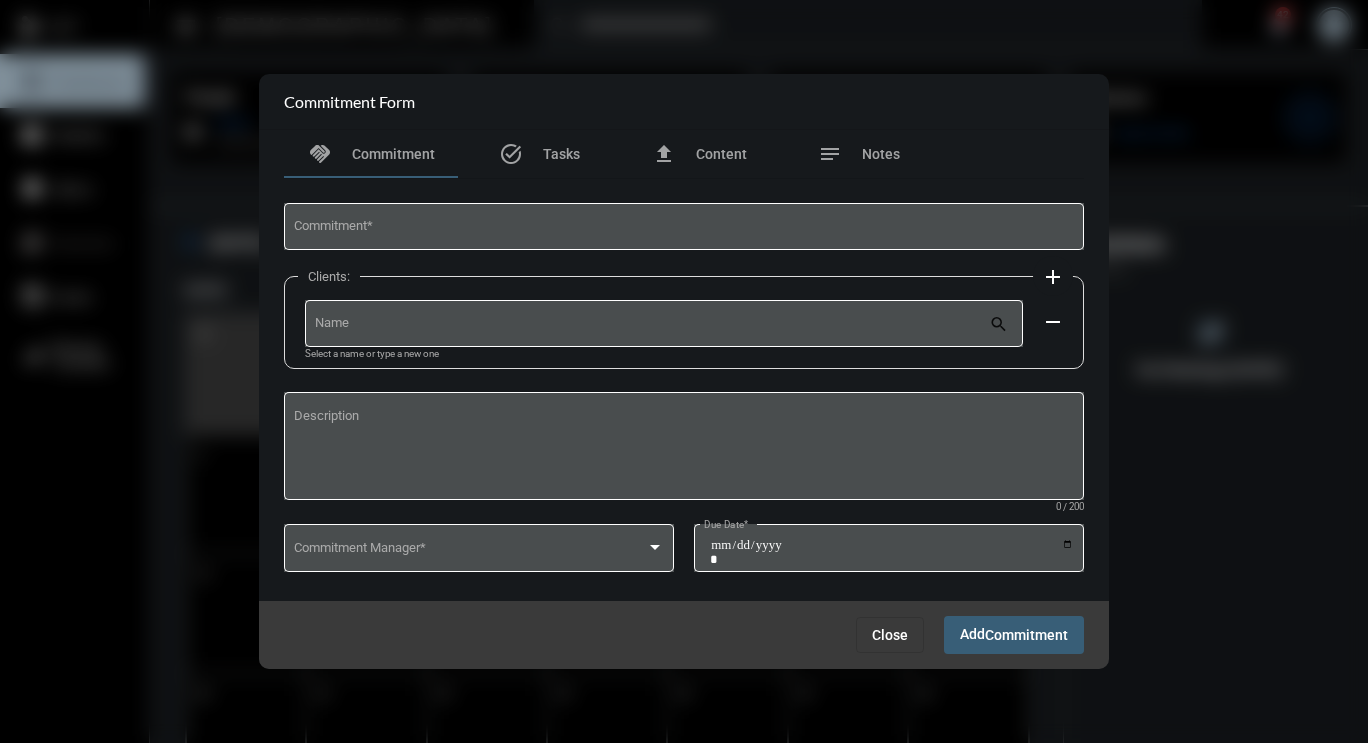 drag, startPoint x: 1177, startPoint y: 78, endPoint x: 1263, endPoint y: 247, distance: 189.6233 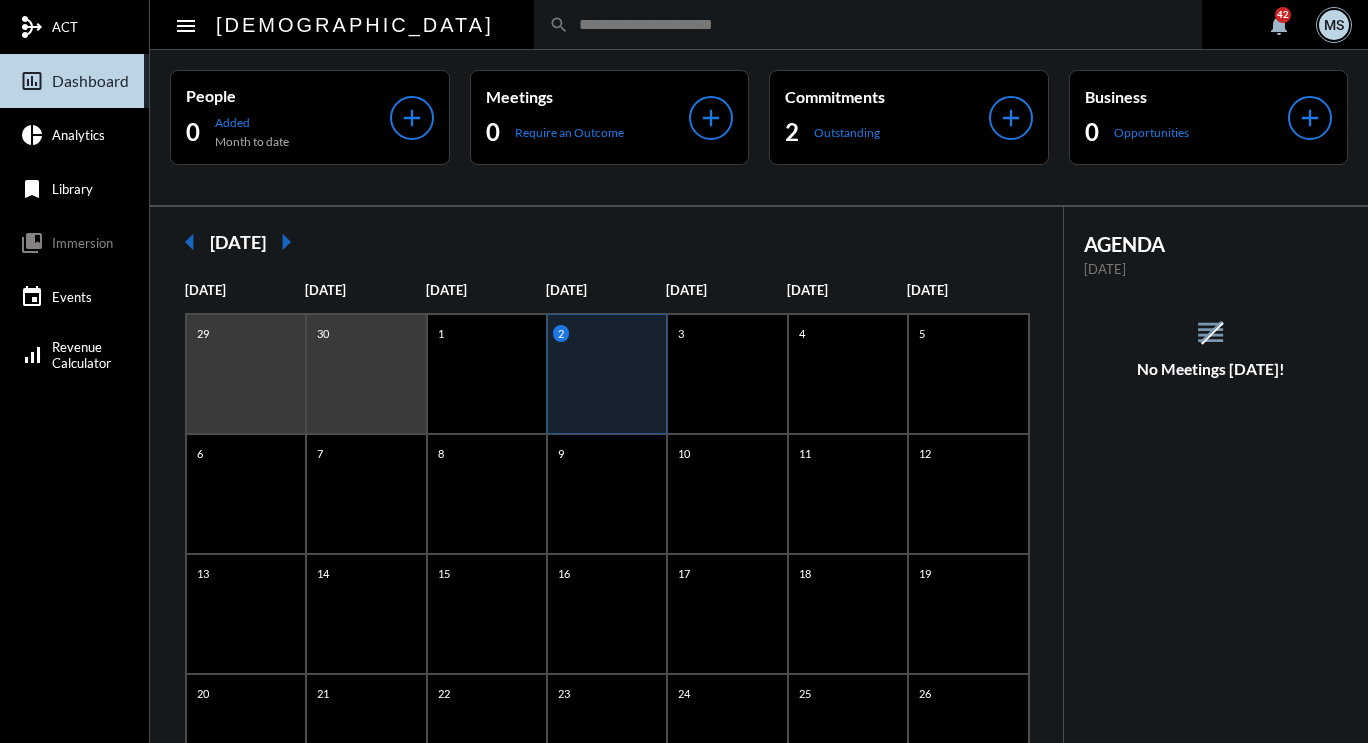 click 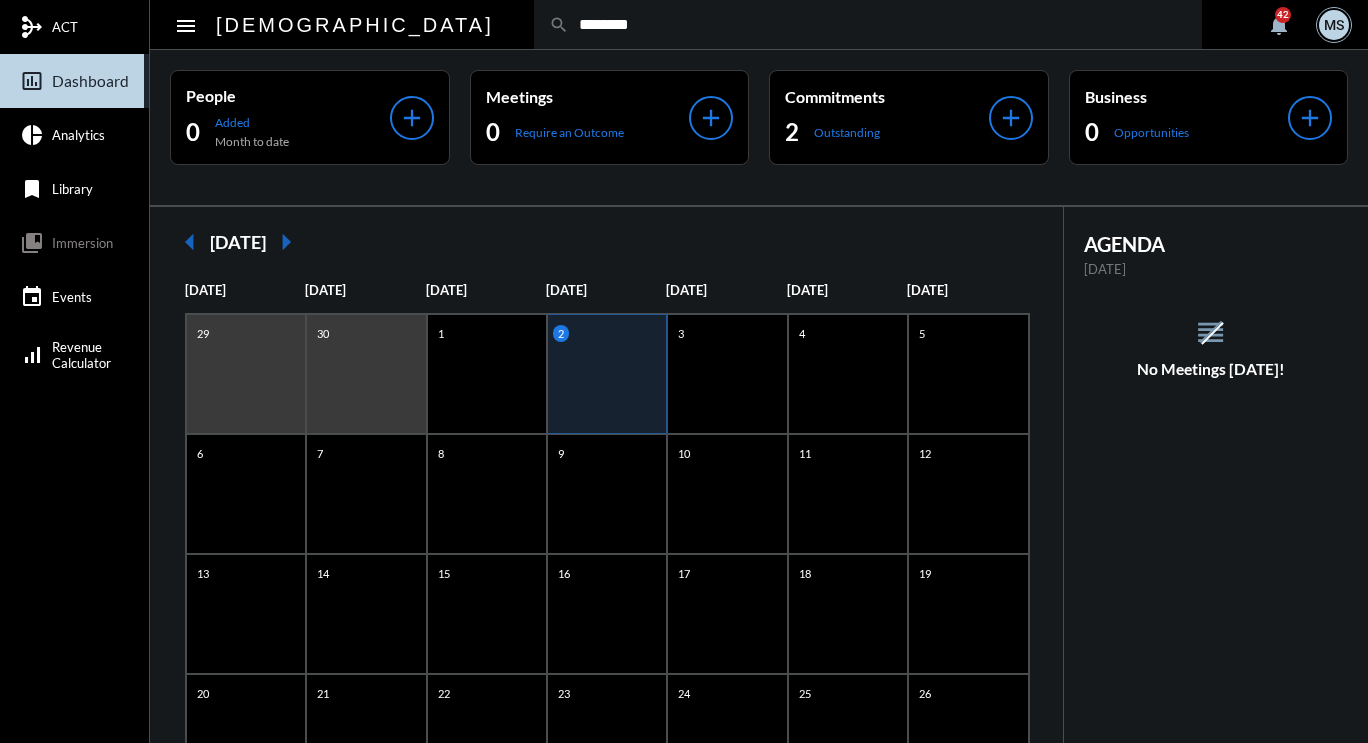 type on "********" 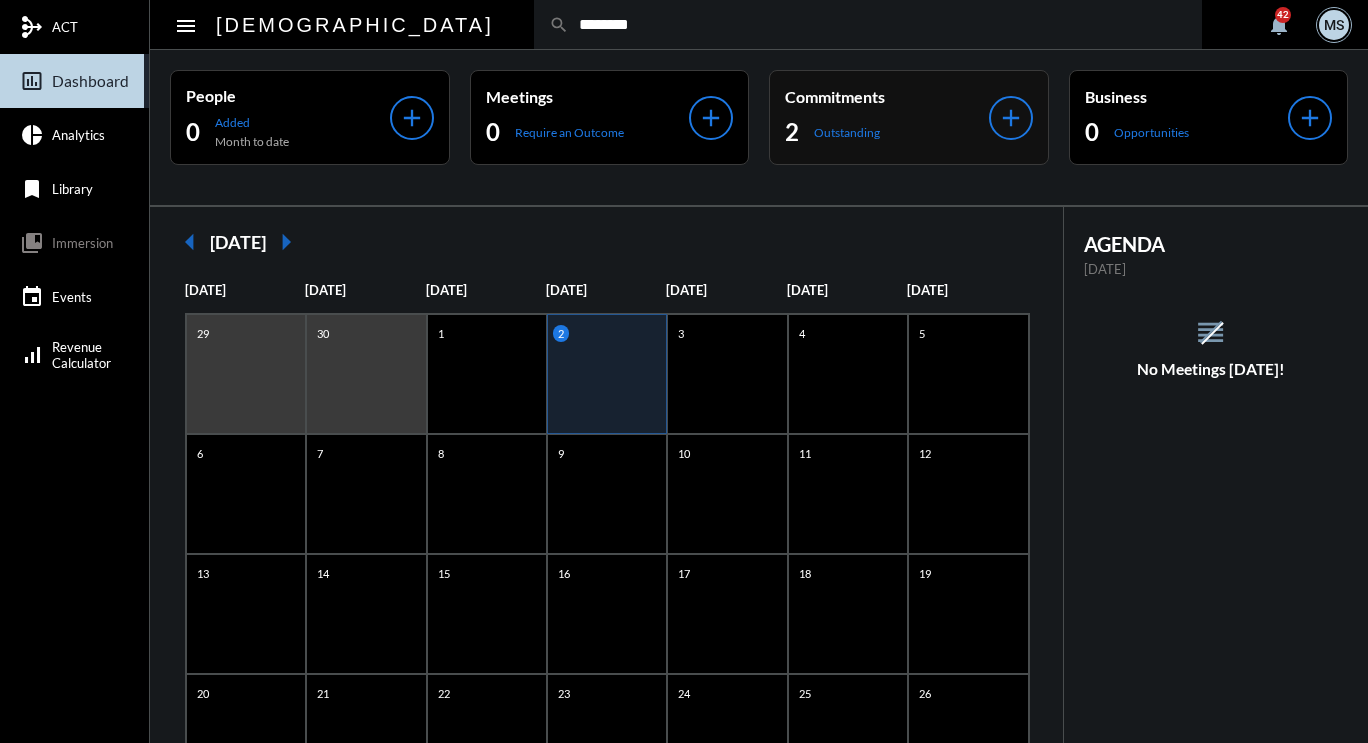 click on "Commitments" 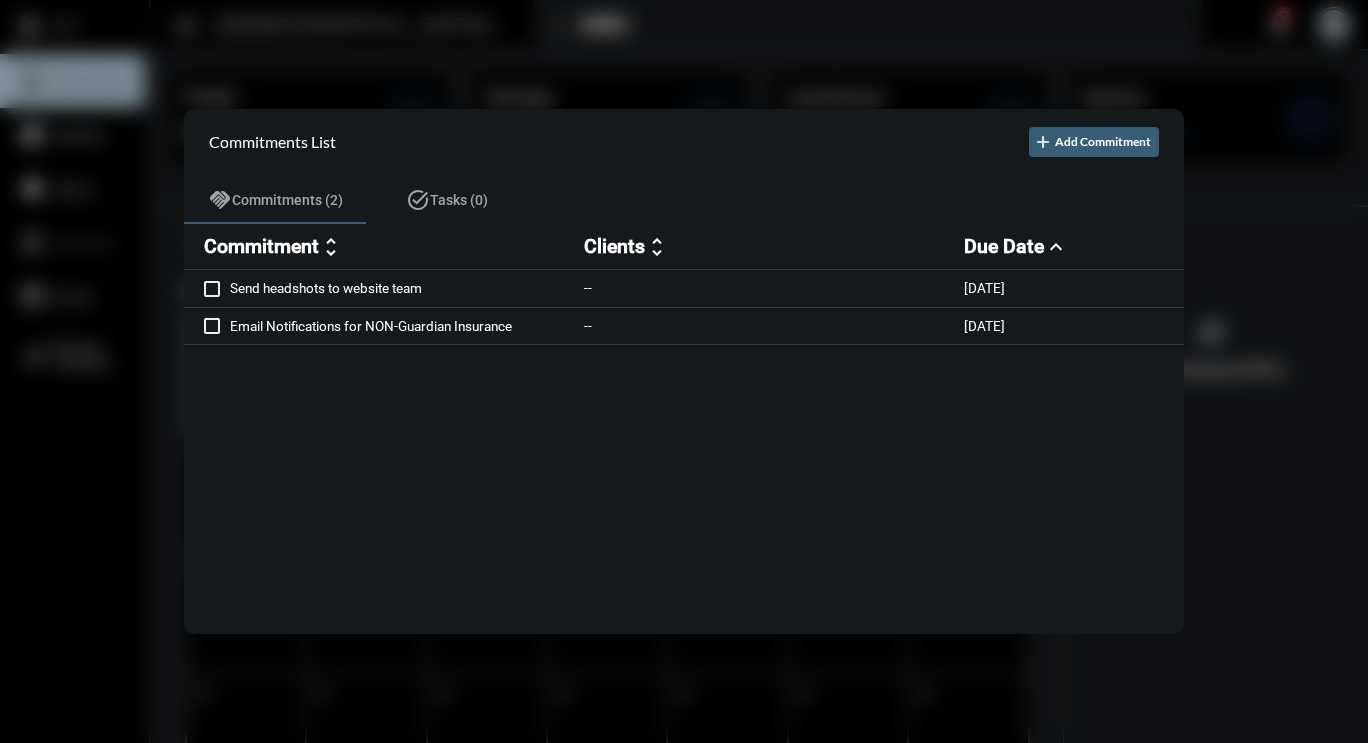 click at bounding box center [684, 371] 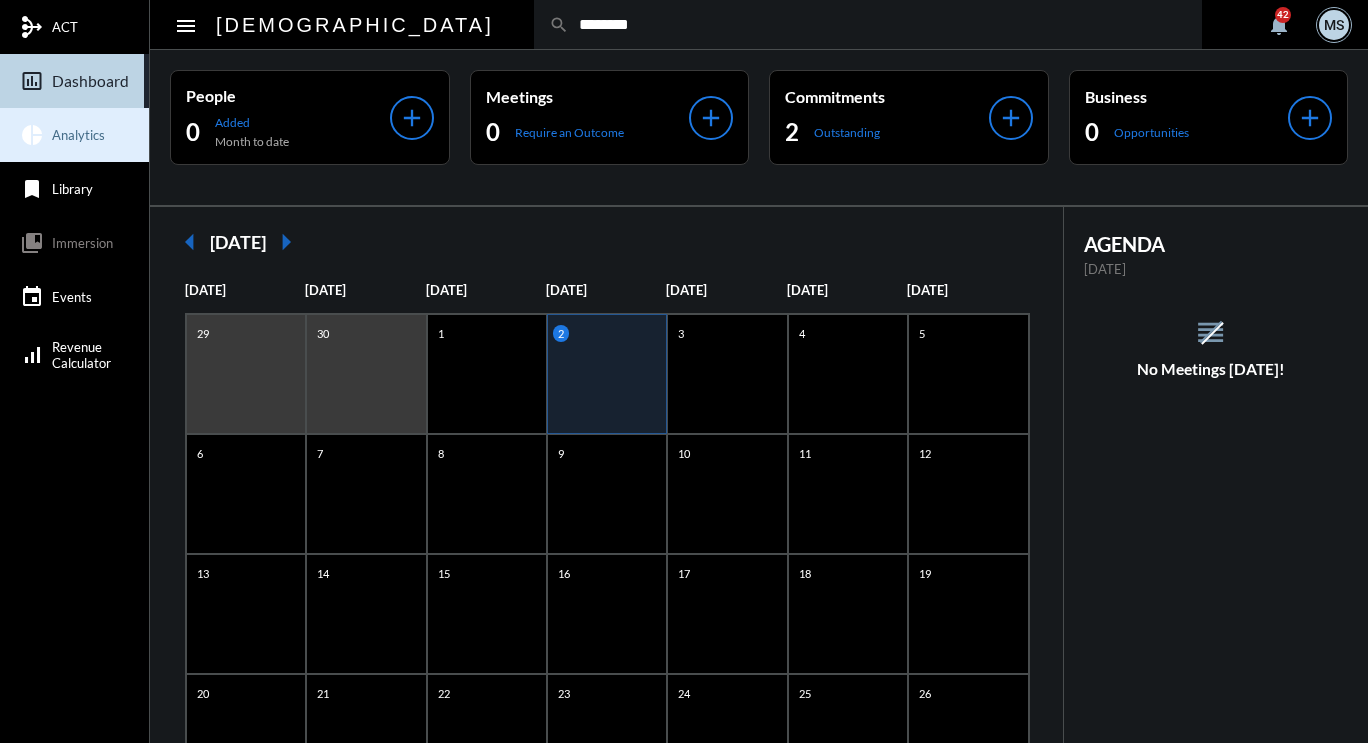 click on "Analytics" at bounding box center (78, 135) 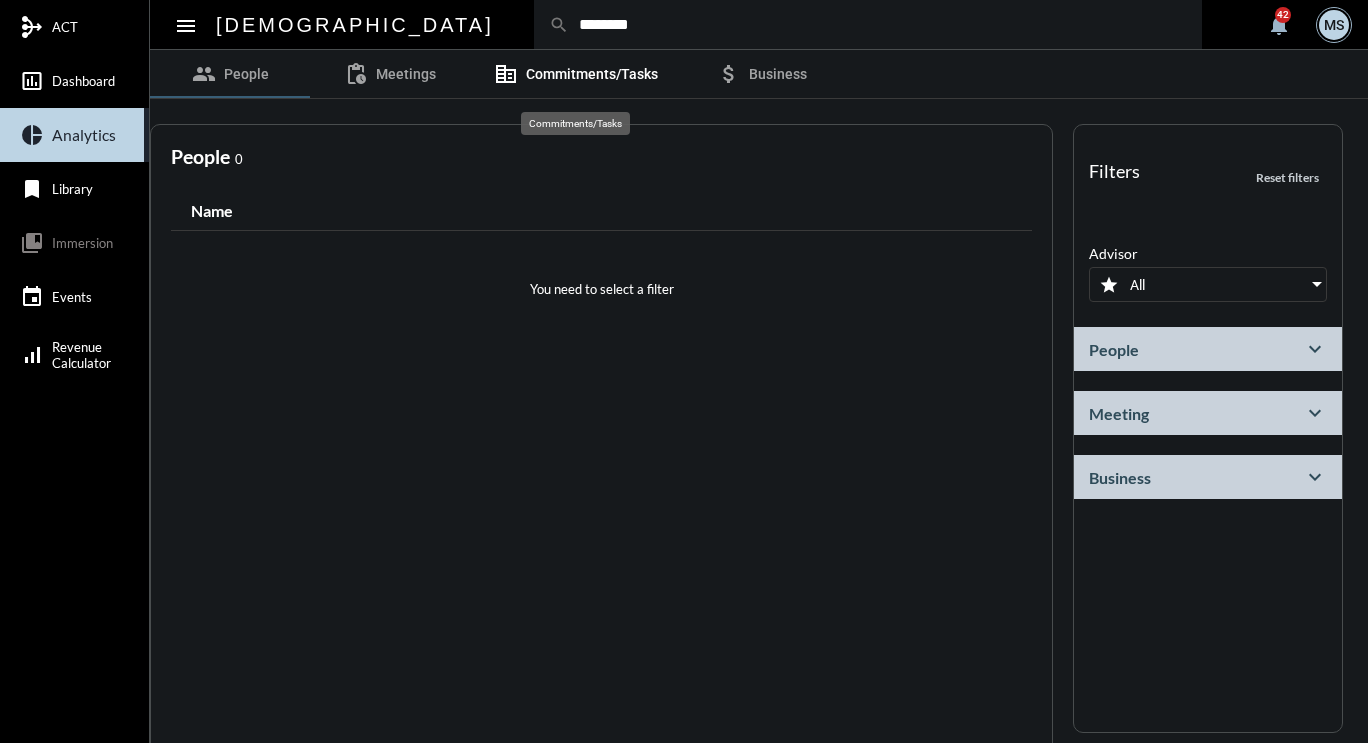 click on "Commitments/Tasks" at bounding box center [592, 74] 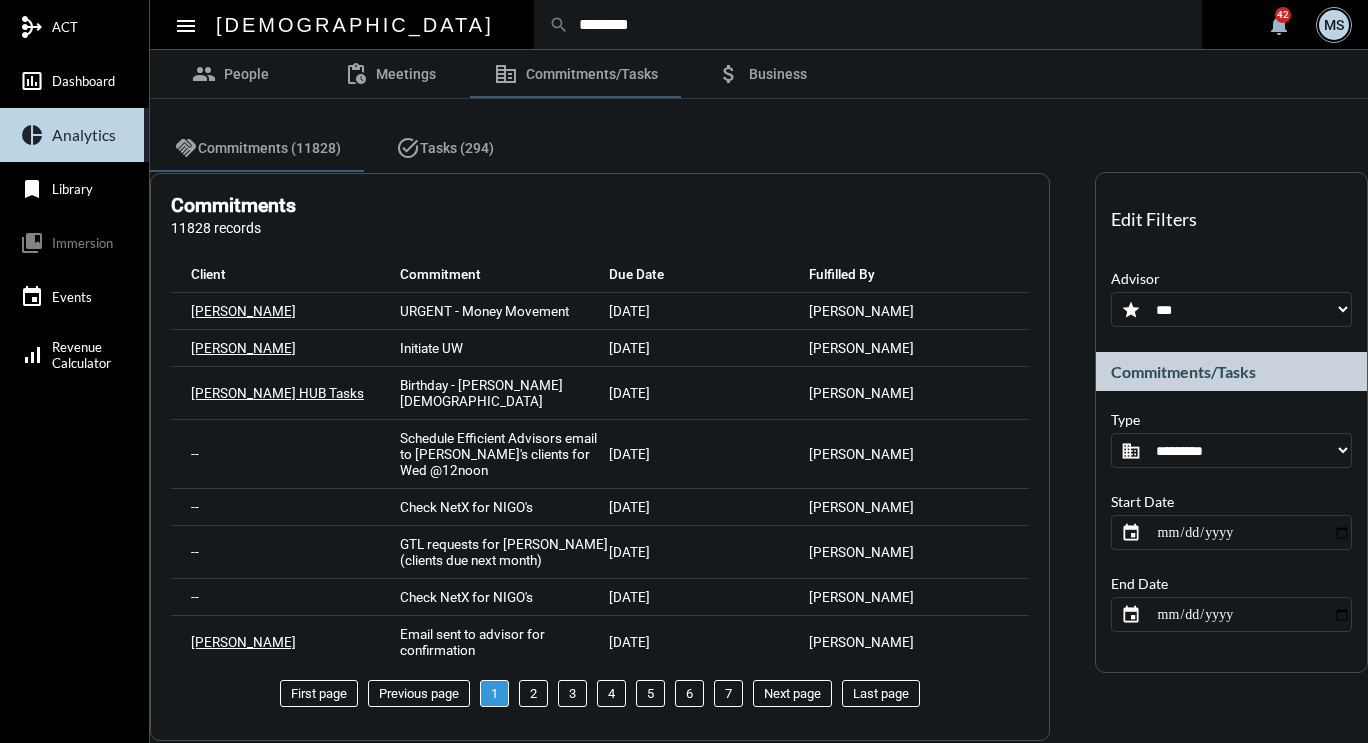 click on "**********" 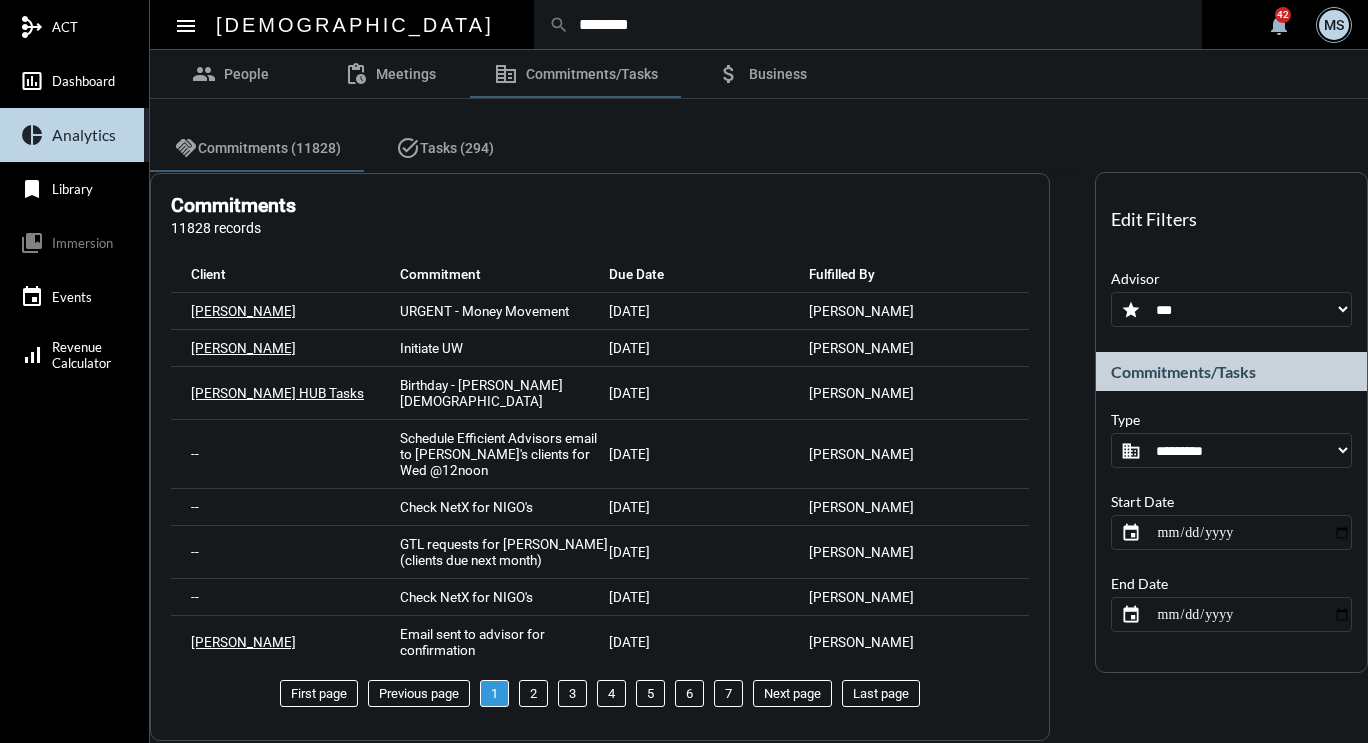 click on "**********" 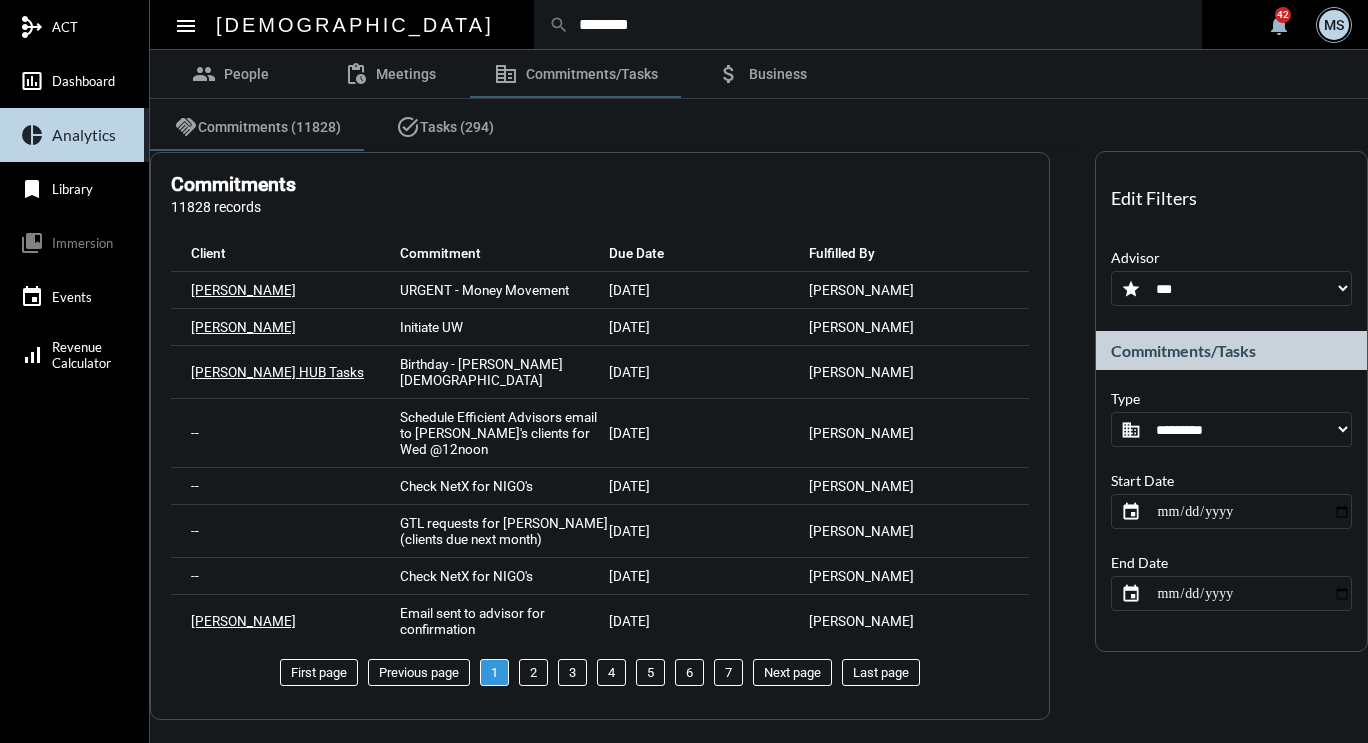 scroll, scrollTop: 32, scrollLeft: 0, axis: vertical 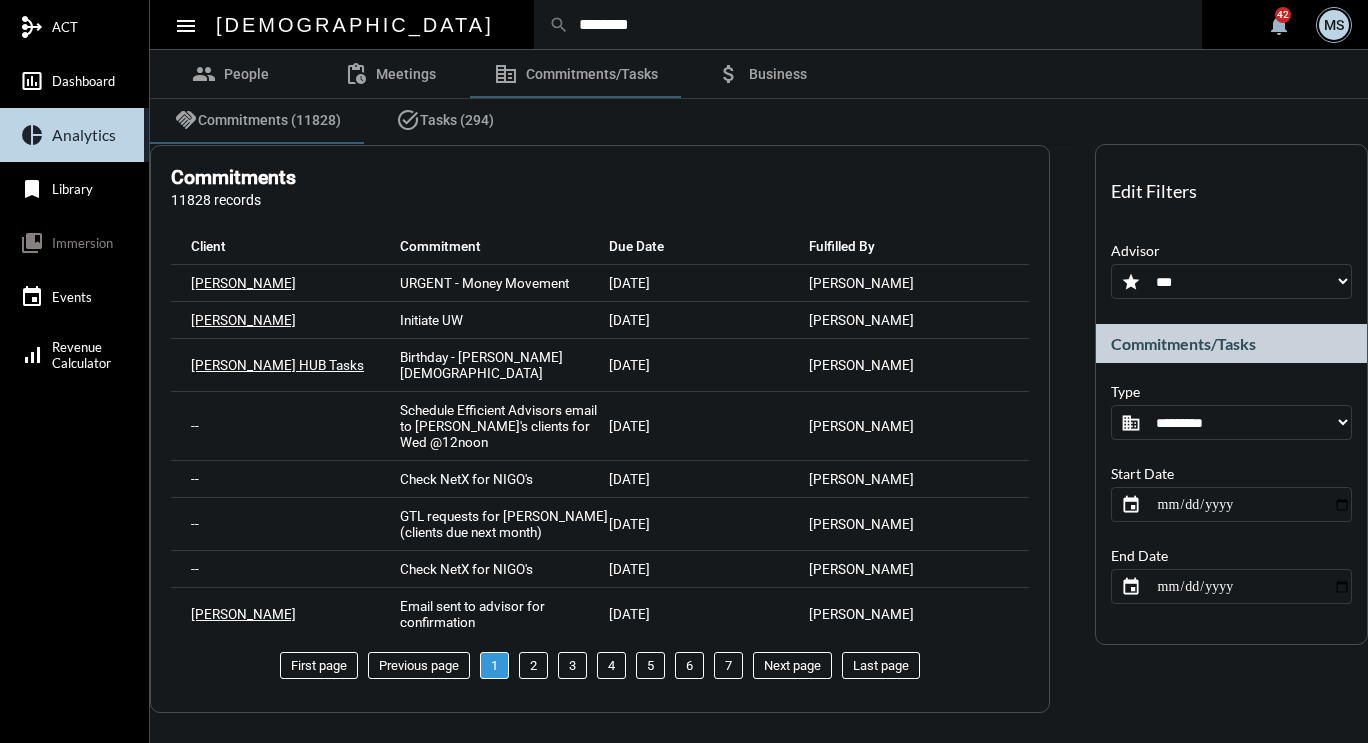 click on "**********" 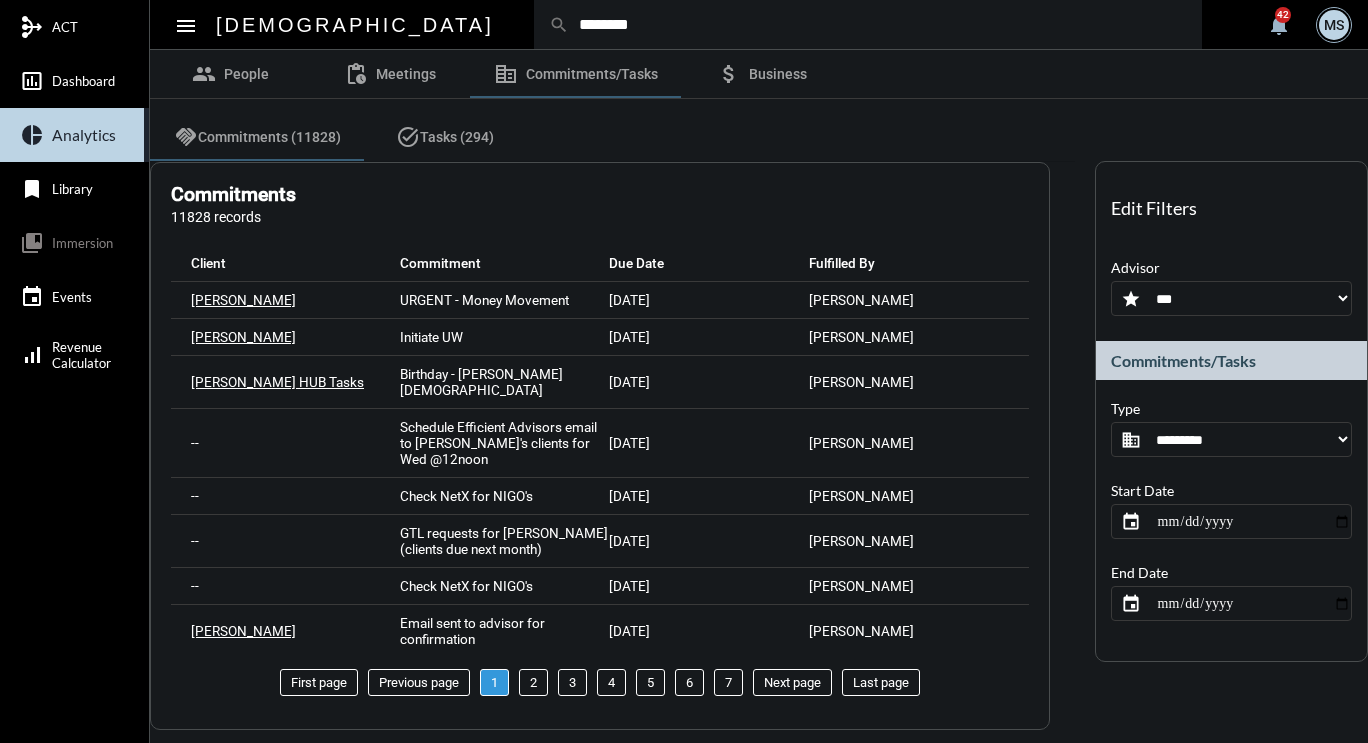 scroll, scrollTop: 0, scrollLeft: 0, axis: both 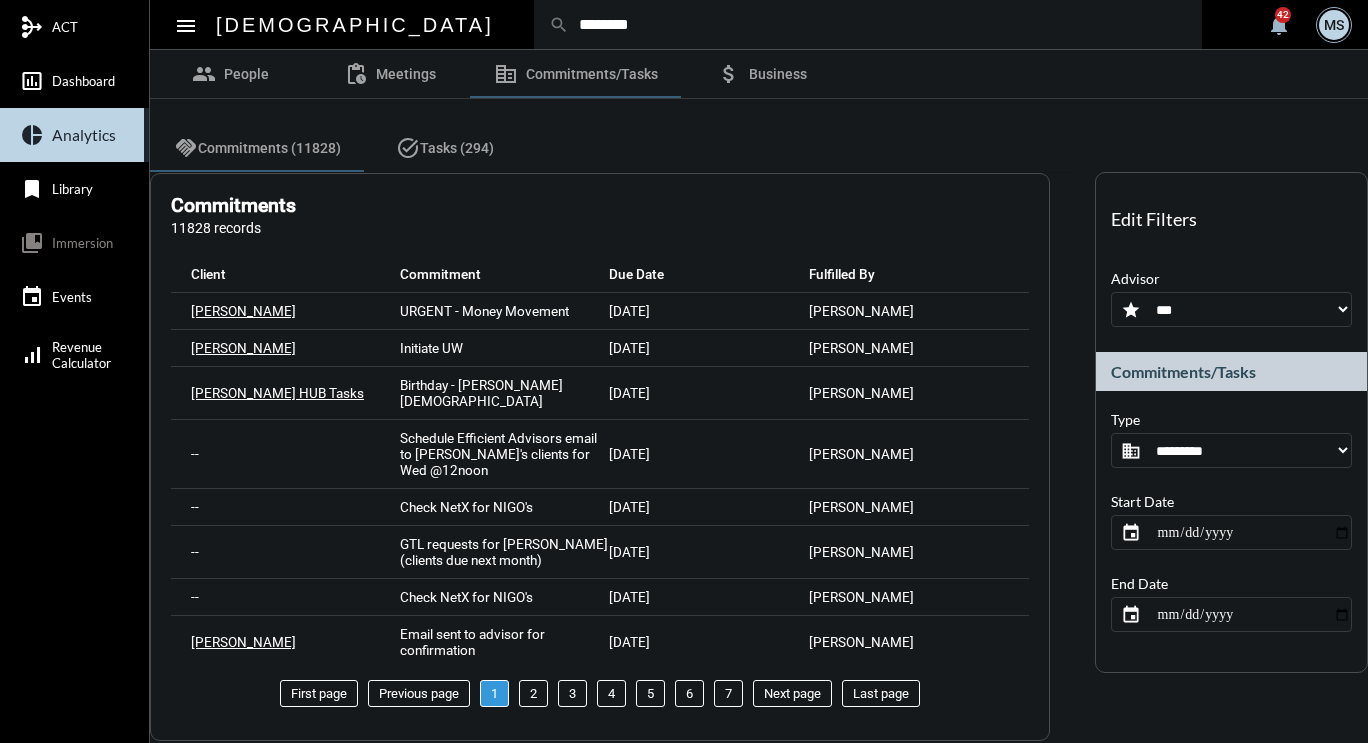 click on "********" 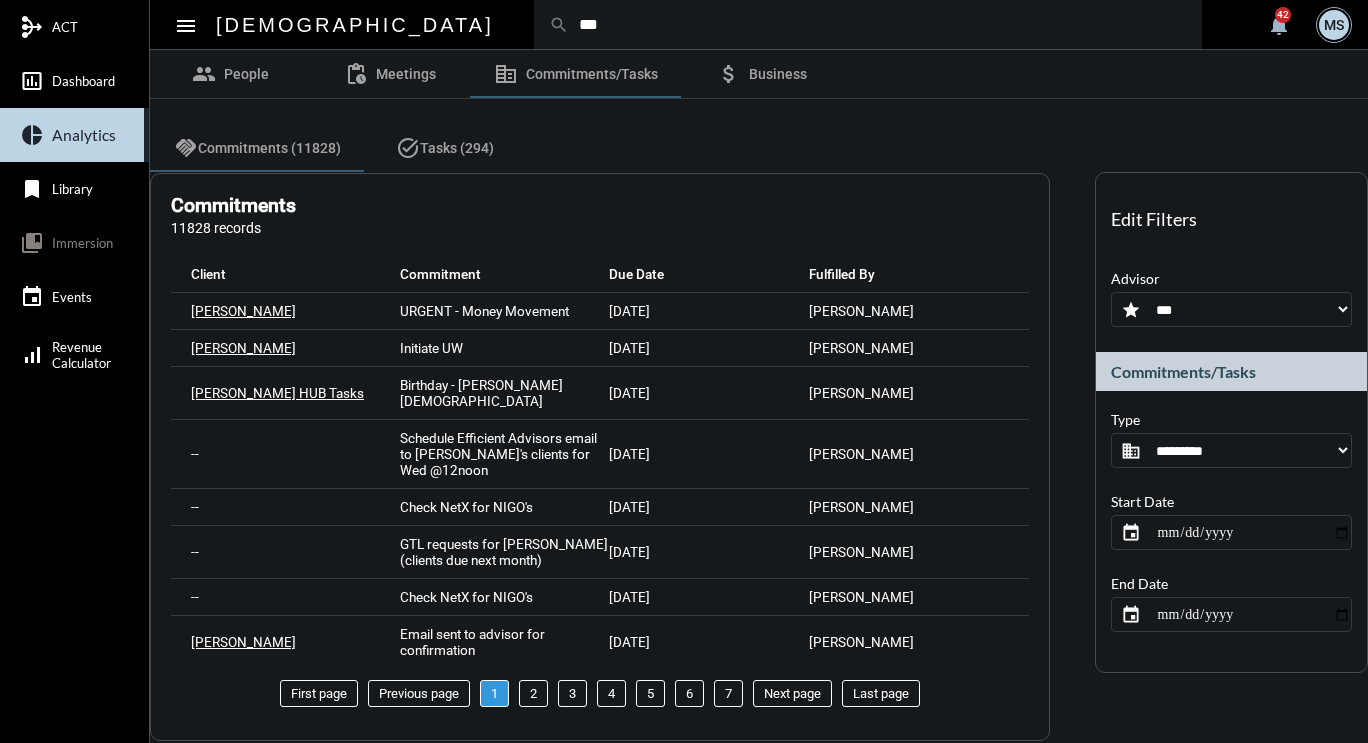 type on "***" 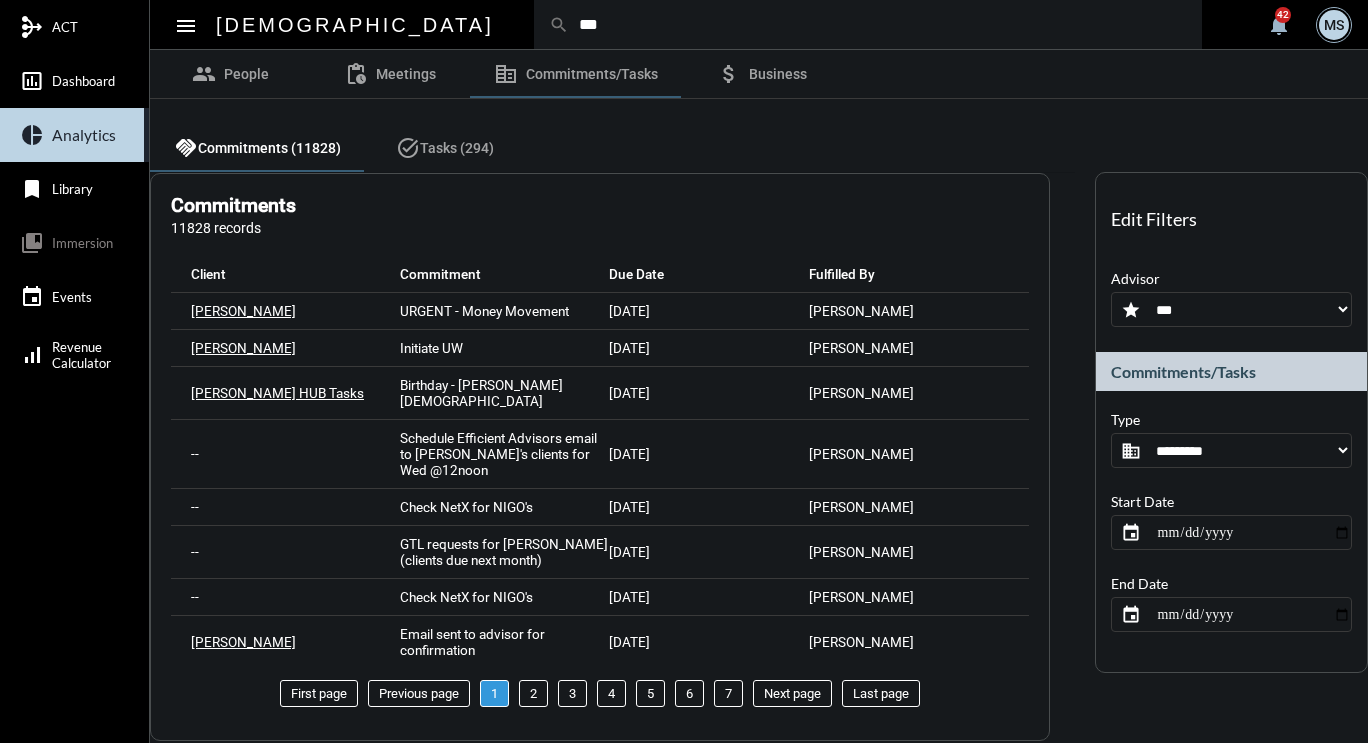 click on "Commitments (11828)" at bounding box center (269, 148) 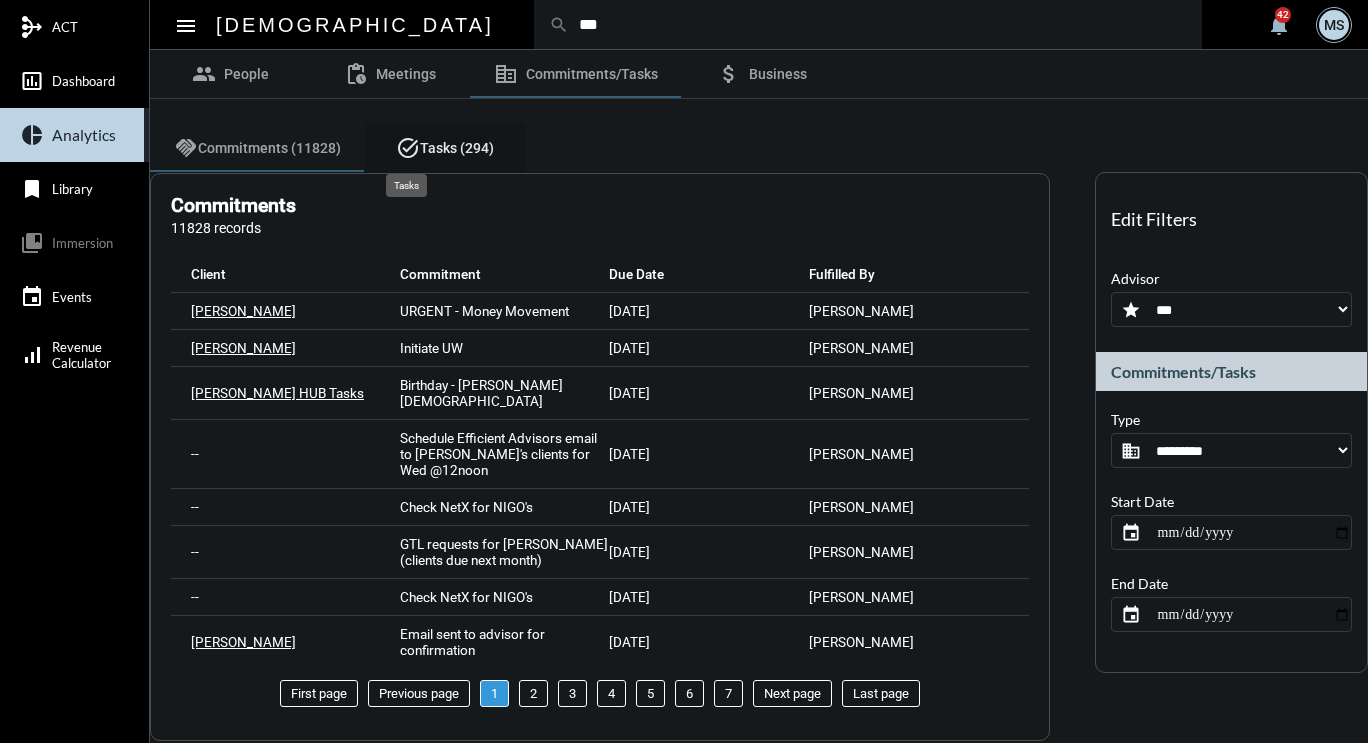 click on "task_alt" at bounding box center [408, 148] 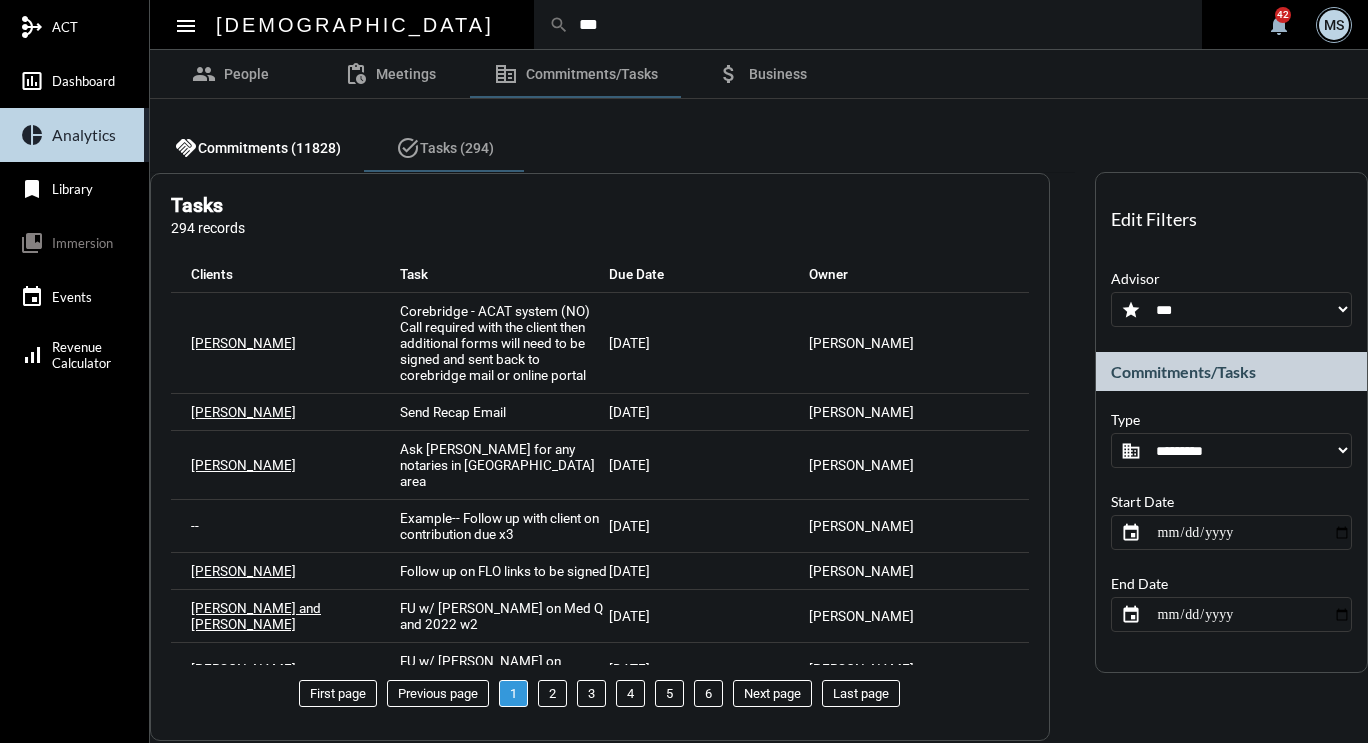 click on "Commitments (11828)" at bounding box center (269, 148) 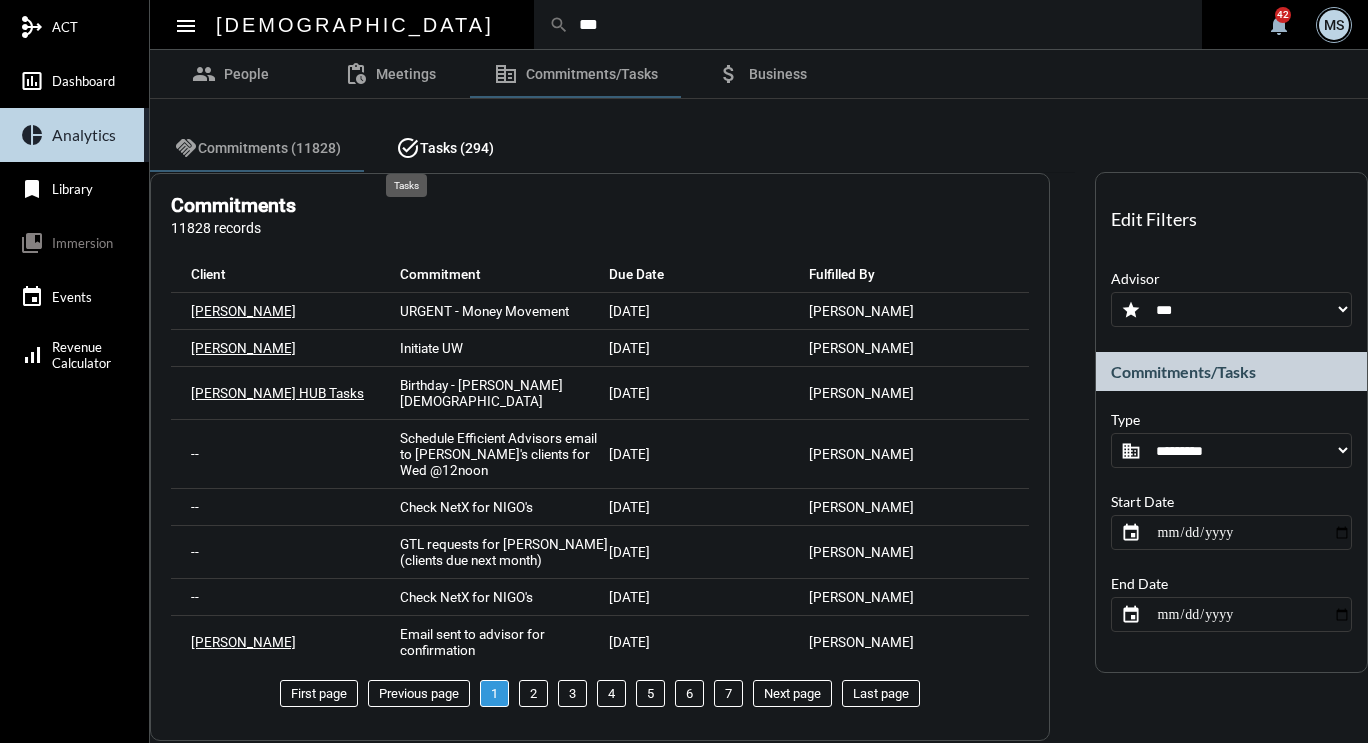 click on "Tasks (294)" at bounding box center (457, 148) 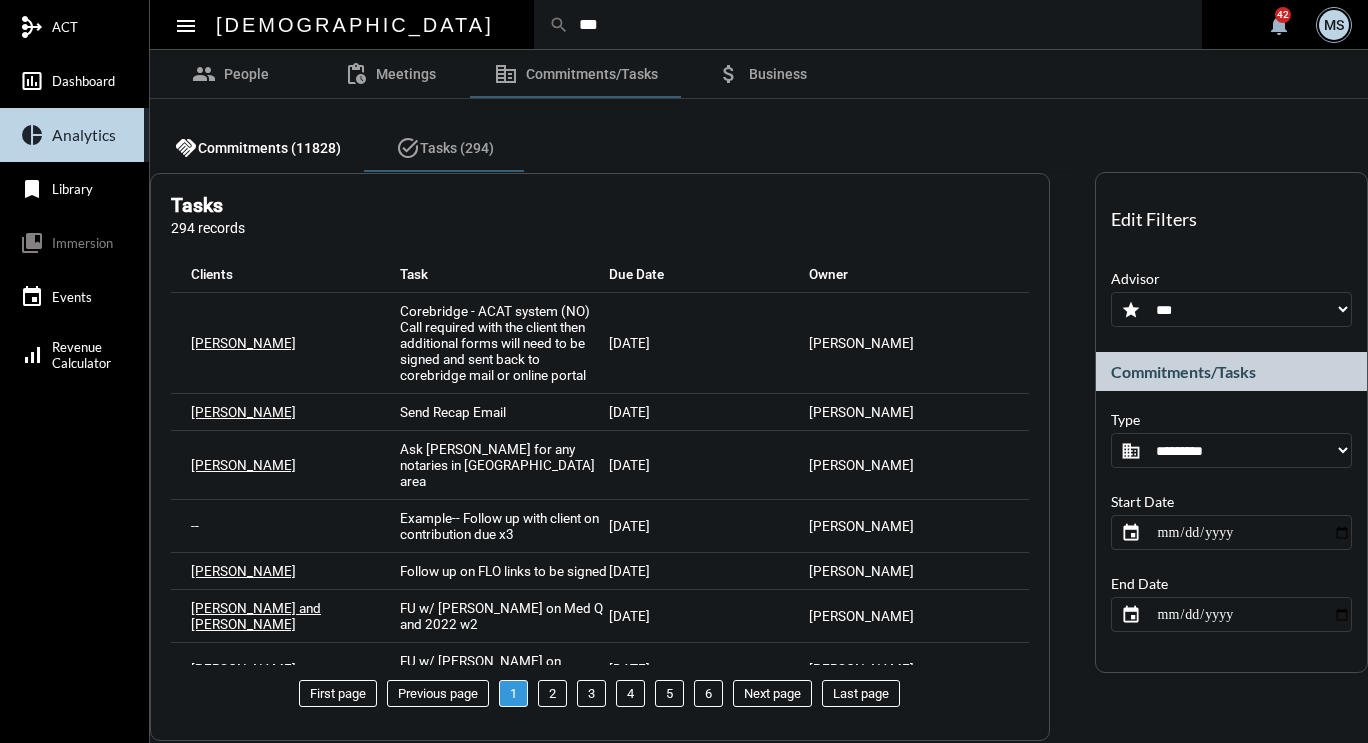 click on "Commitments (11828)" at bounding box center [269, 148] 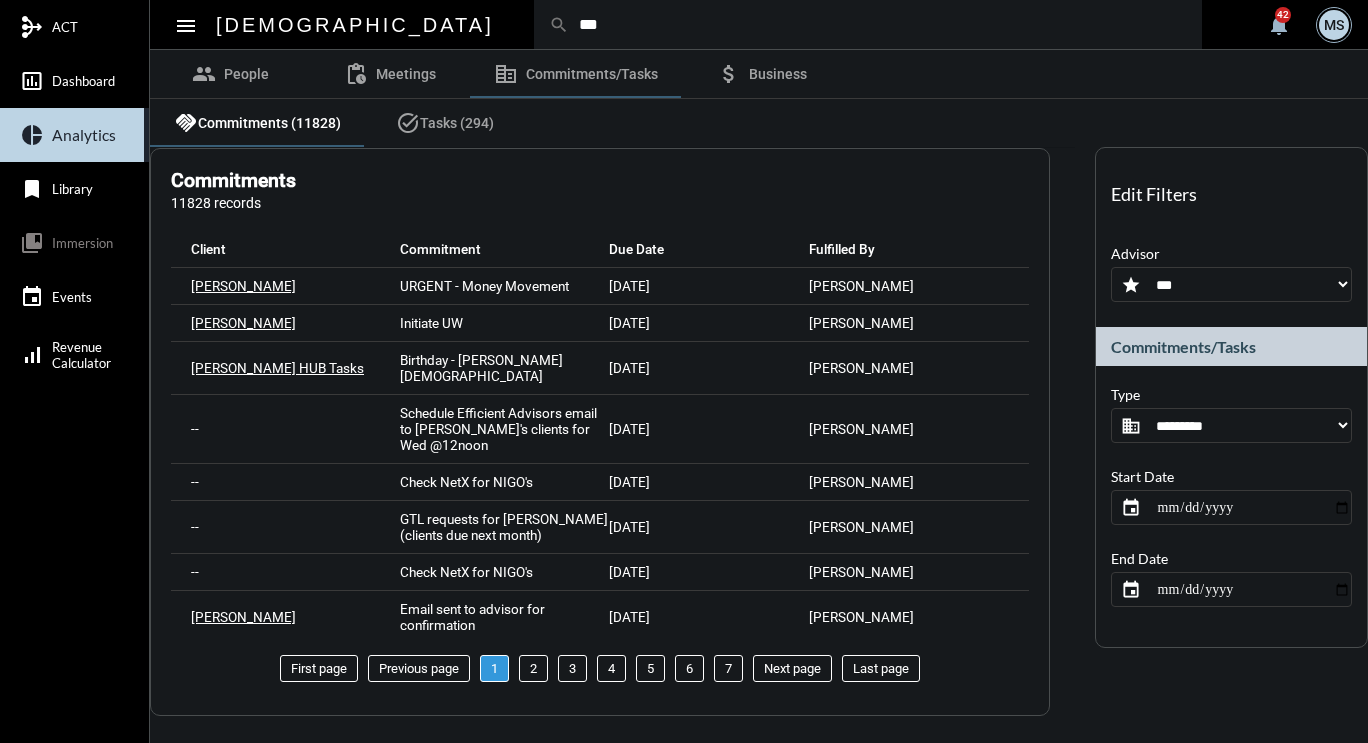 scroll, scrollTop: 32, scrollLeft: 0, axis: vertical 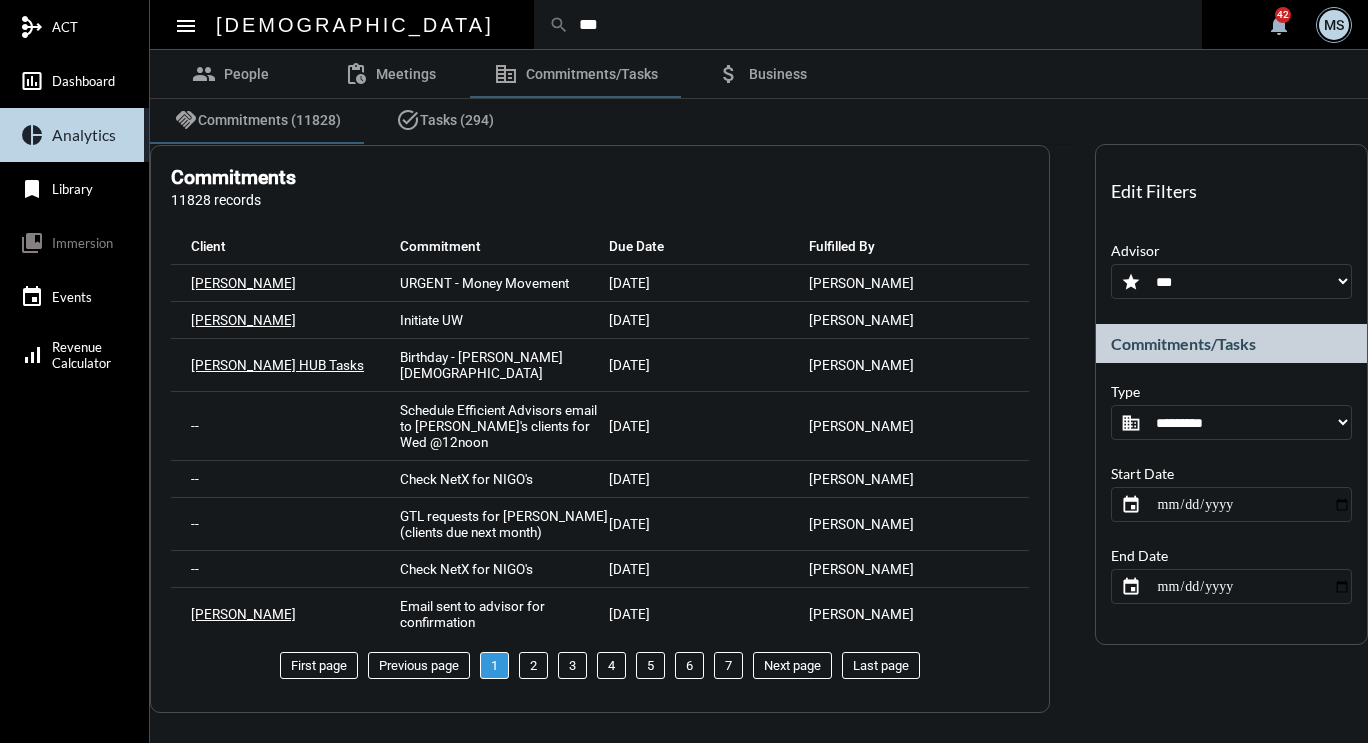 click on "**********" 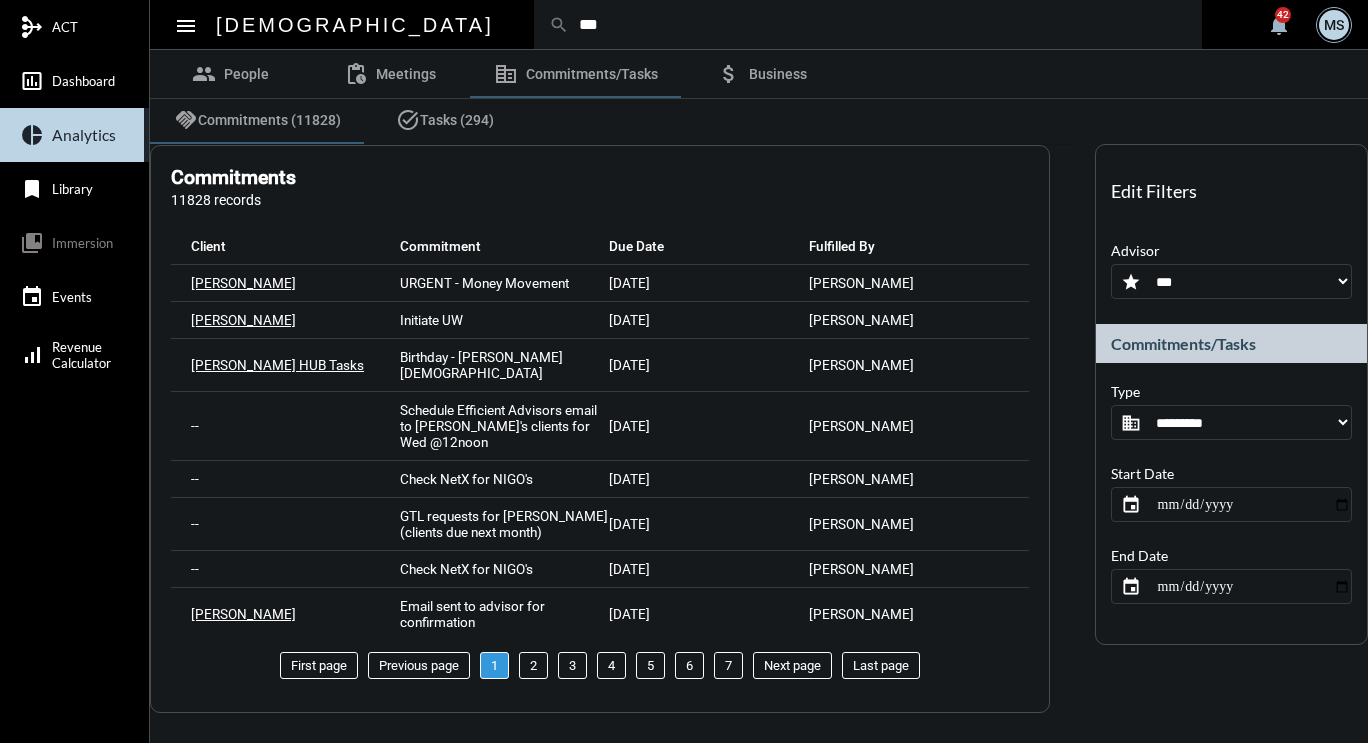 click on "**********" 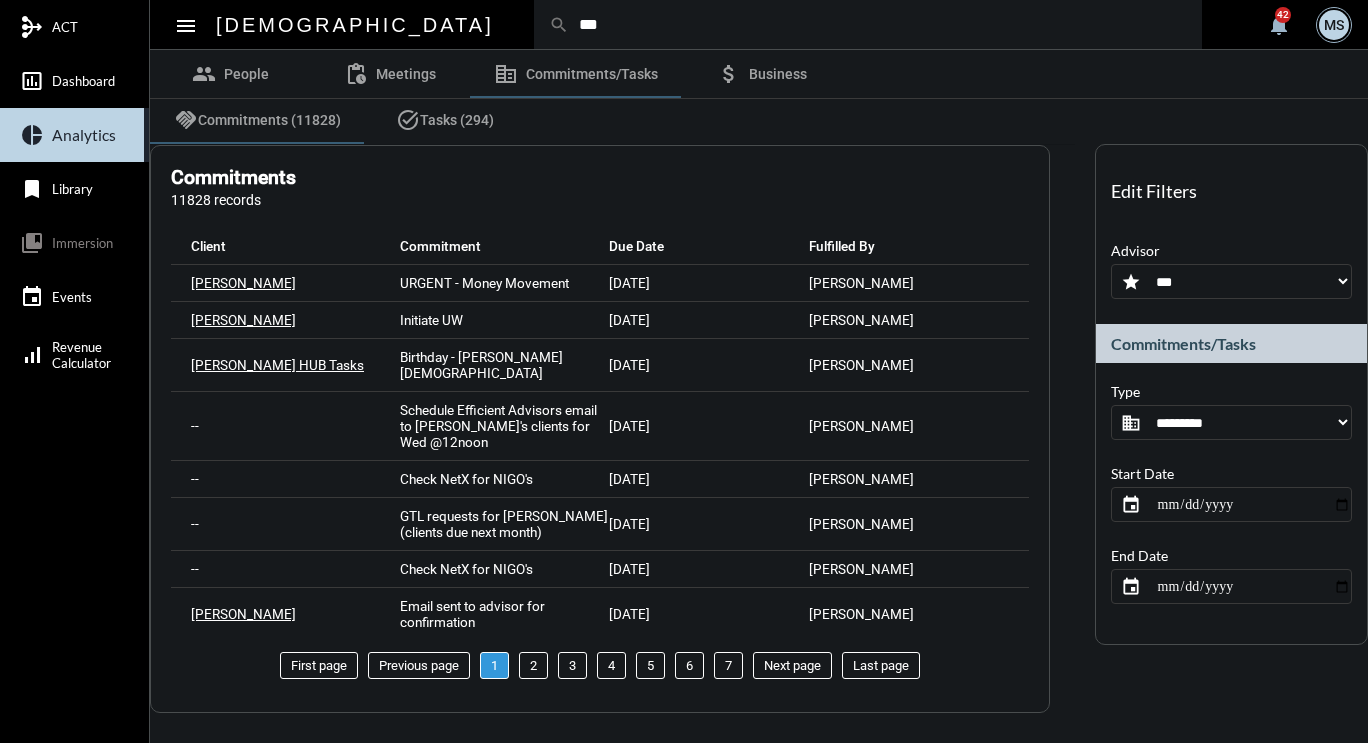 click on "**********" 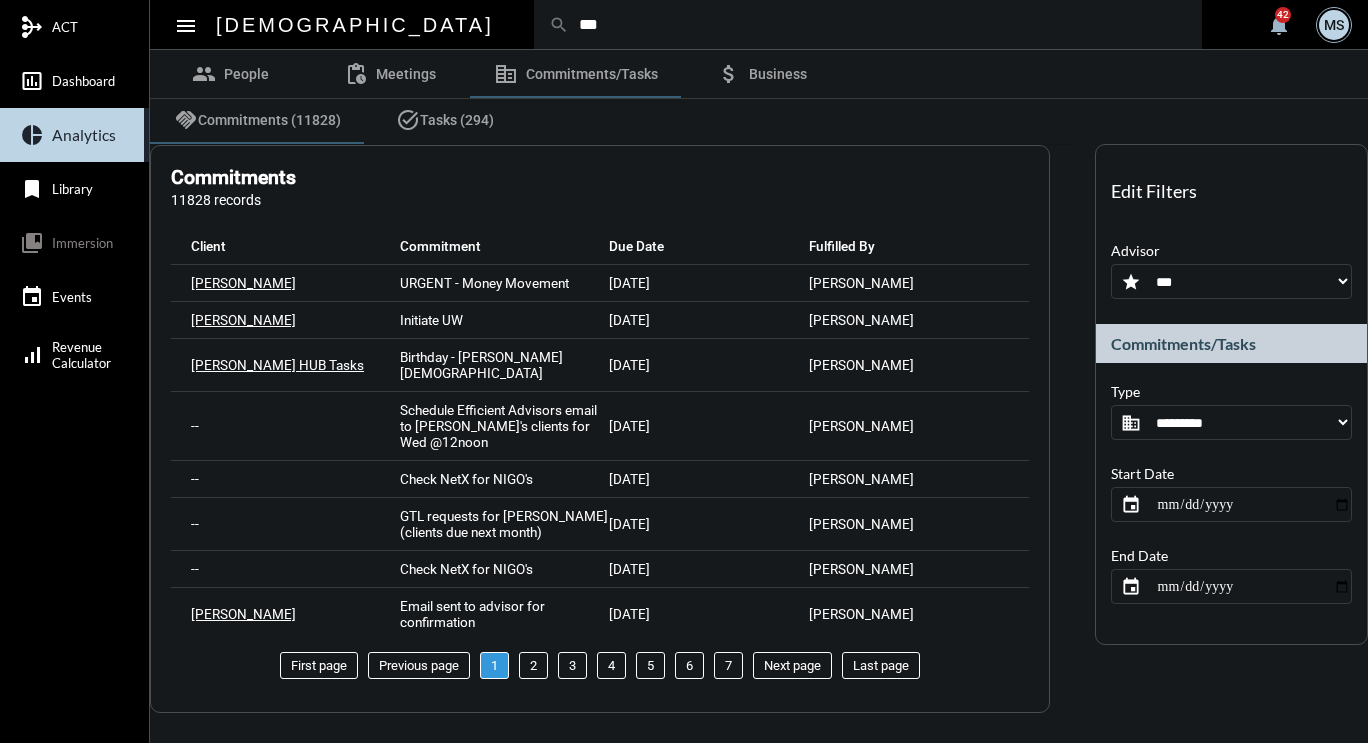 select on "***" 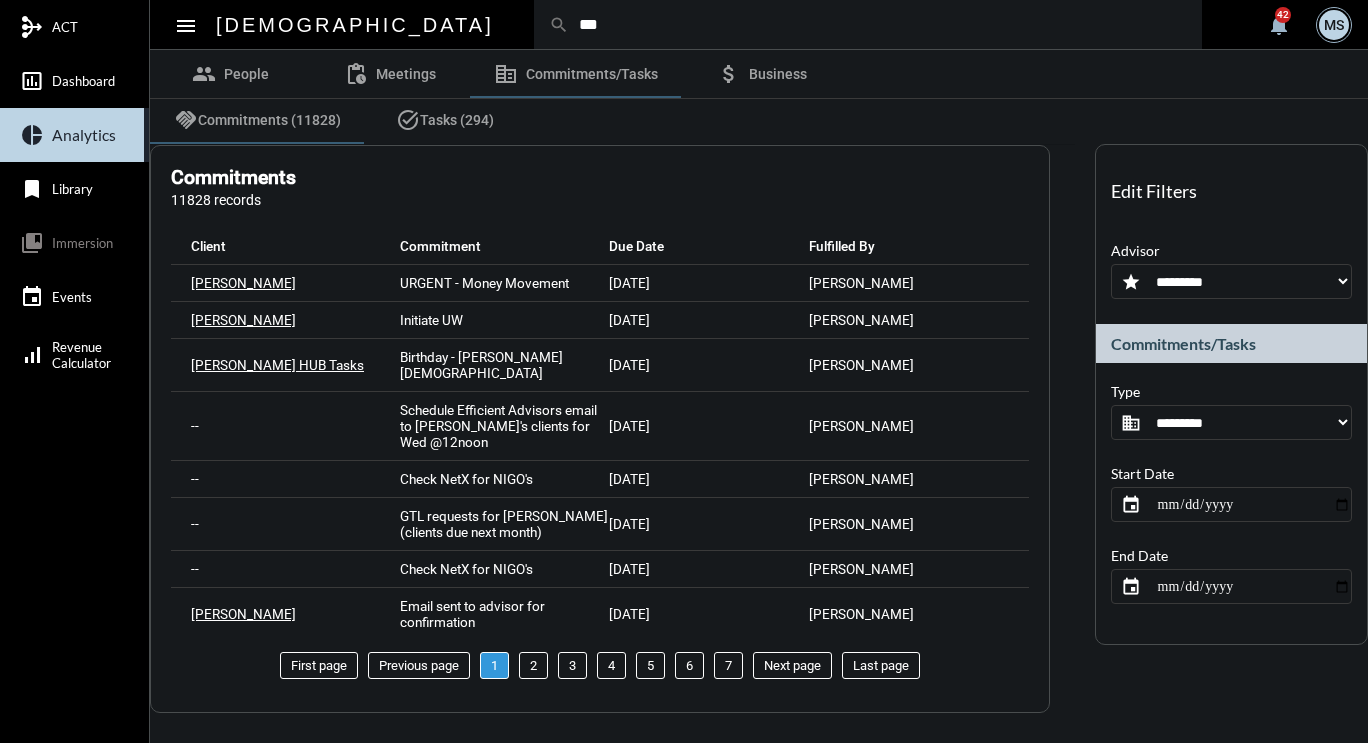 click on "**********" 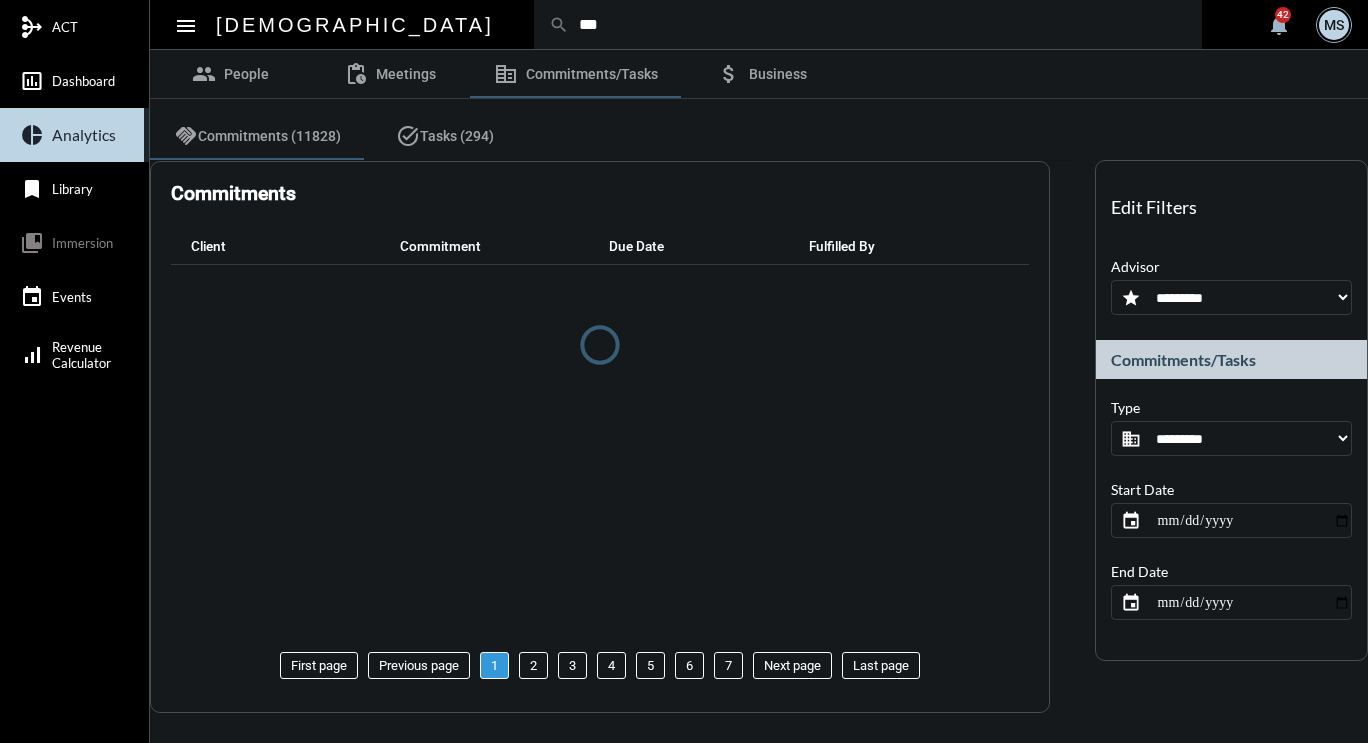 scroll, scrollTop: 32, scrollLeft: 0, axis: vertical 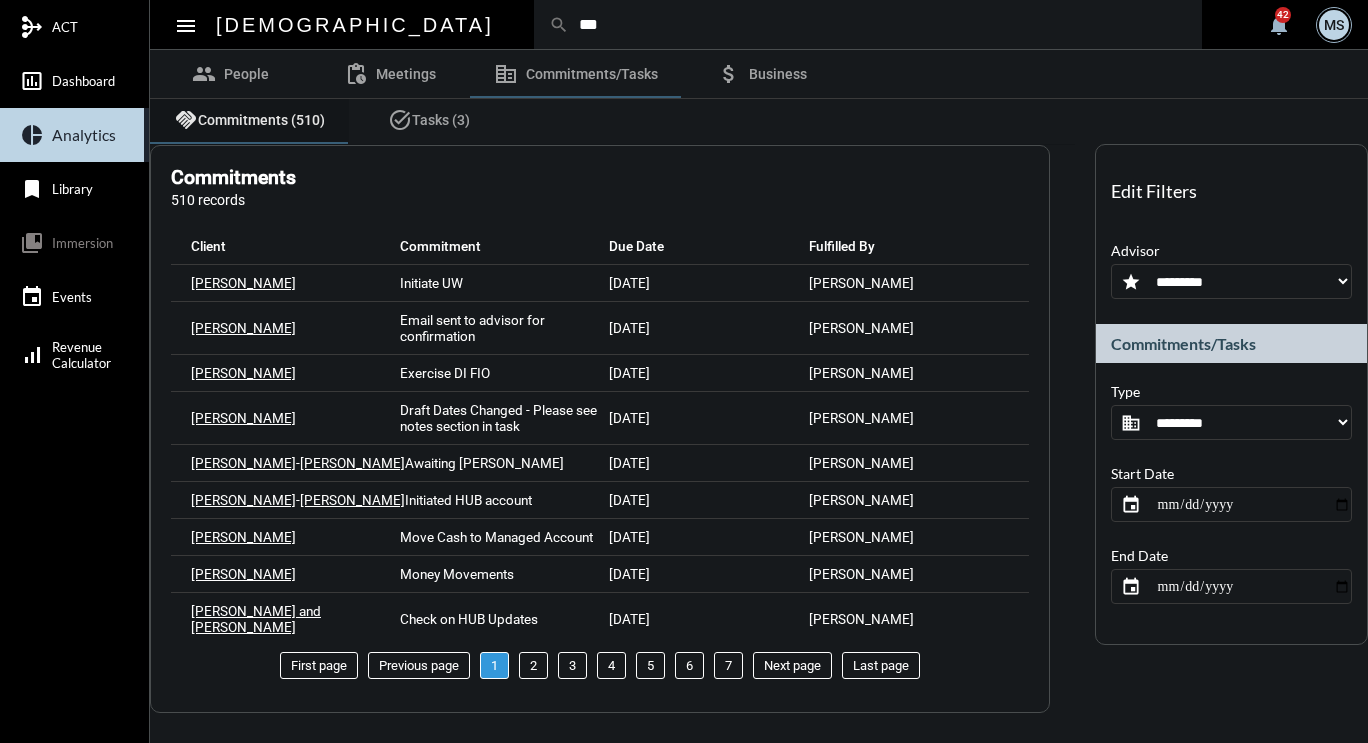 click on "Commitments (510)" at bounding box center [261, 120] 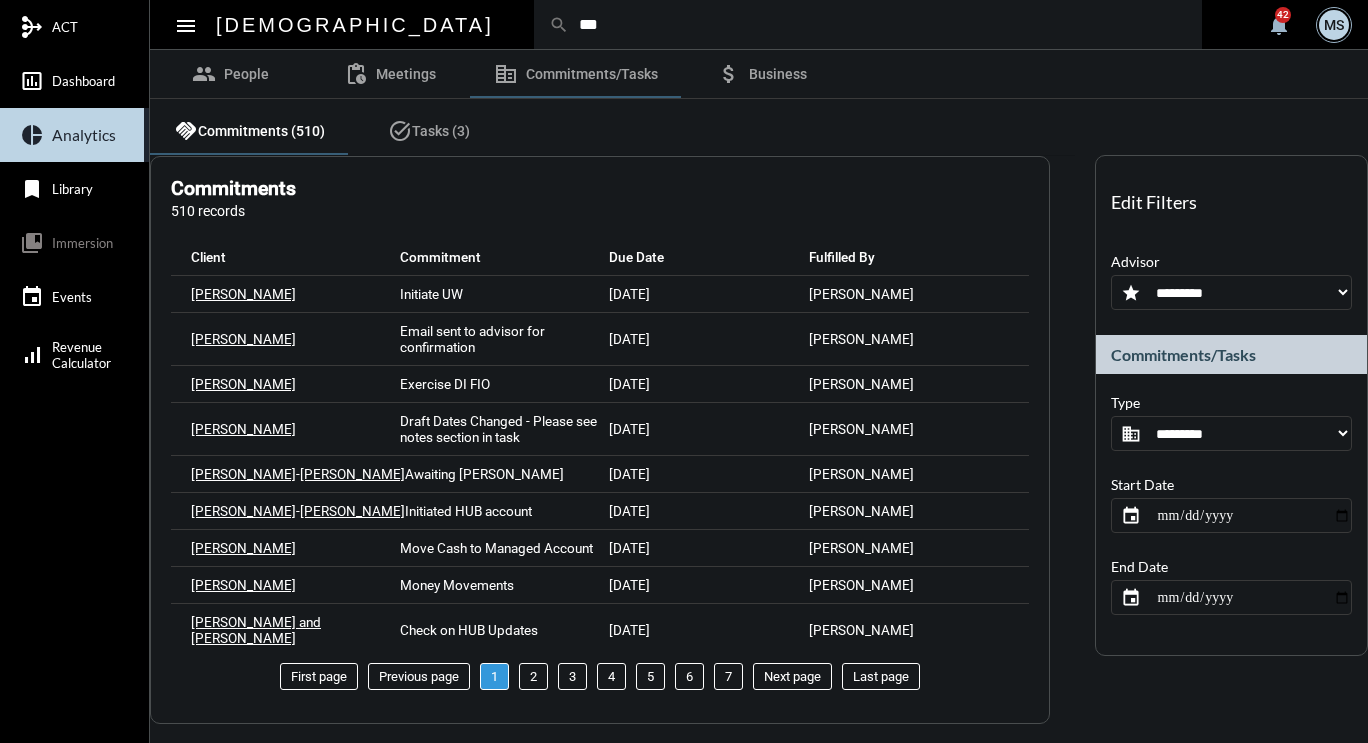 scroll, scrollTop: 32, scrollLeft: 0, axis: vertical 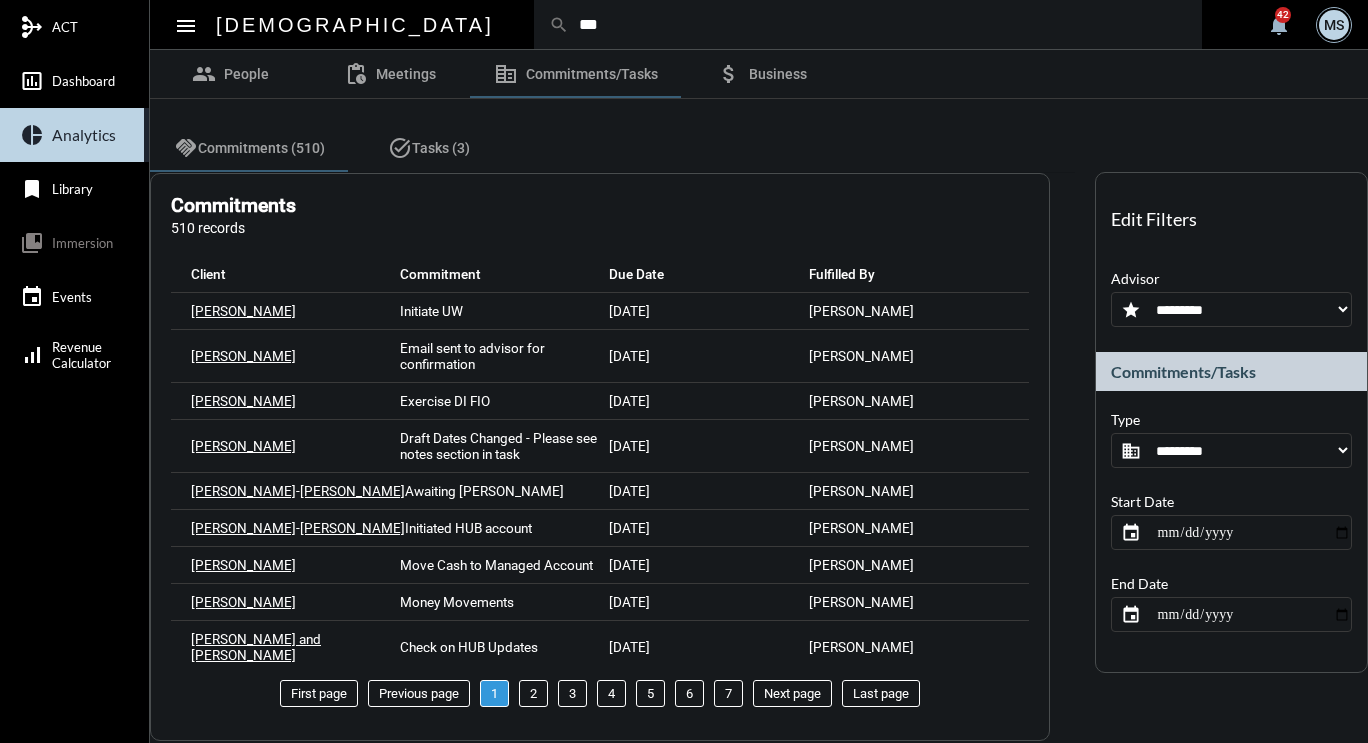 click on "**********" 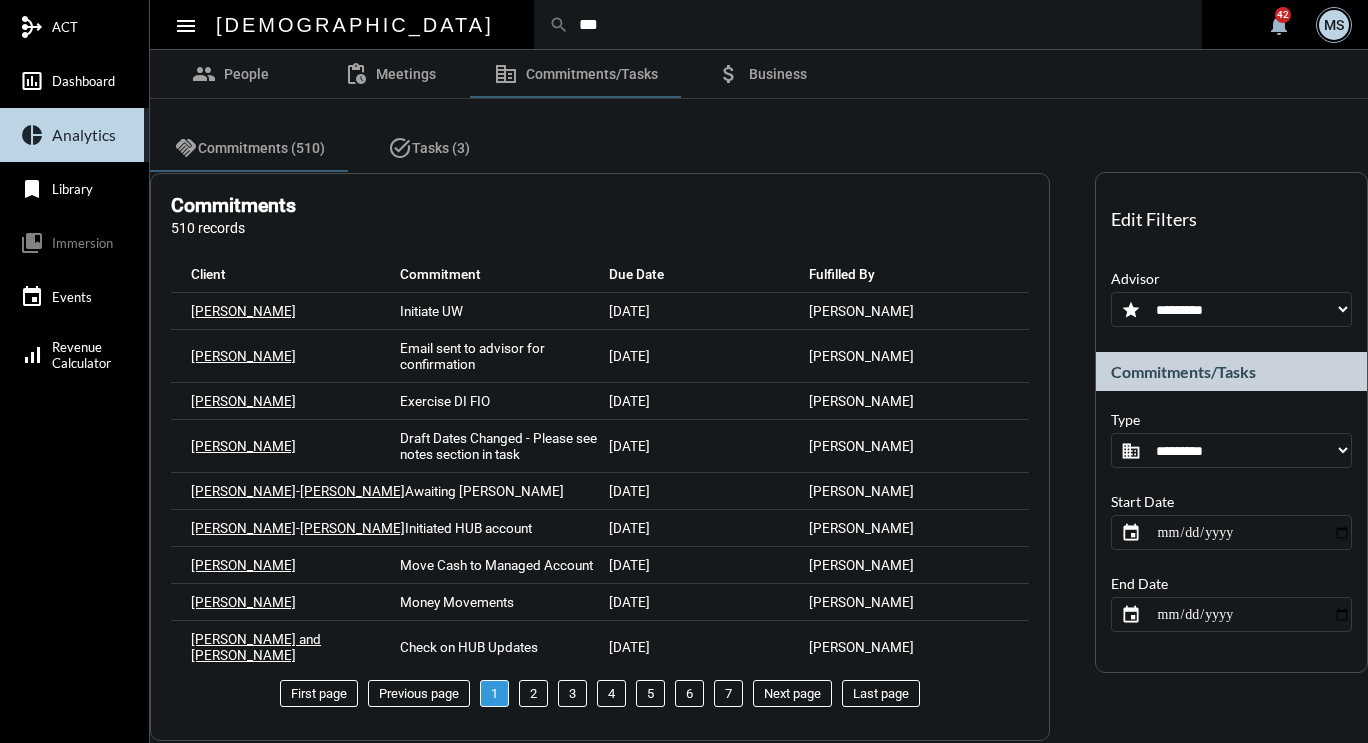 click on "group People pending_actions Meetings corporate_fare Commitments/Tasks attach_money Business" 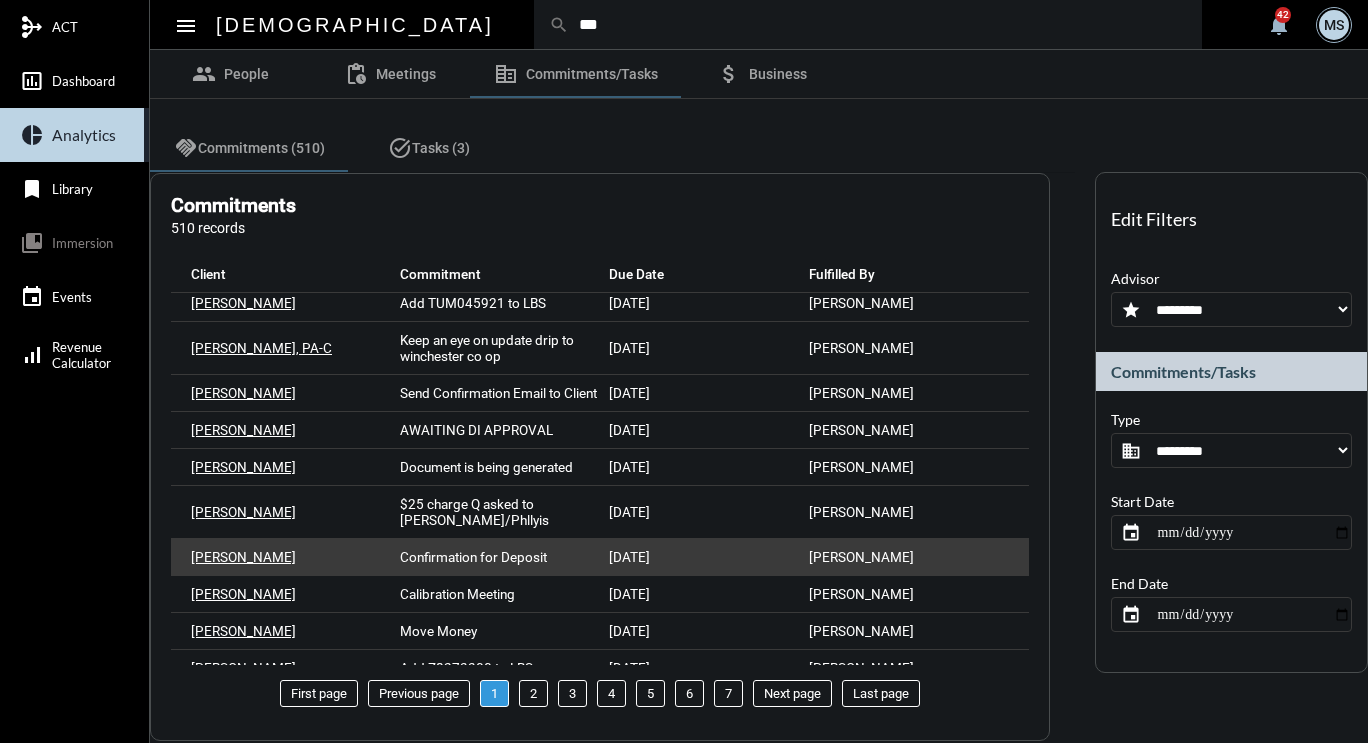 scroll, scrollTop: 1784, scrollLeft: 0, axis: vertical 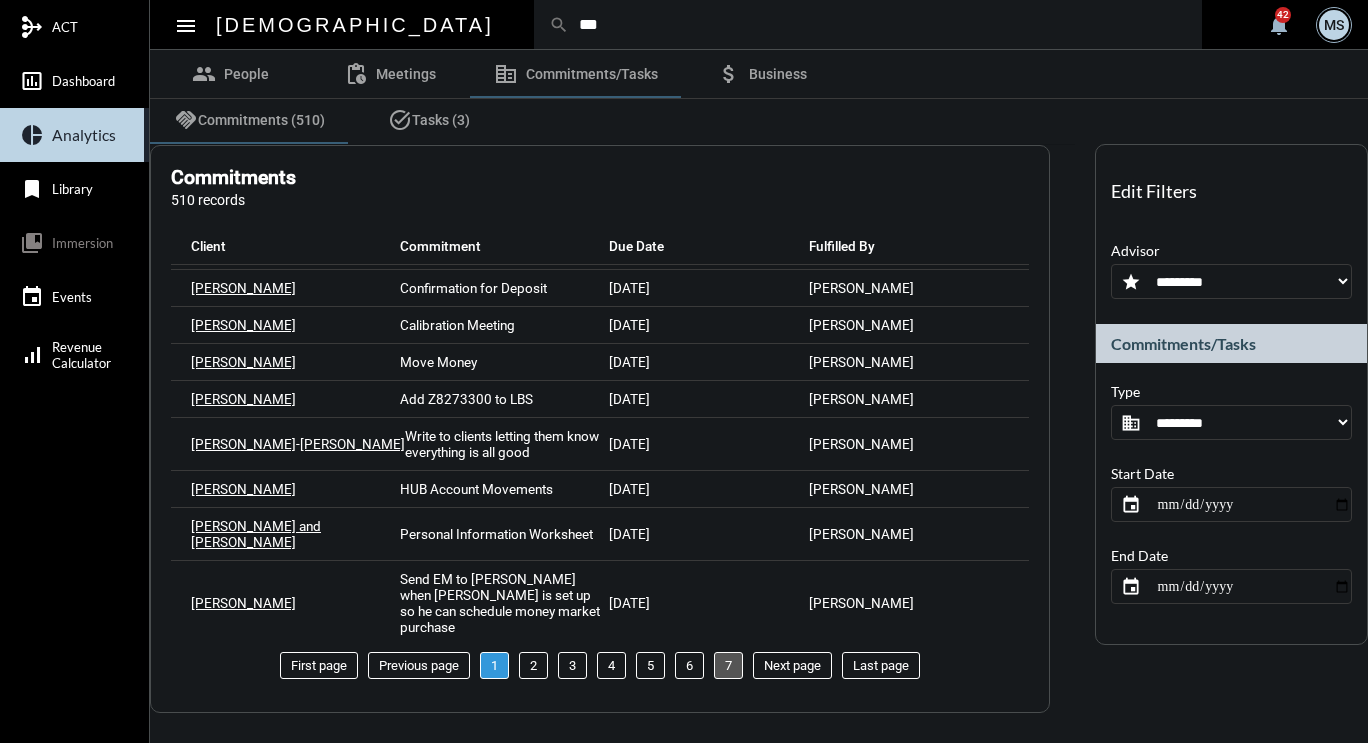 click on "7" at bounding box center (728, 665) 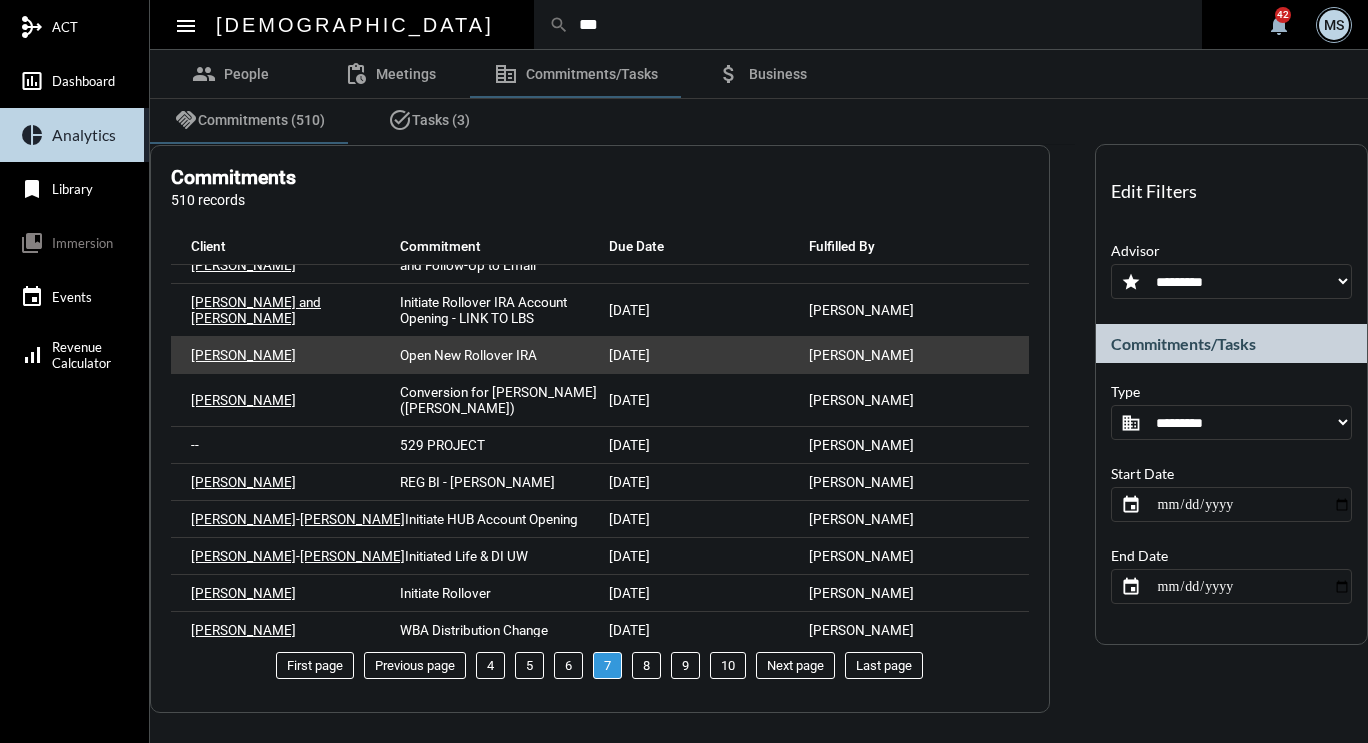 scroll, scrollTop: 764, scrollLeft: 0, axis: vertical 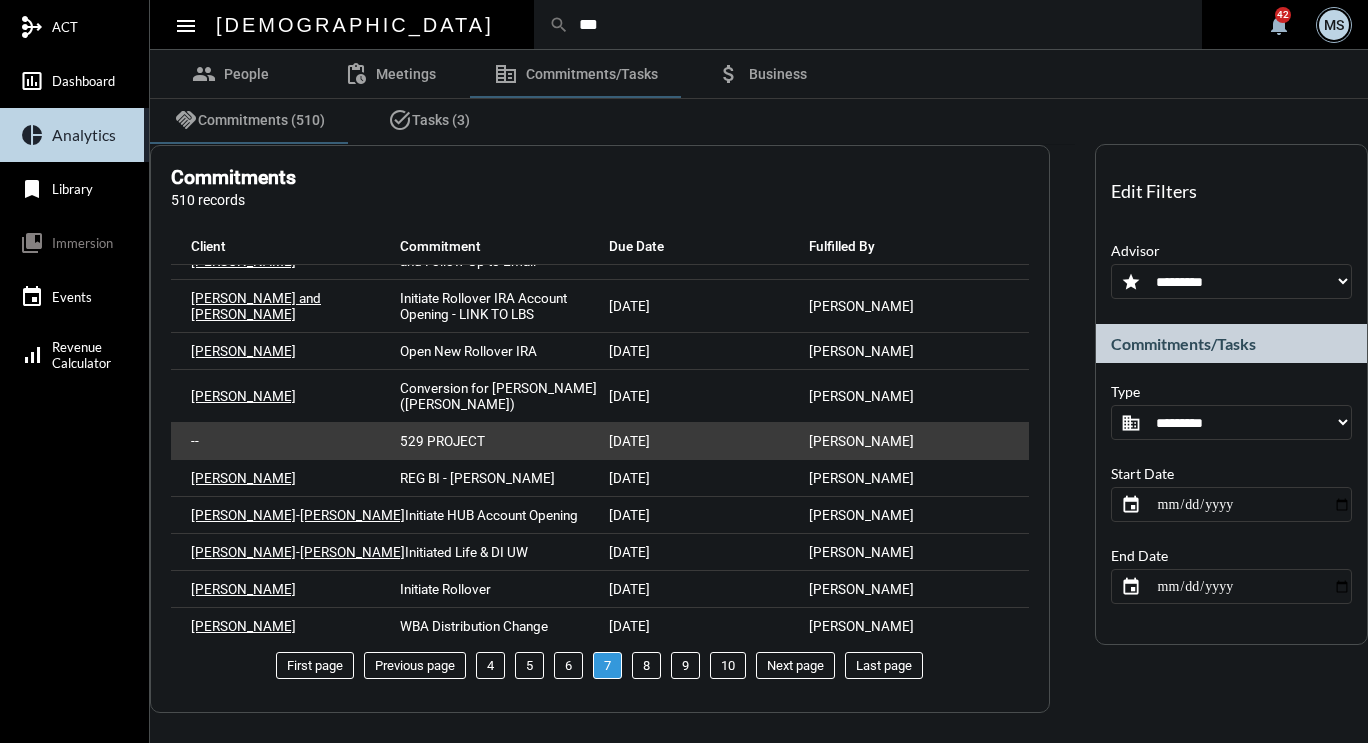 click on "529 PROJECT" at bounding box center (442, 441) 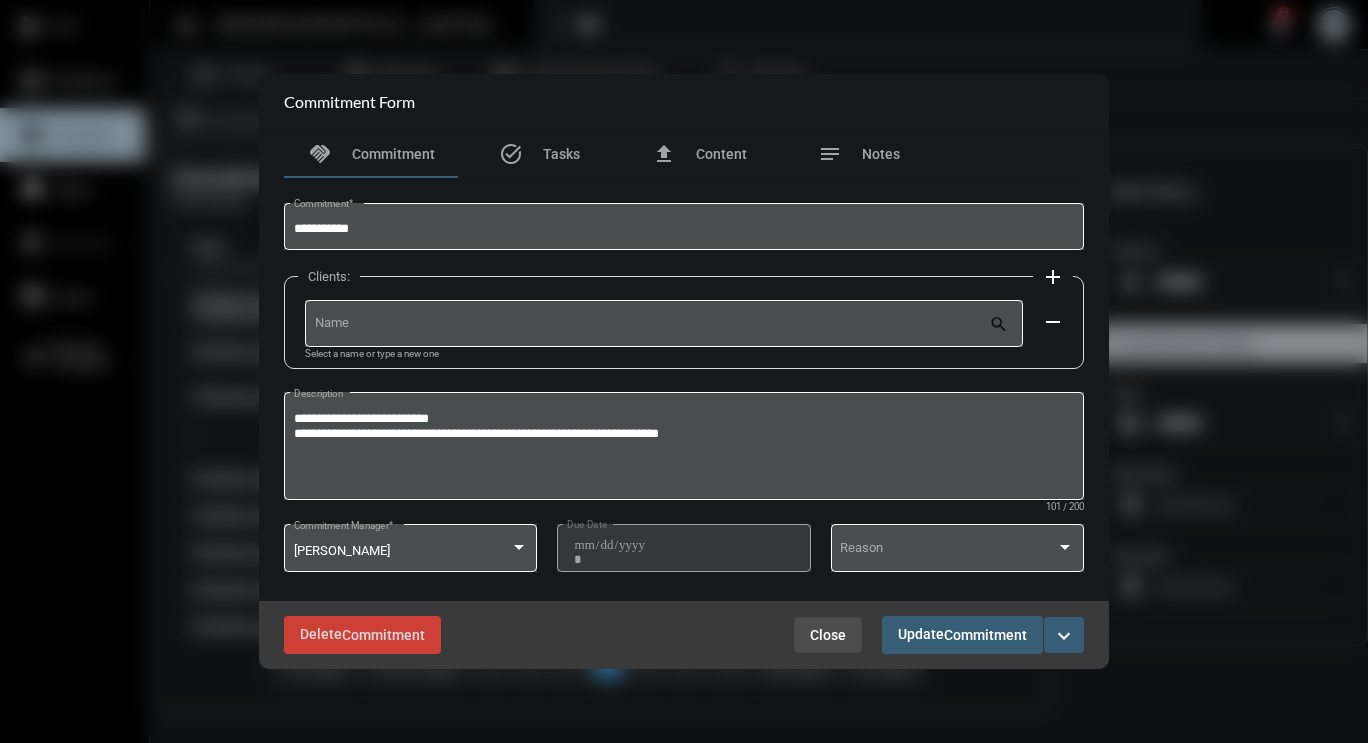 click on "Close" at bounding box center [828, 635] 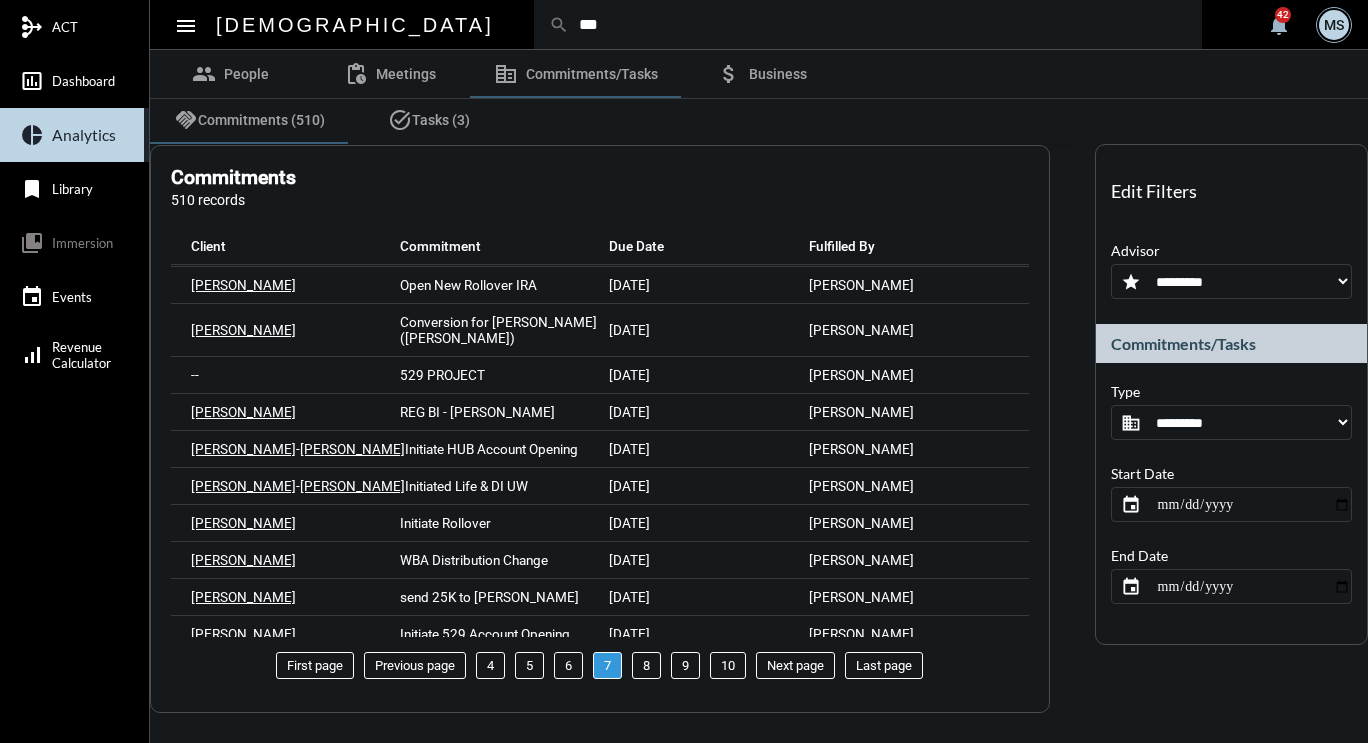 scroll, scrollTop: 937, scrollLeft: 0, axis: vertical 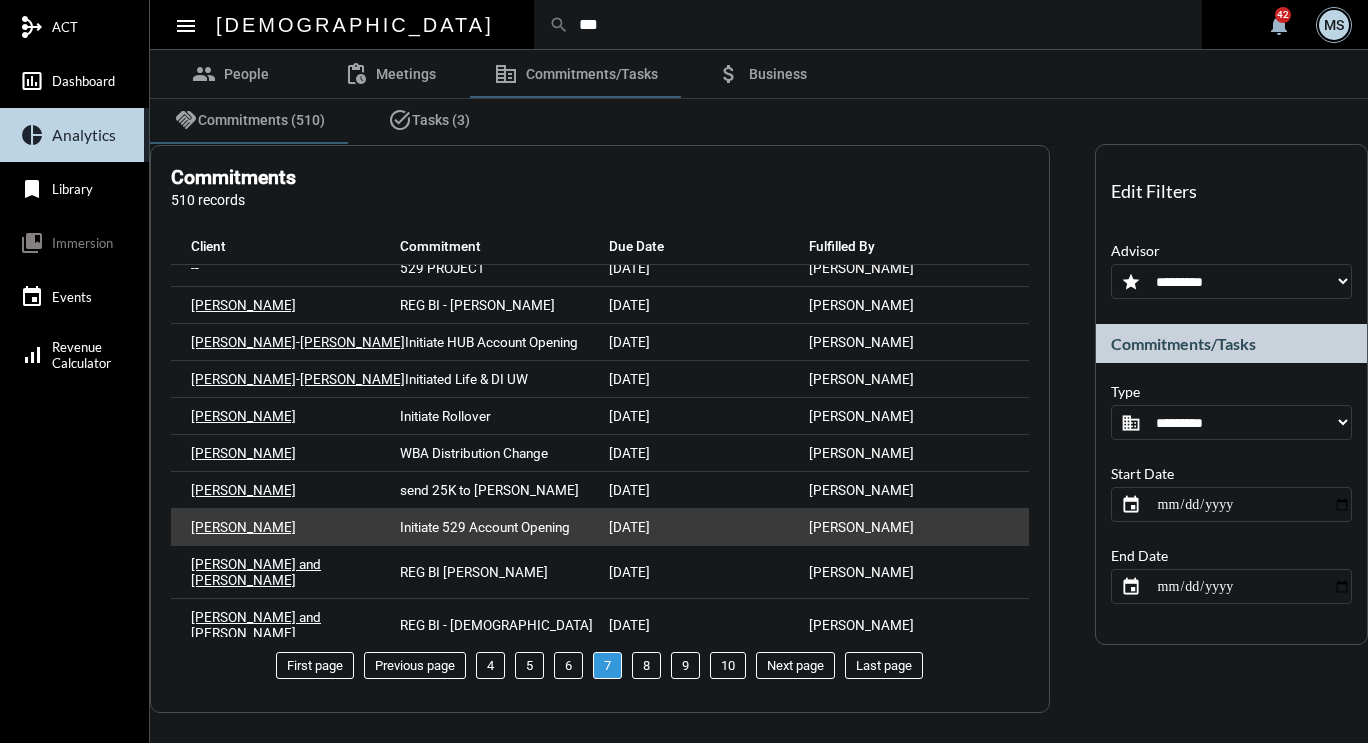 click on "Initiate 529 Account Opening" at bounding box center [485, 527] 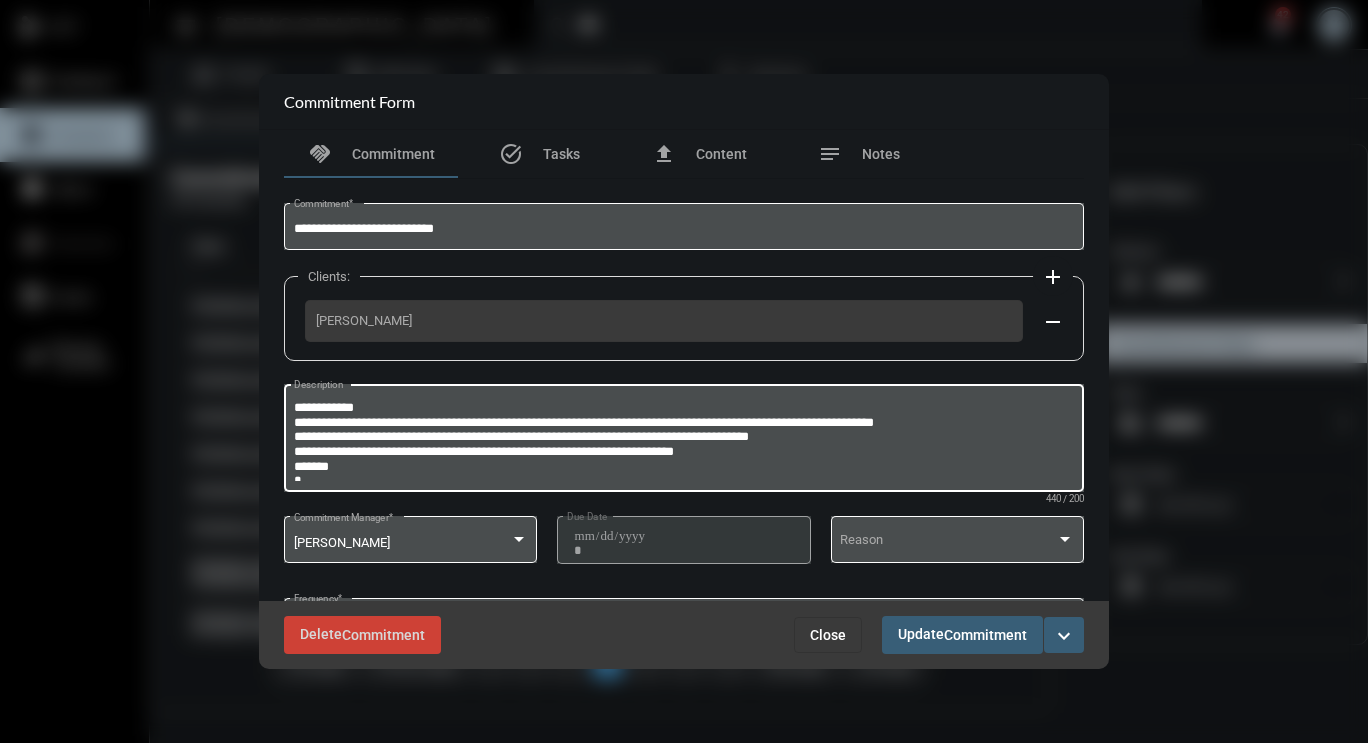 scroll, scrollTop: 96, scrollLeft: 0, axis: vertical 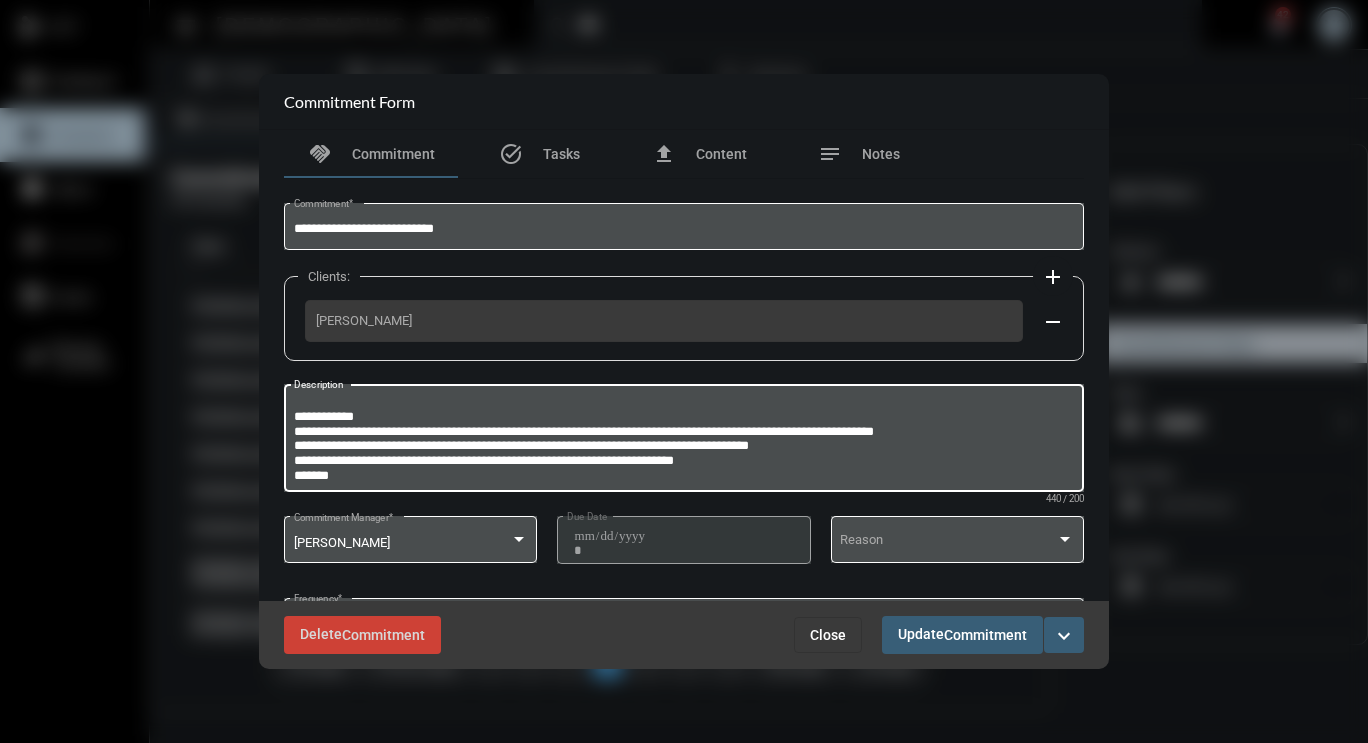 drag, startPoint x: 294, startPoint y: 416, endPoint x: 851, endPoint y: 447, distance: 557.862 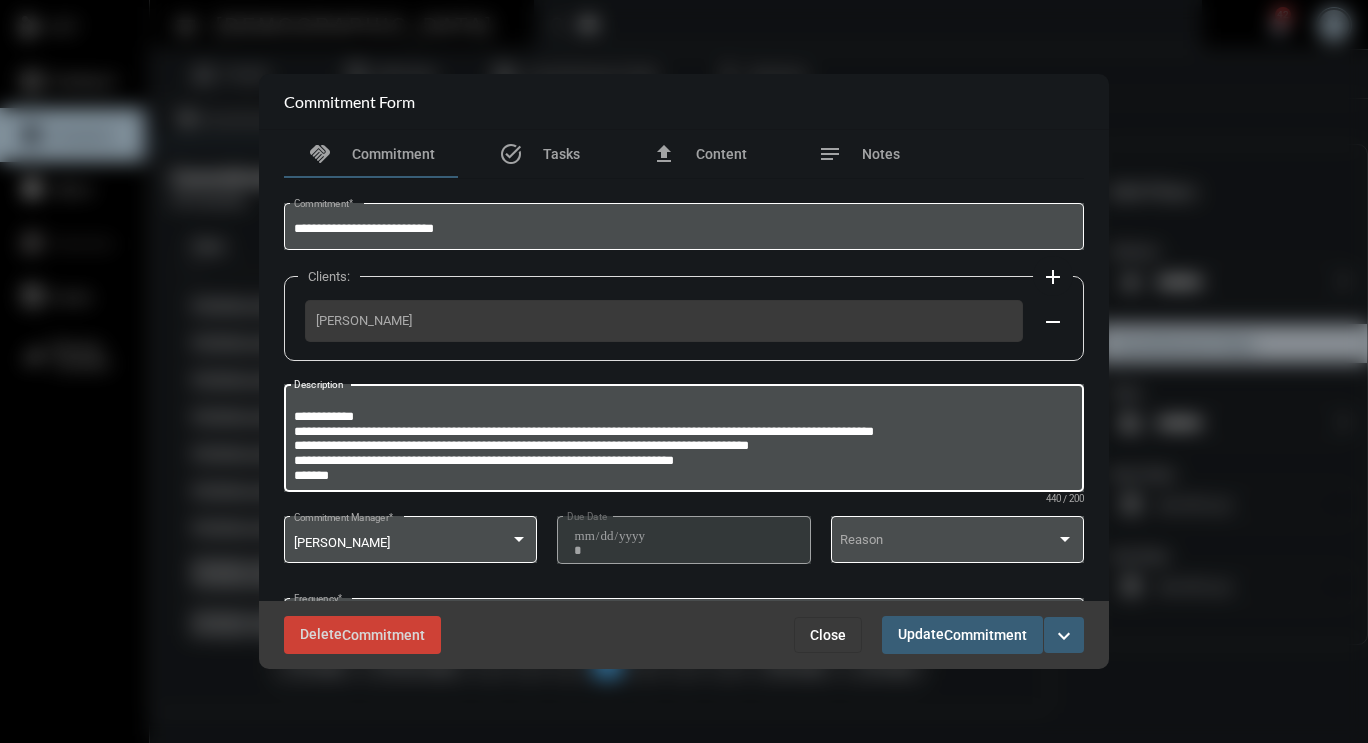 click on "**********" at bounding box center (682, 441) 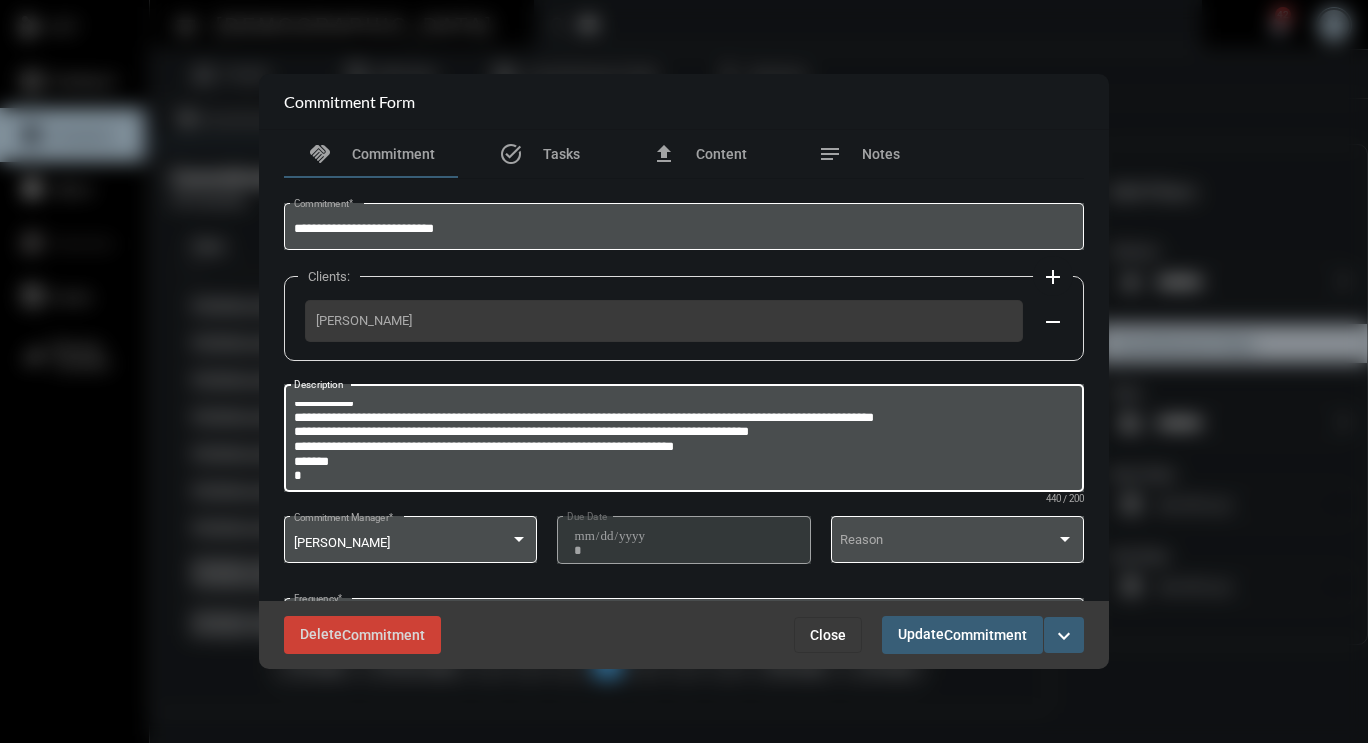 scroll, scrollTop: 115, scrollLeft: 0, axis: vertical 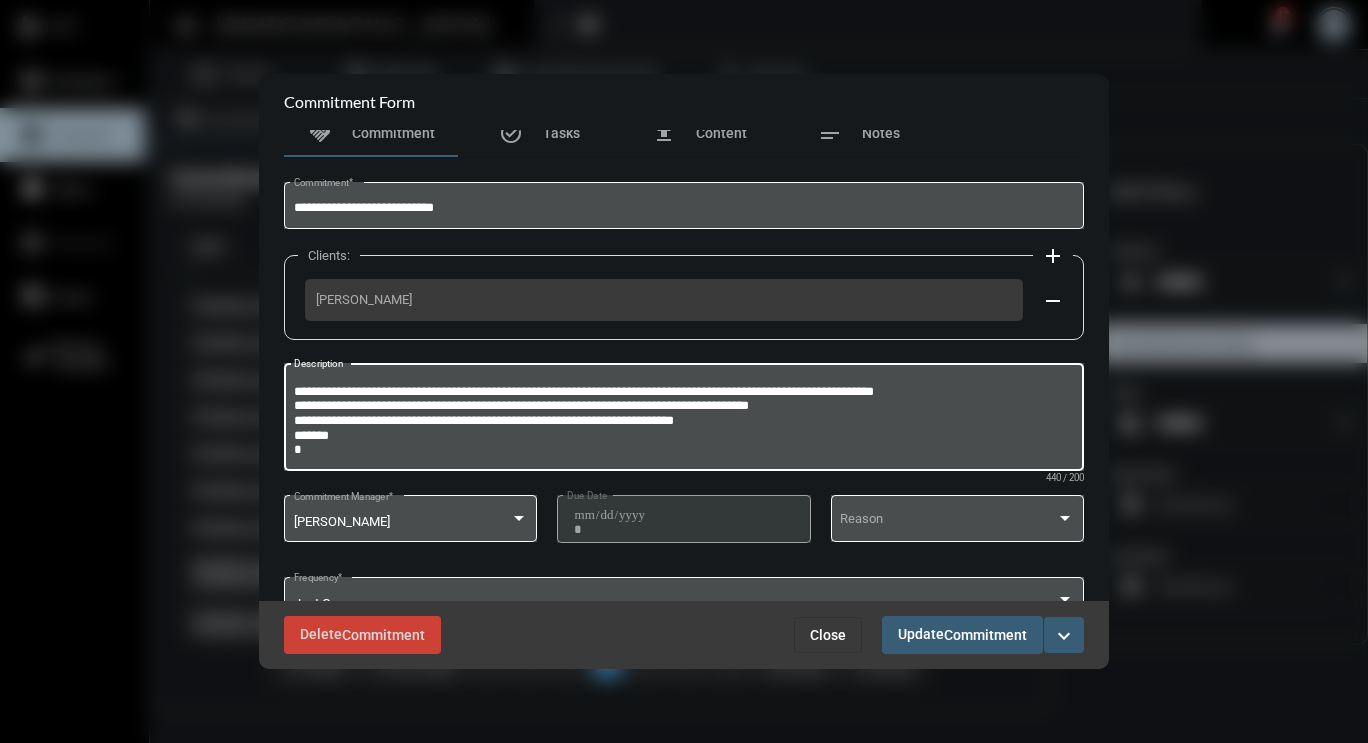 click on "Close" at bounding box center (828, 635) 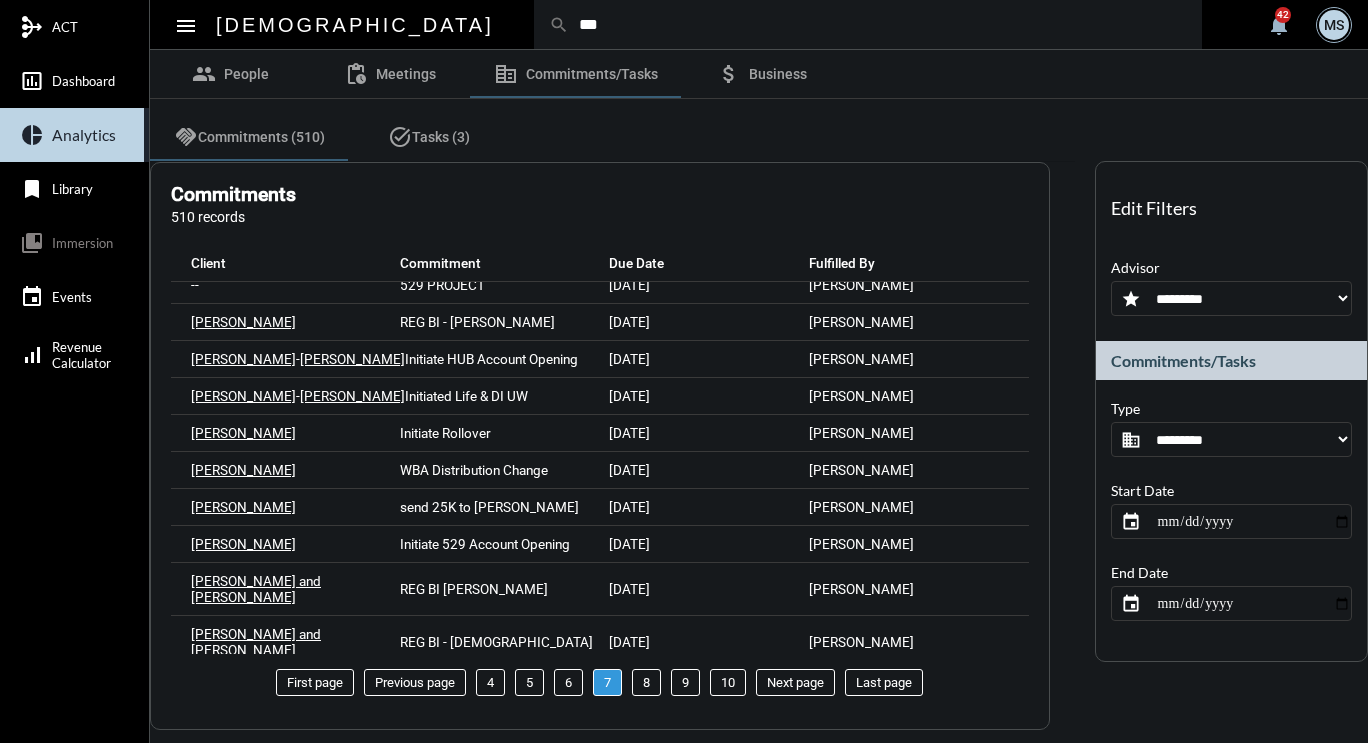 scroll, scrollTop: 0, scrollLeft: 0, axis: both 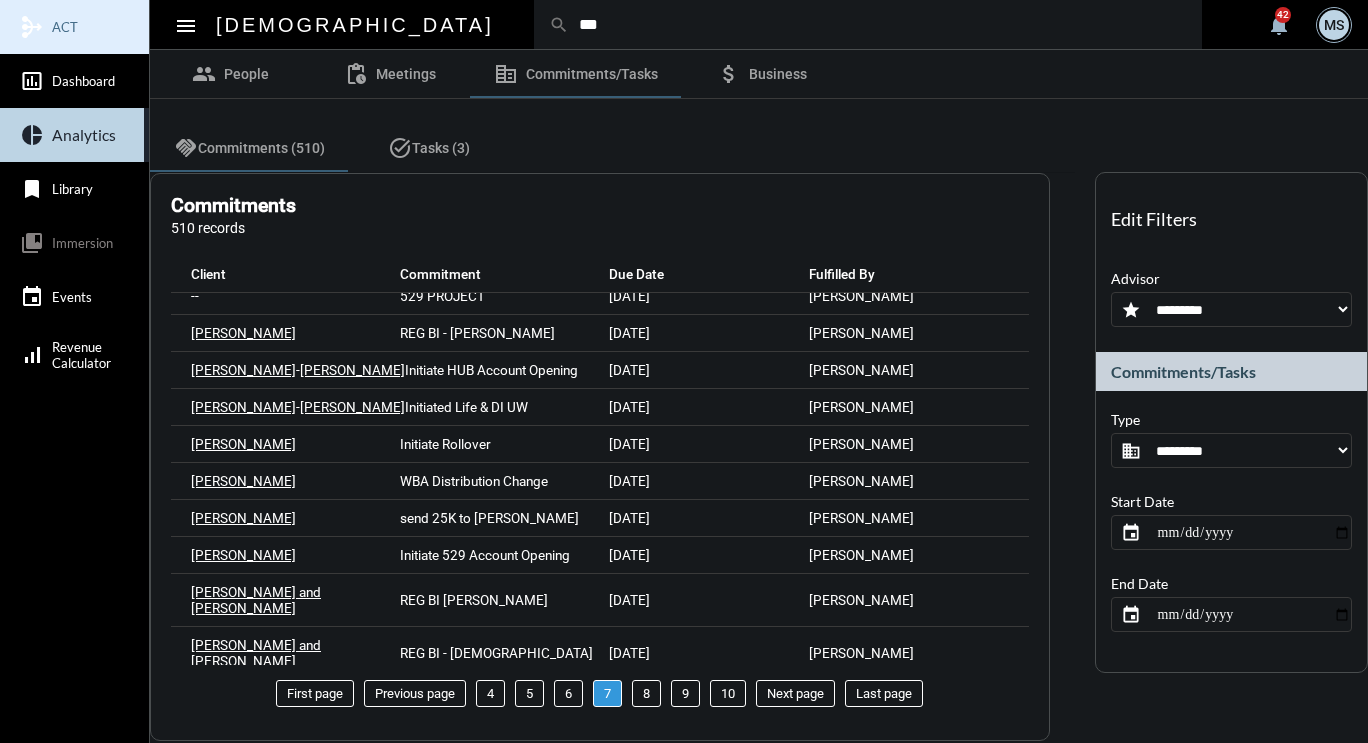 click on "mediation ACT" at bounding box center (74, 27) 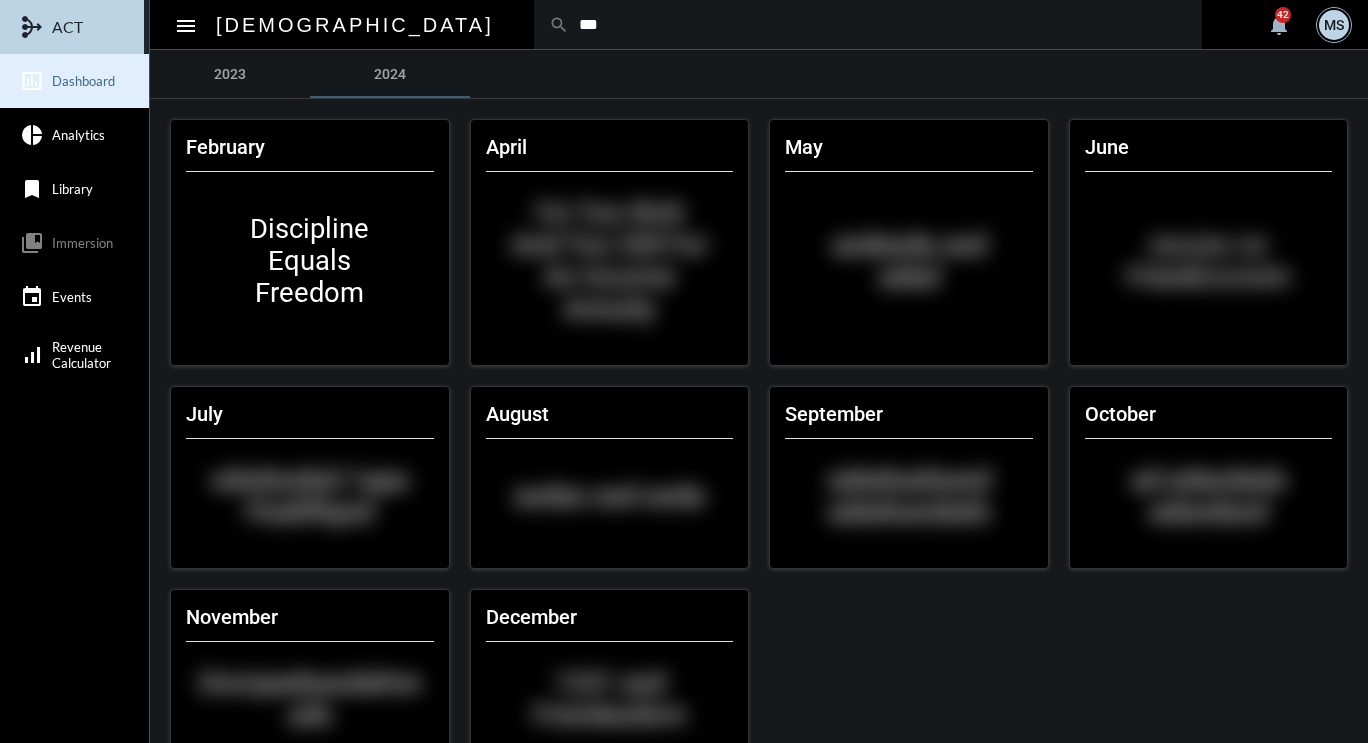click on "insert_chart_outlined Dashboard" at bounding box center [74, 81] 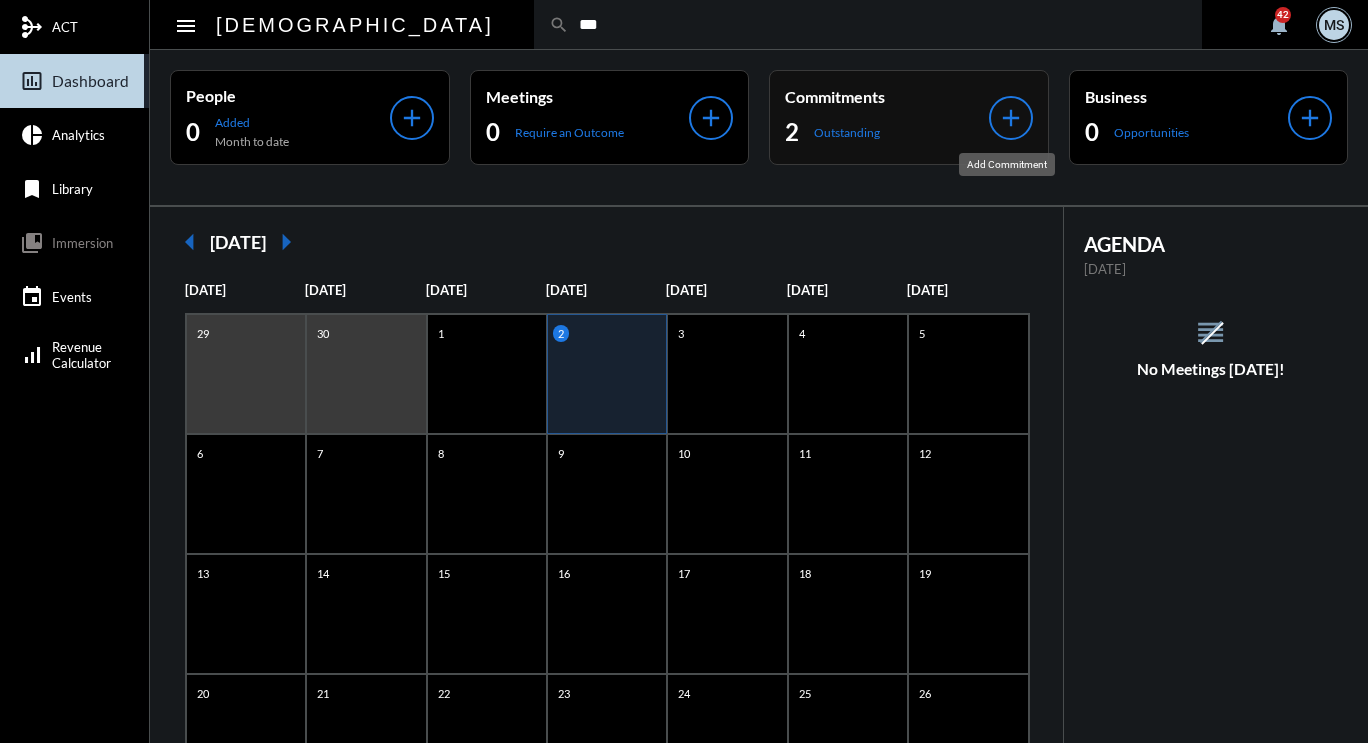click on "add" 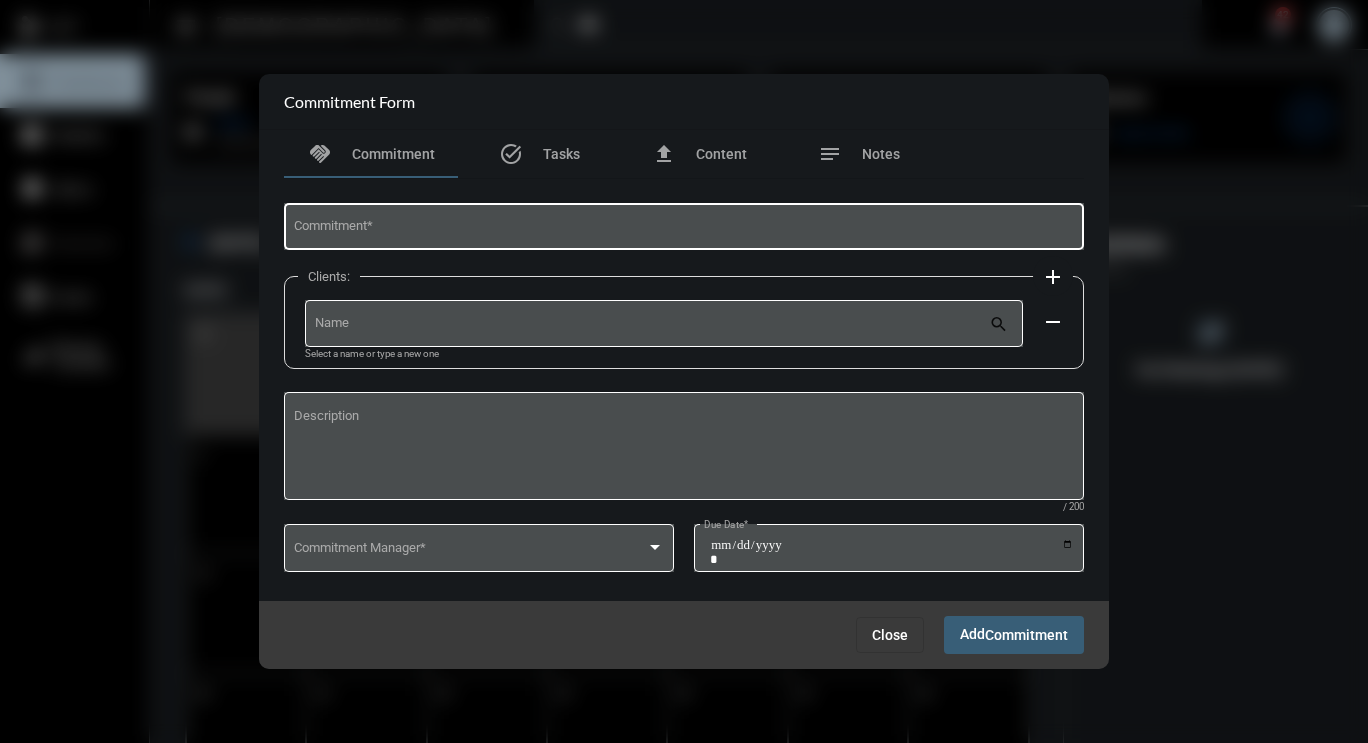 click on "Commitment  *" at bounding box center (684, 224) 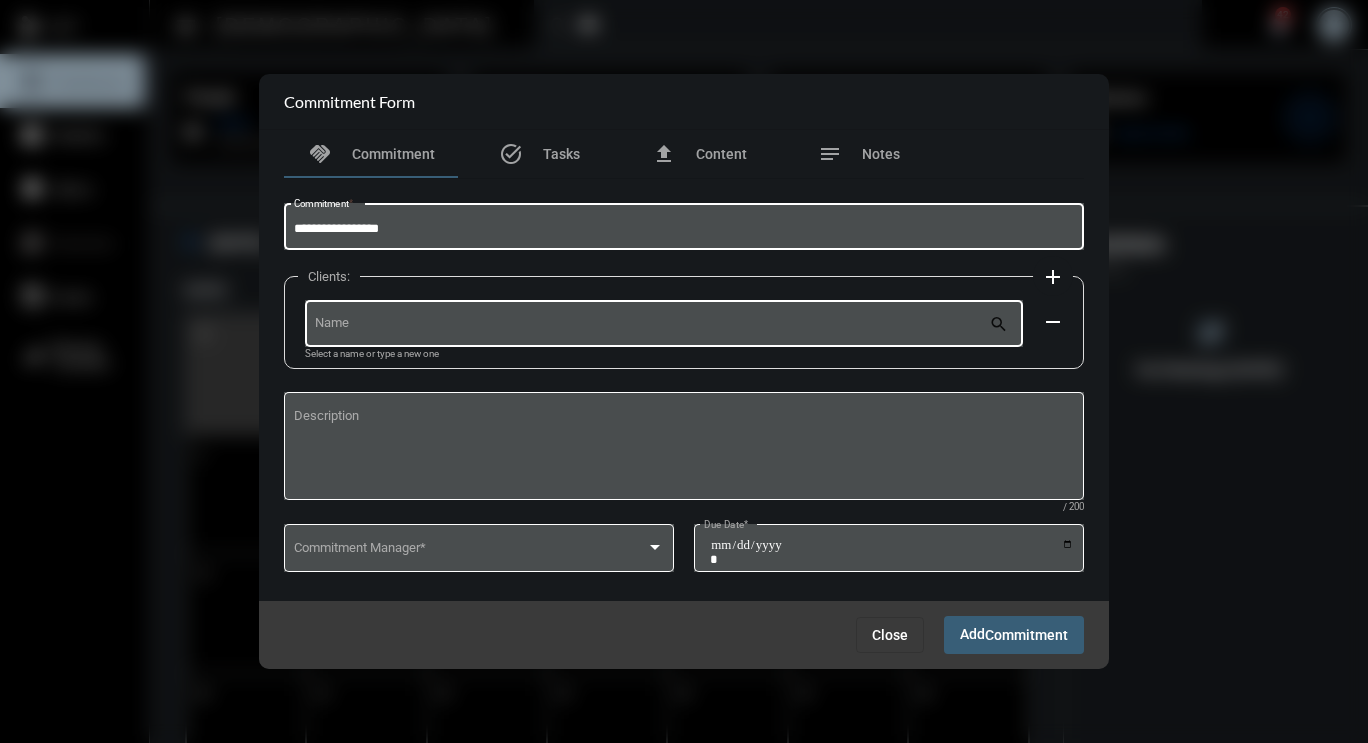 type on "**********" 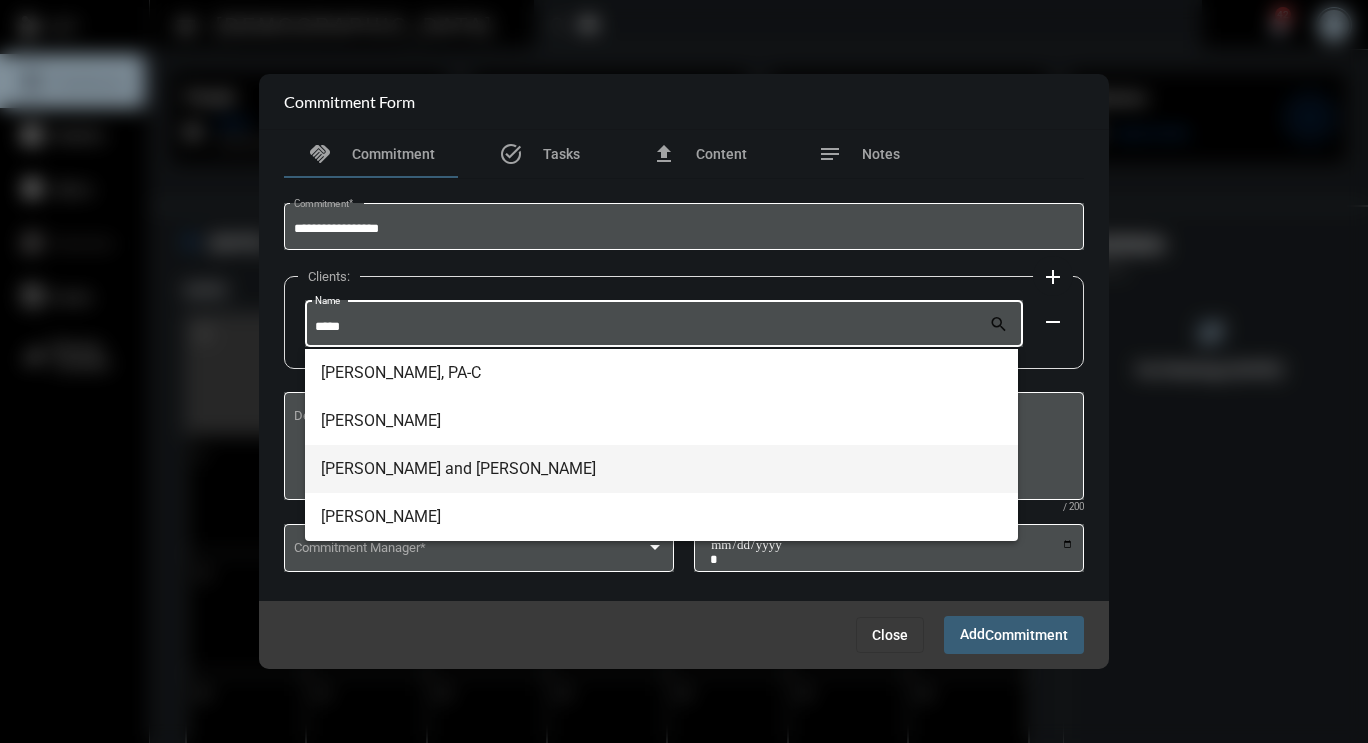 click on "Michael and Kelly McGovern" at bounding box center [661, 469] 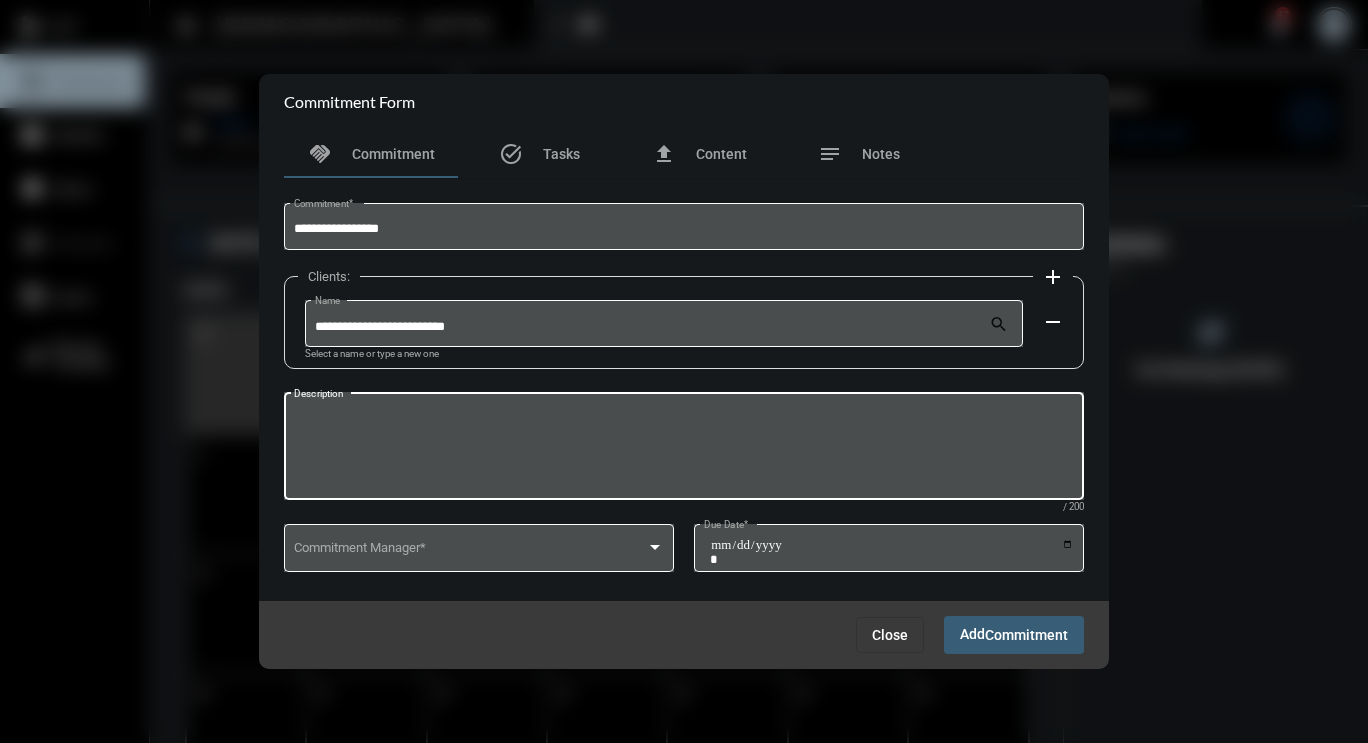 click on "Description" at bounding box center [684, 449] 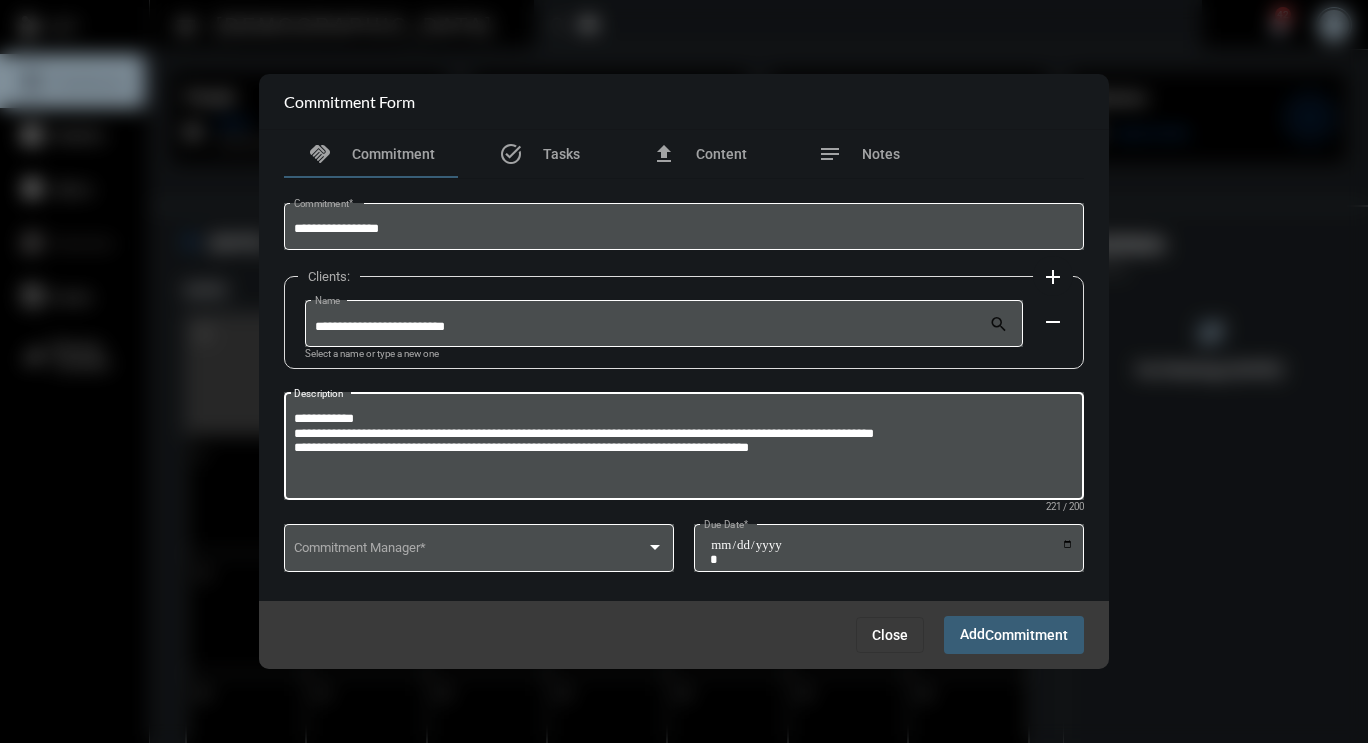 drag, startPoint x: 381, startPoint y: 418, endPoint x: 177, endPoint y: 381, distance: 207.32825 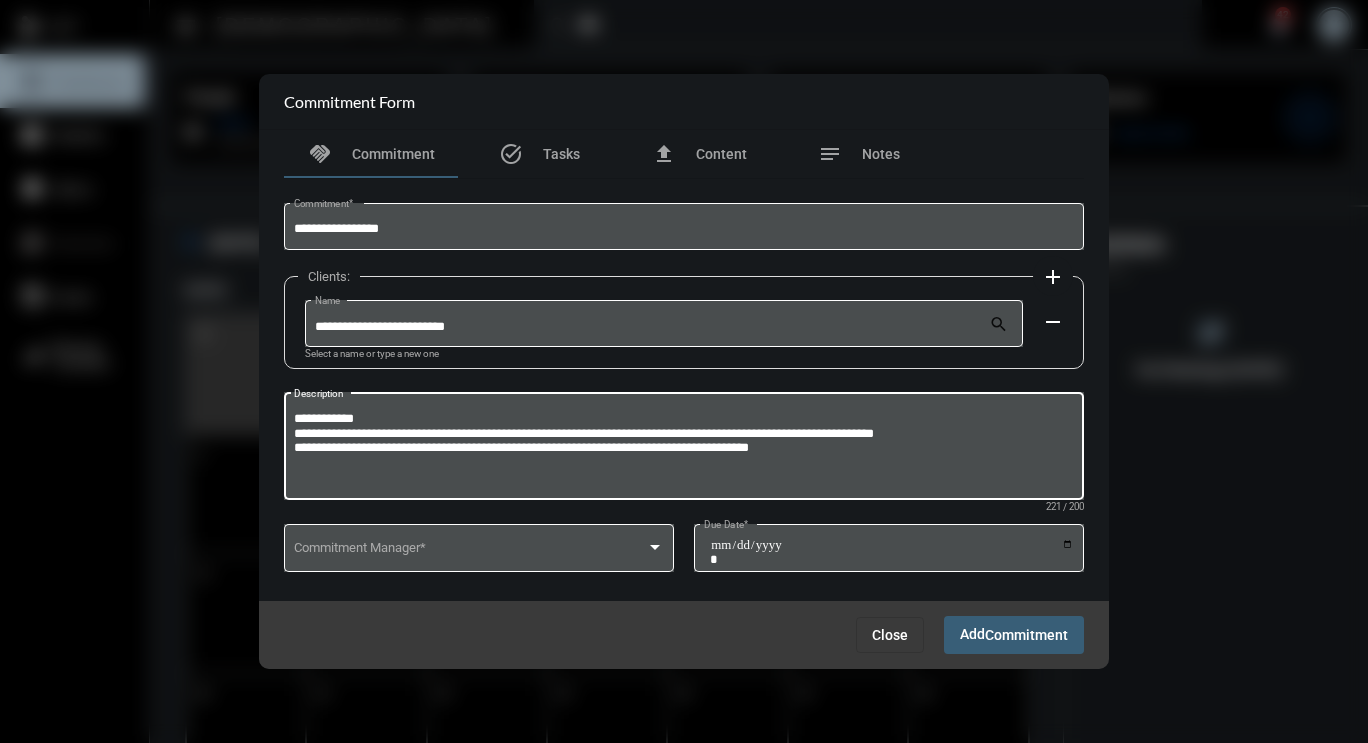 click on "**********" at bounding box center [684, 371] 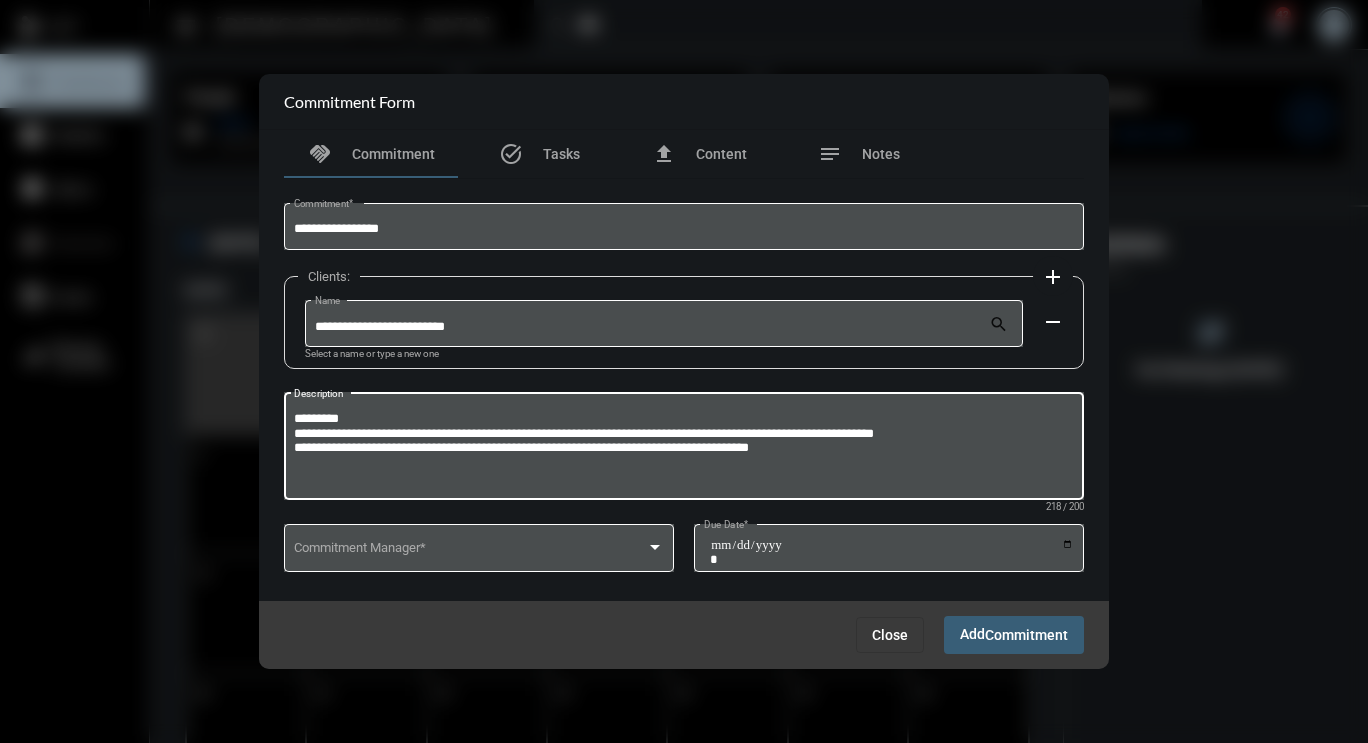 click on "**********" at bounding box center [684, 449] 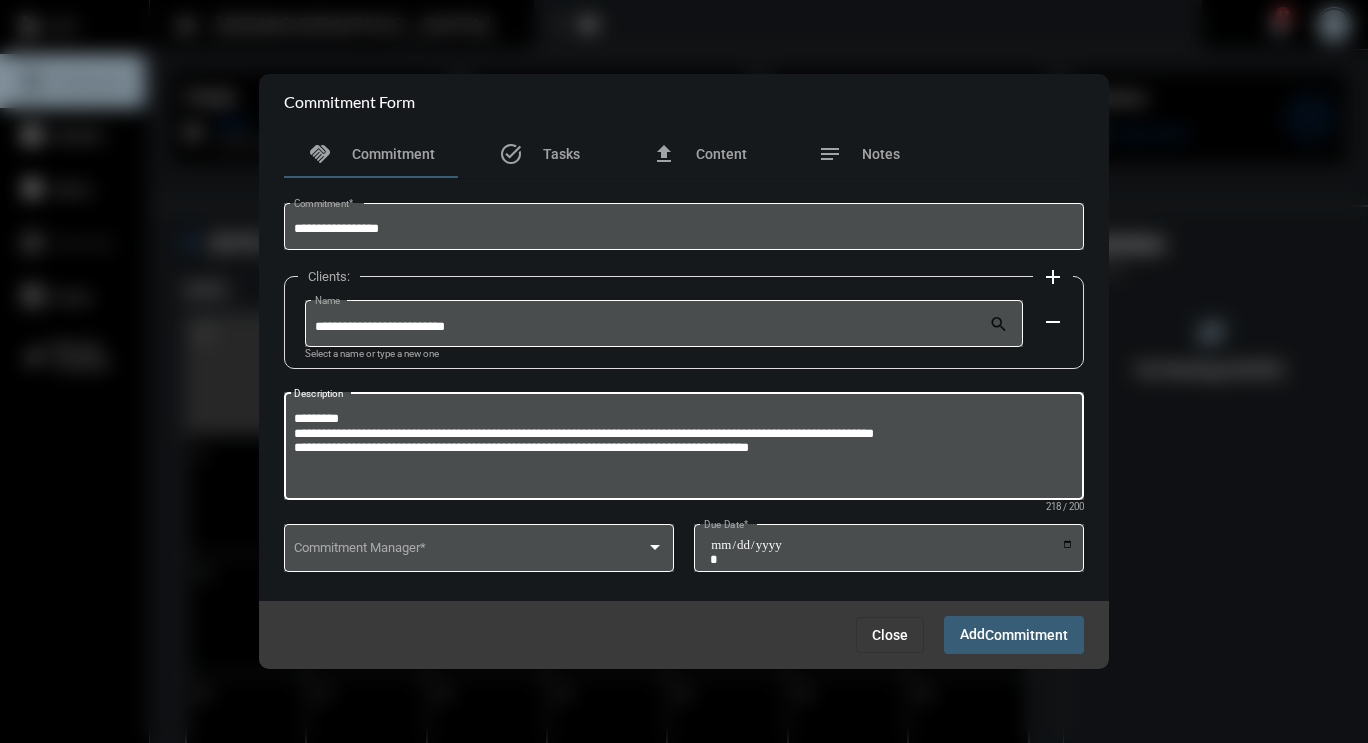paste on "**********" 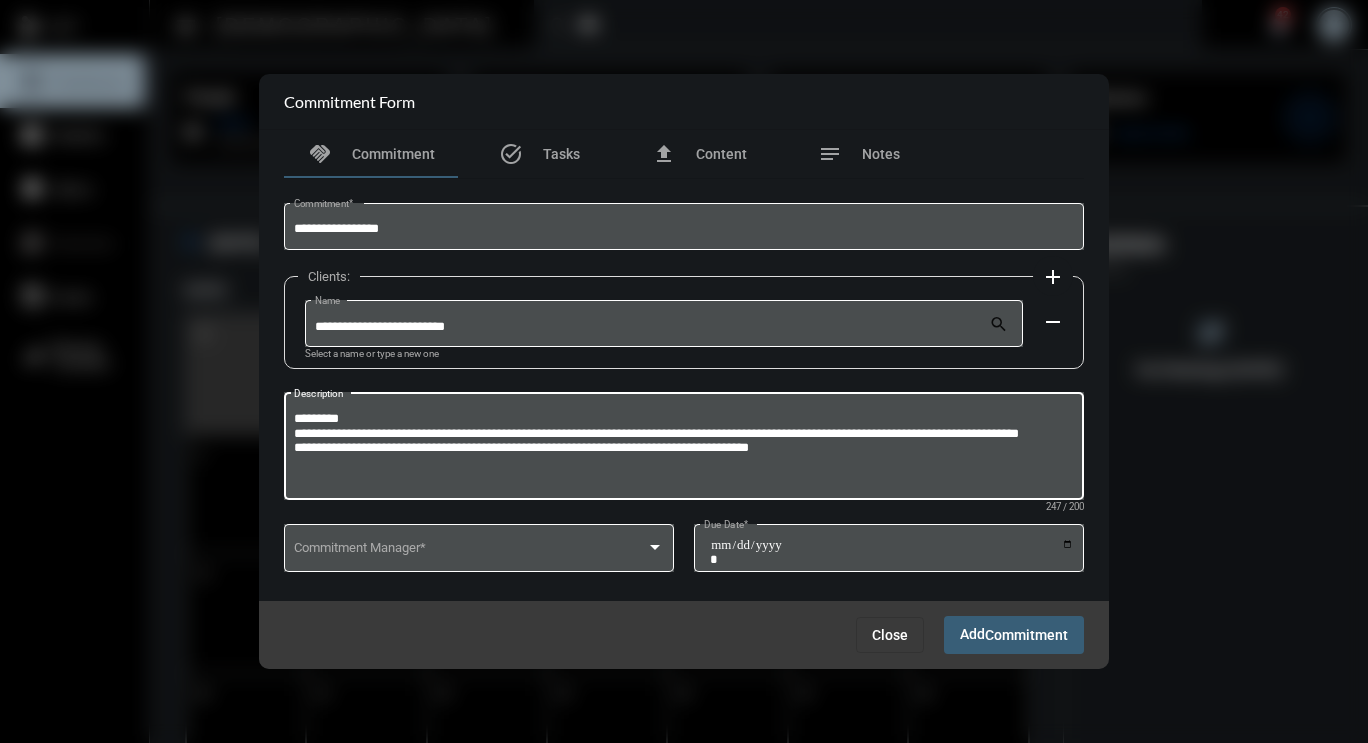 drag, startPoint x: 619, startPoint y: 451, endPoint x: 765, endPoint y: 433, distance: 147.10541 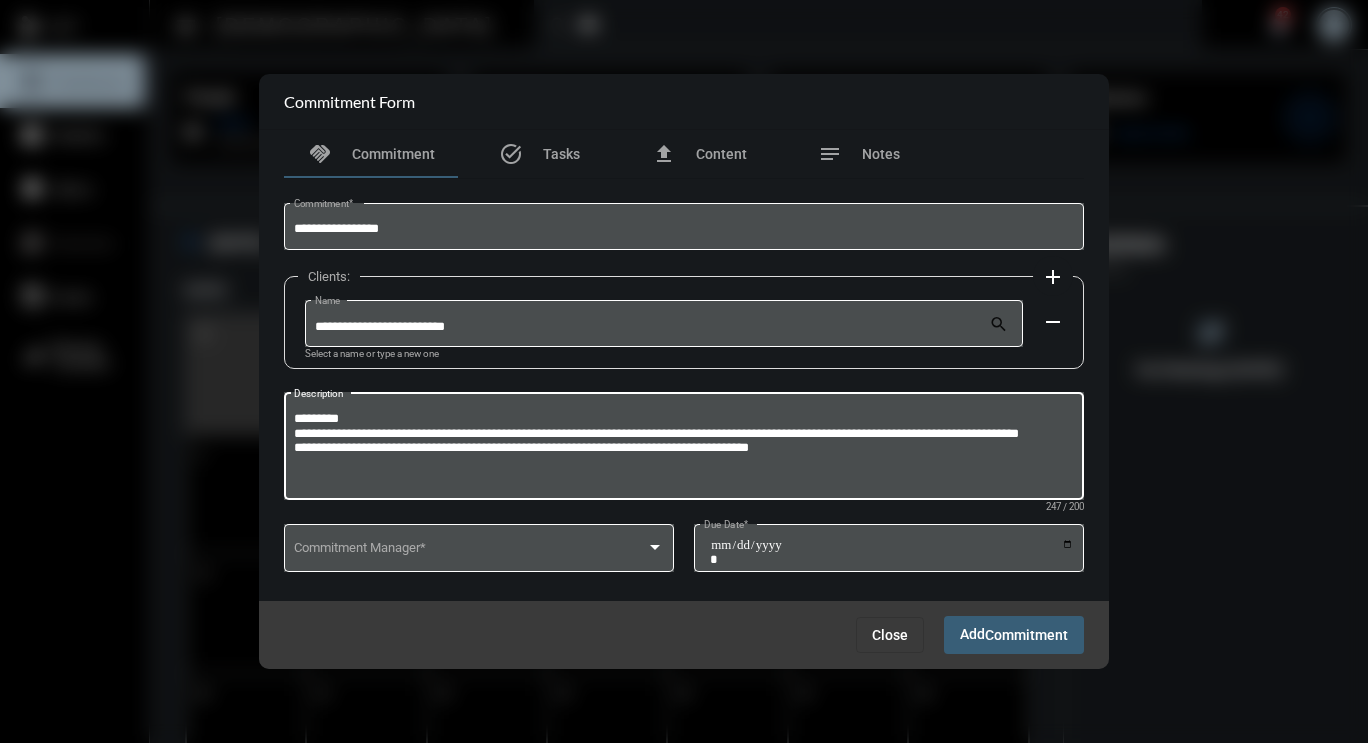 click on "**********" at bounding box center (684, 449) 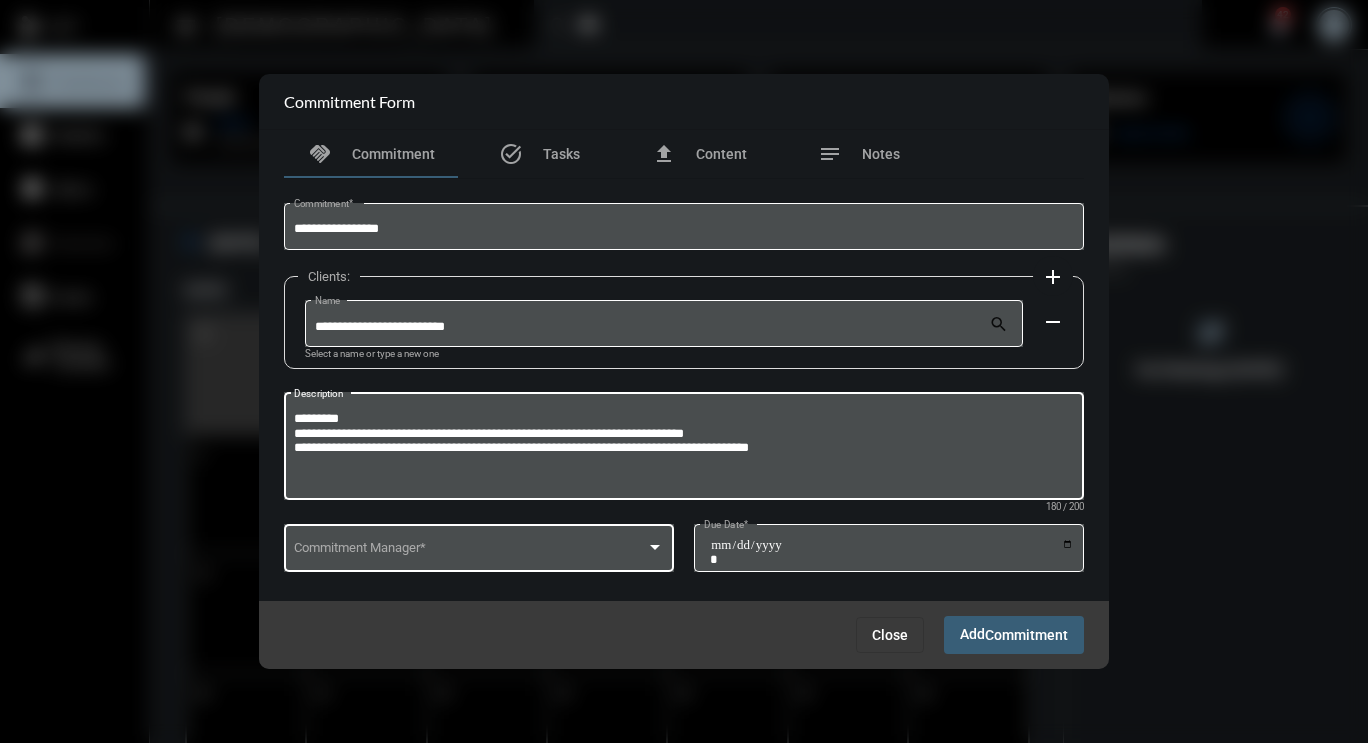 drag, startPoint x: 386, startPoint y: 434, endPoint x: 453, endPoint y: 560, distance: 142.706 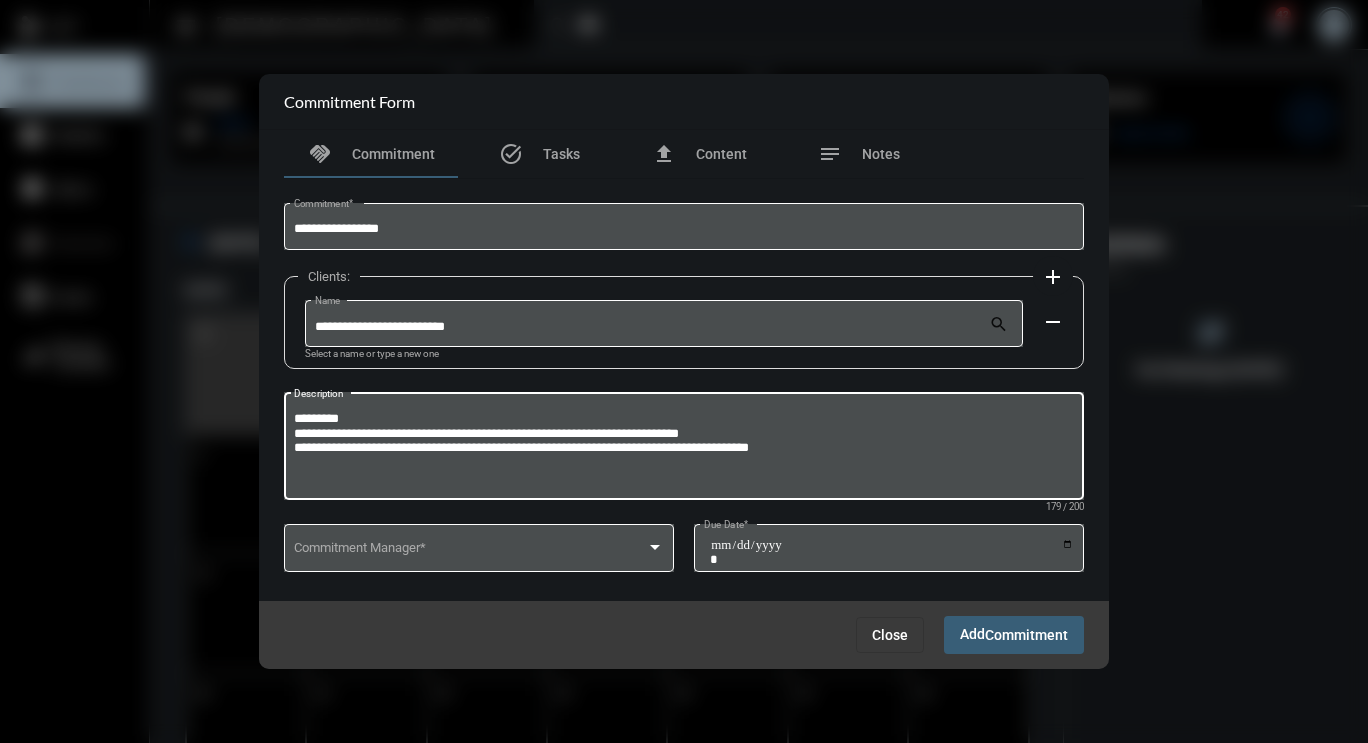 click on "**********" at bounding box center (684, 449) 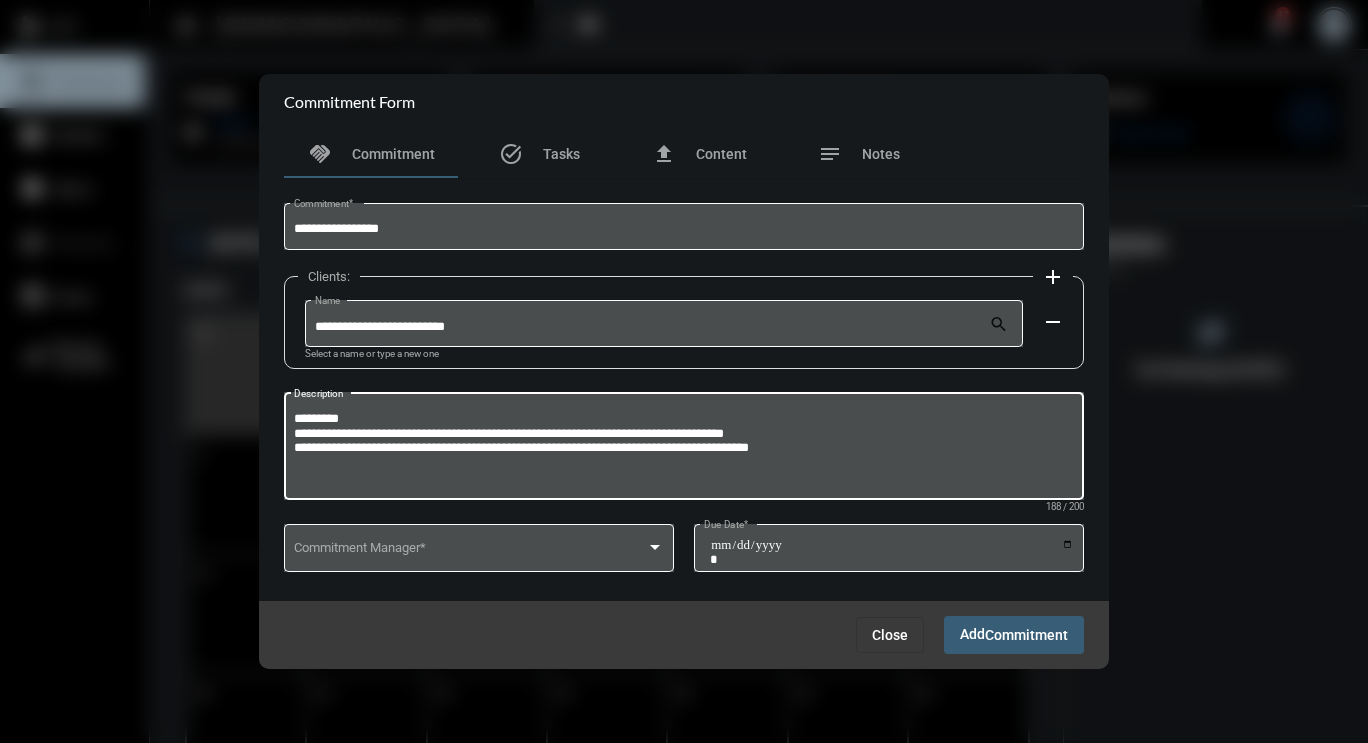 click on "**********" at bounding box center (684, 449) 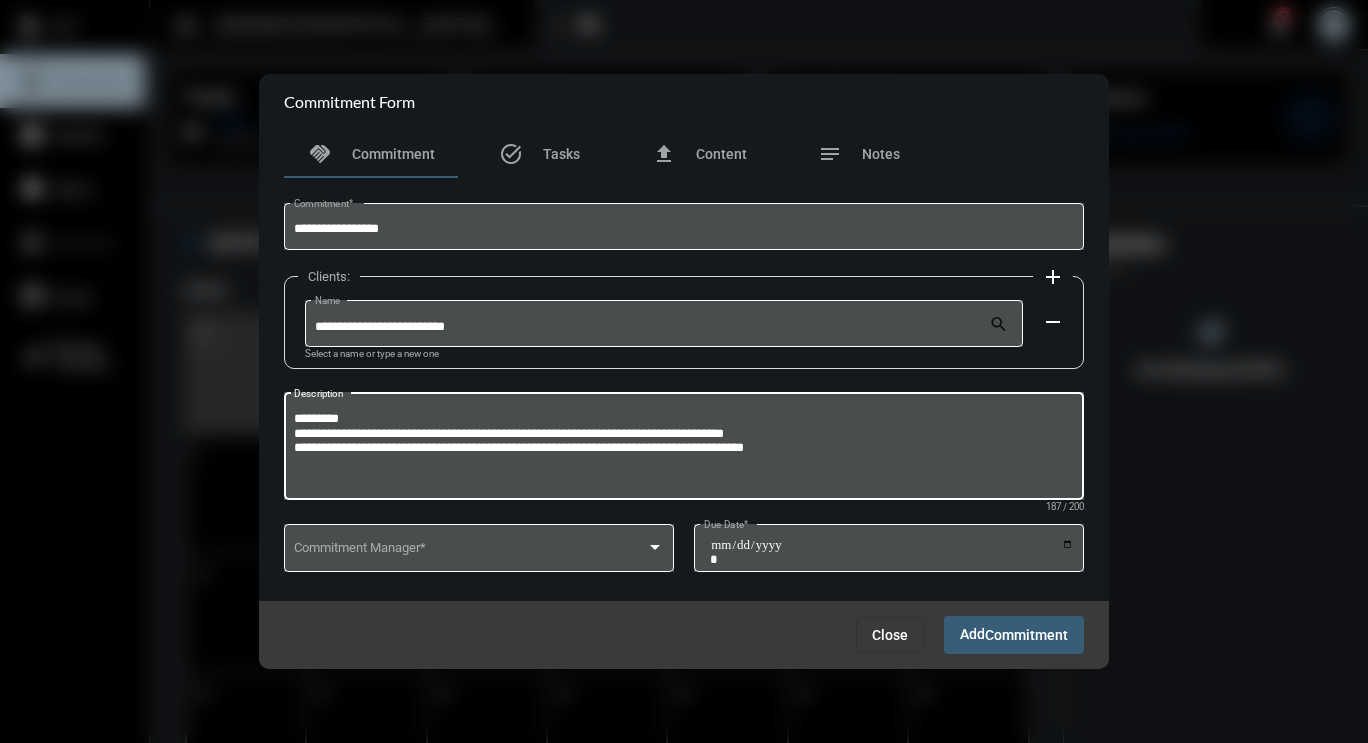 drag, startPoint x: 851, startPoint y: 451, endPoint x: 518, endPoint y: 452, distance: 333.0015 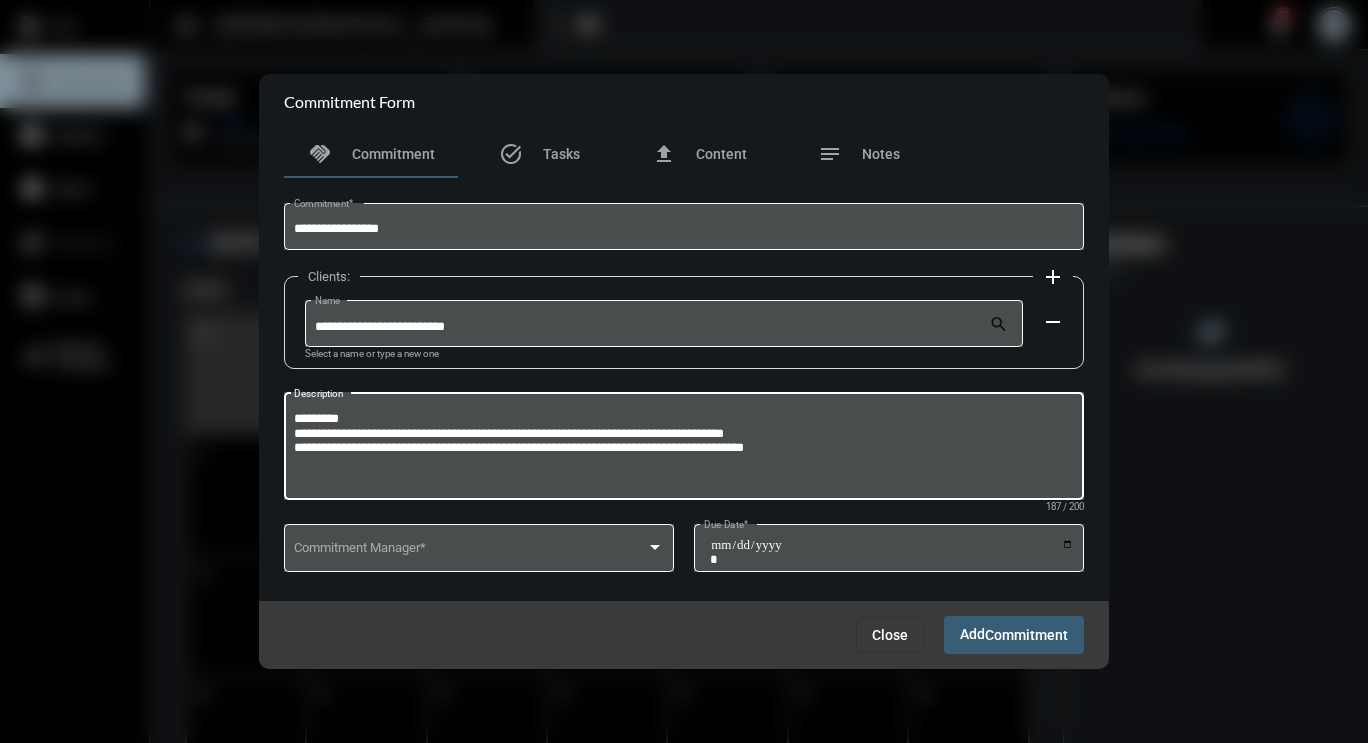 click on "**********" at bounding box center [684, 449] 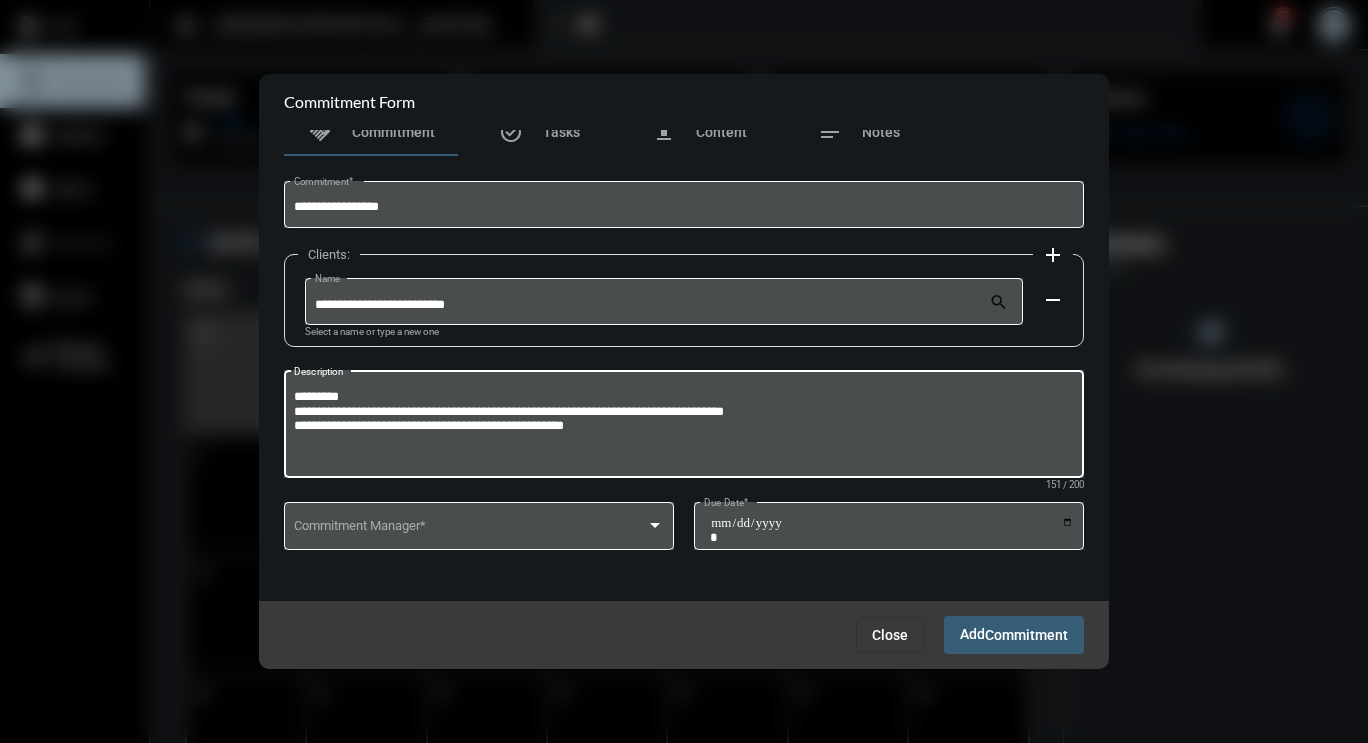 scroll, scrollTop: 0, scrollLeft: 0, axis: both 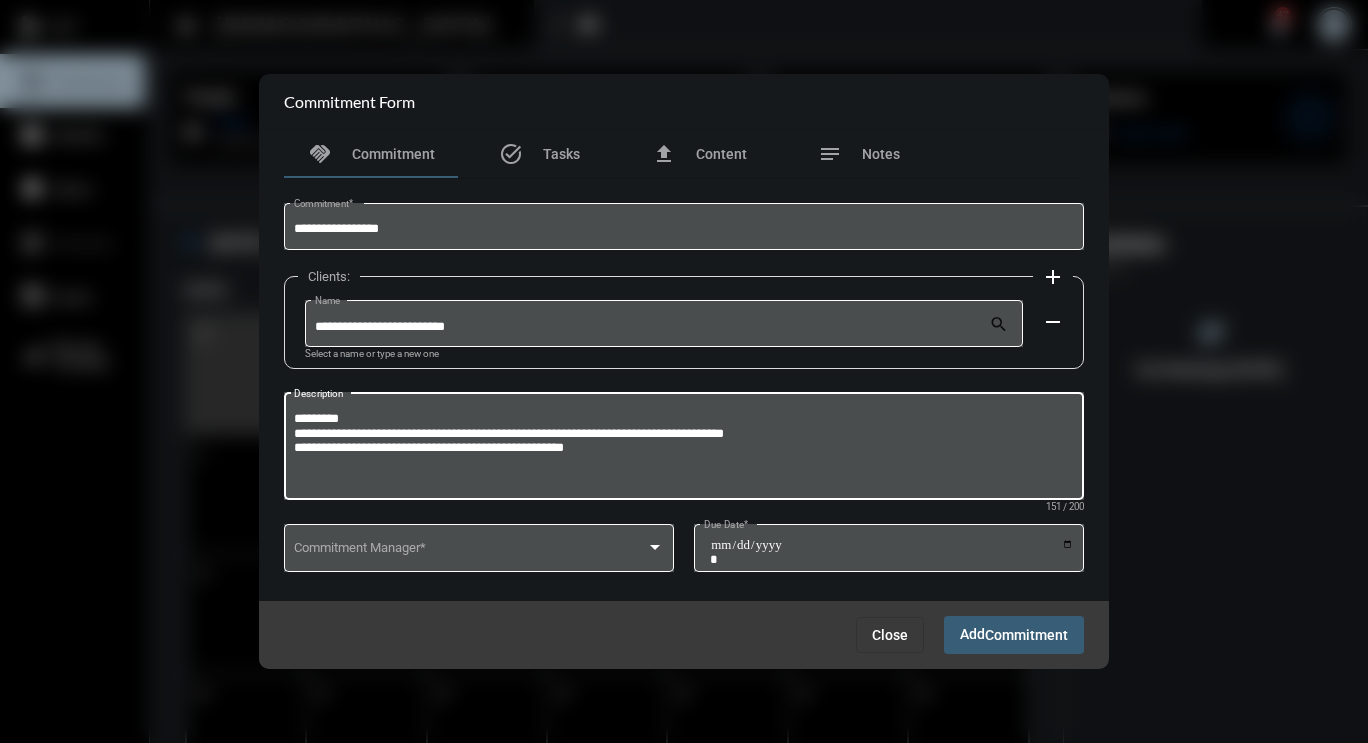 click on "**********" at bounding box center [684, 449] 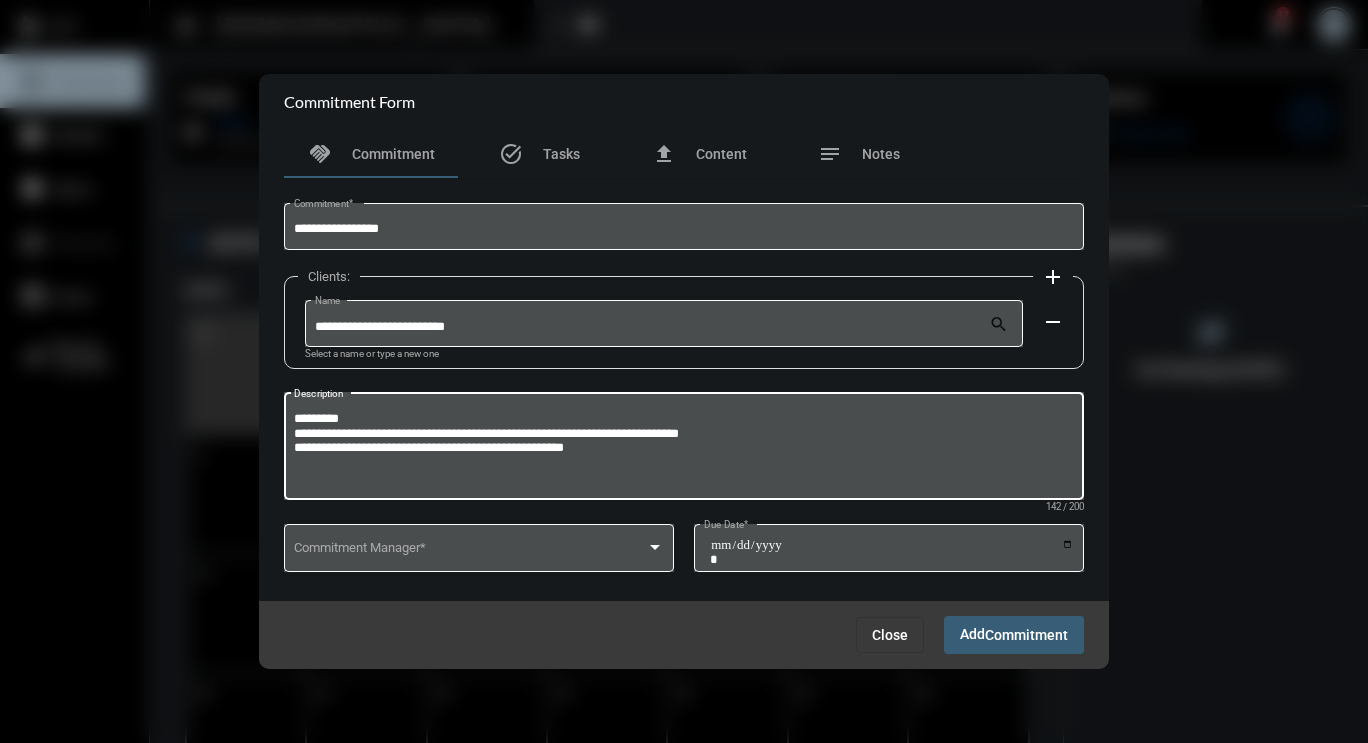 click on "**********" at bounding box center (684, 449) 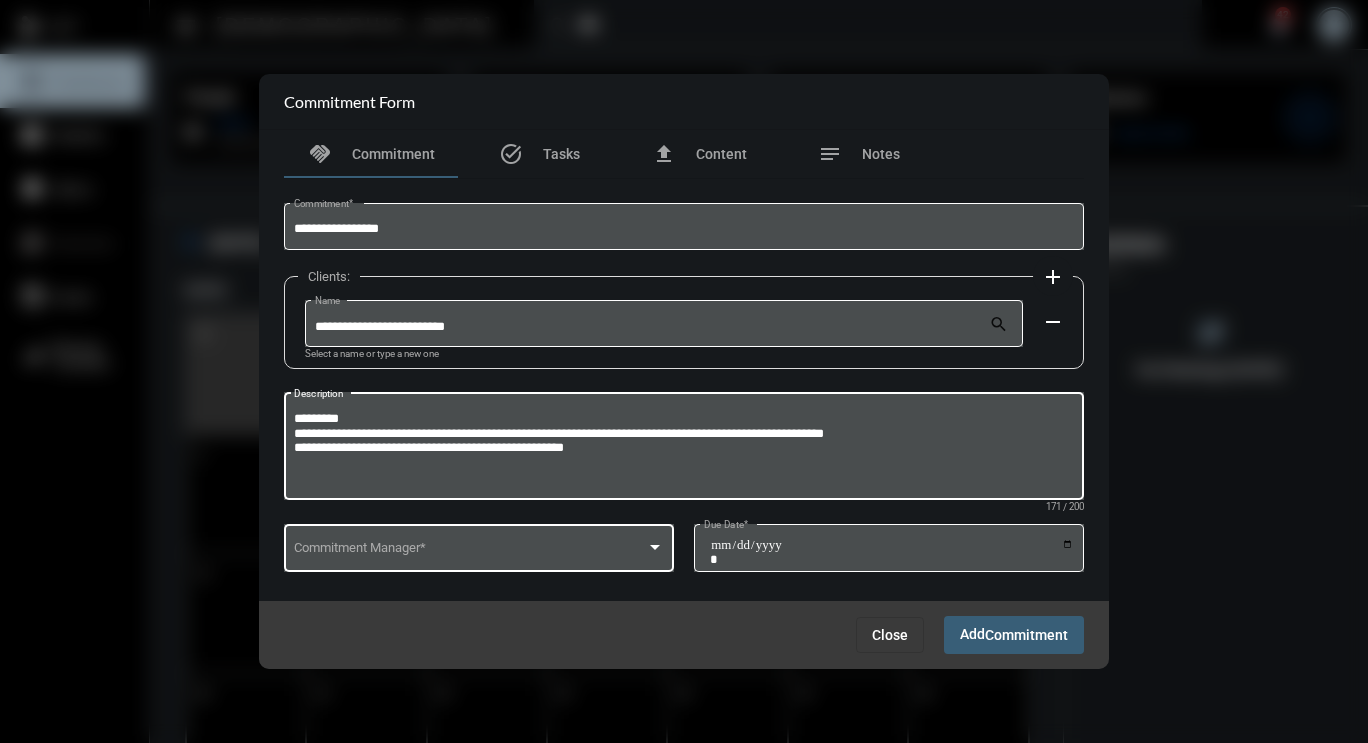 type on "**********" 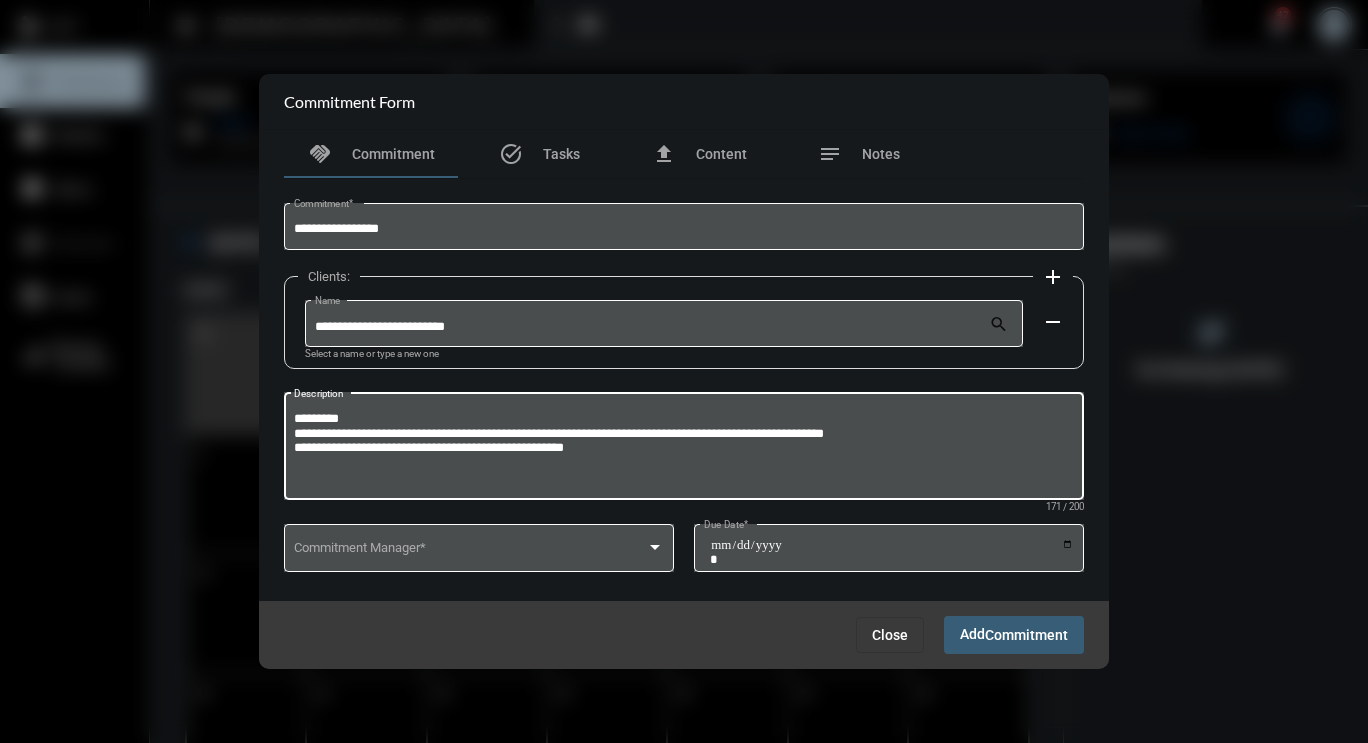 drag, startPoint x: 439, startPoint y: 220, endPoint x: 148, endPoint y: 177, distance: 294.15982 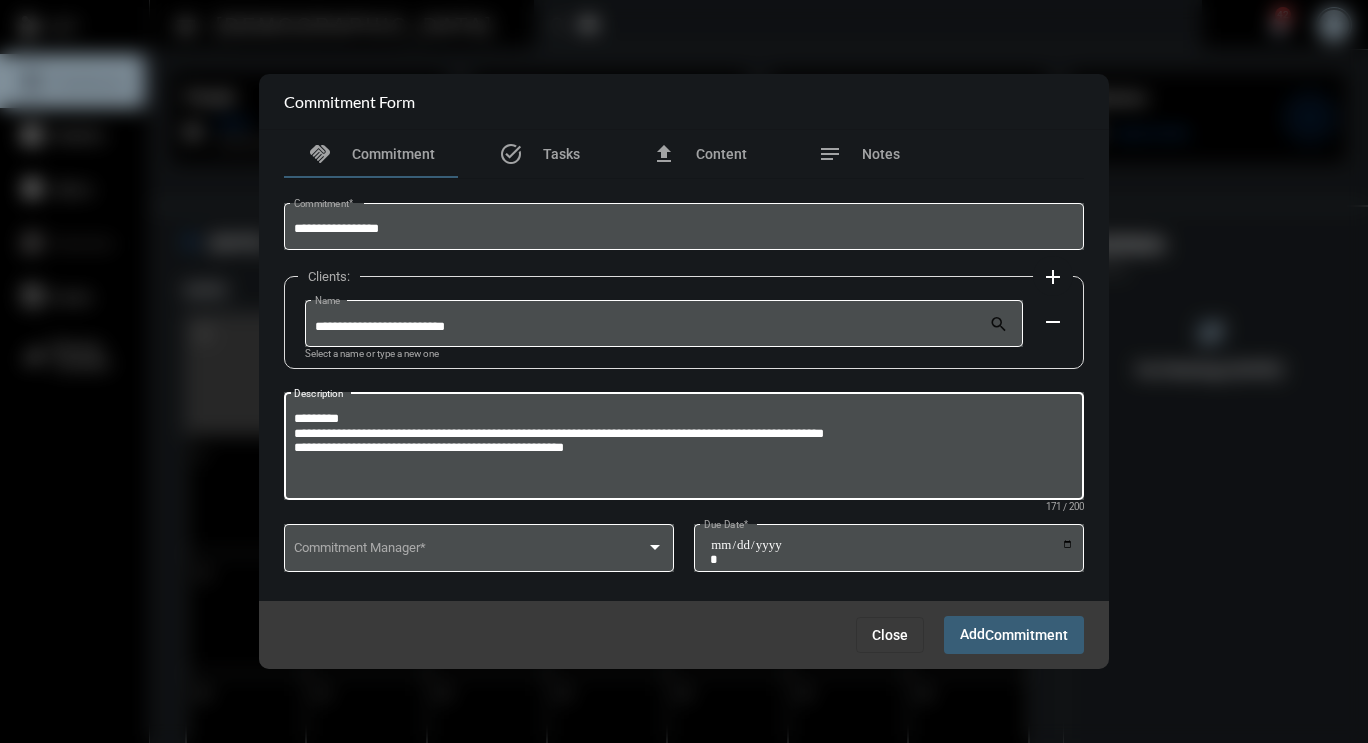 click on "**********" at bounding box center (684, 371) 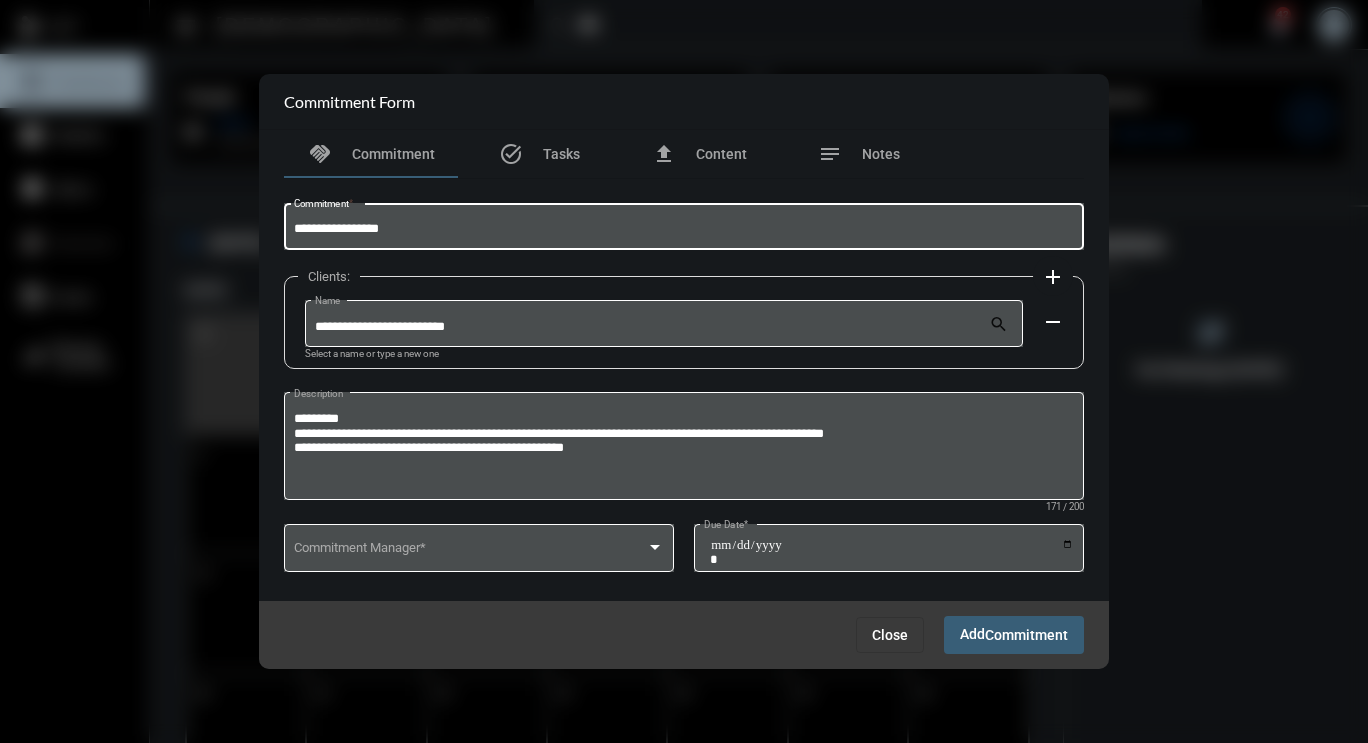 click on "**********" at bounding box center [684, 229] 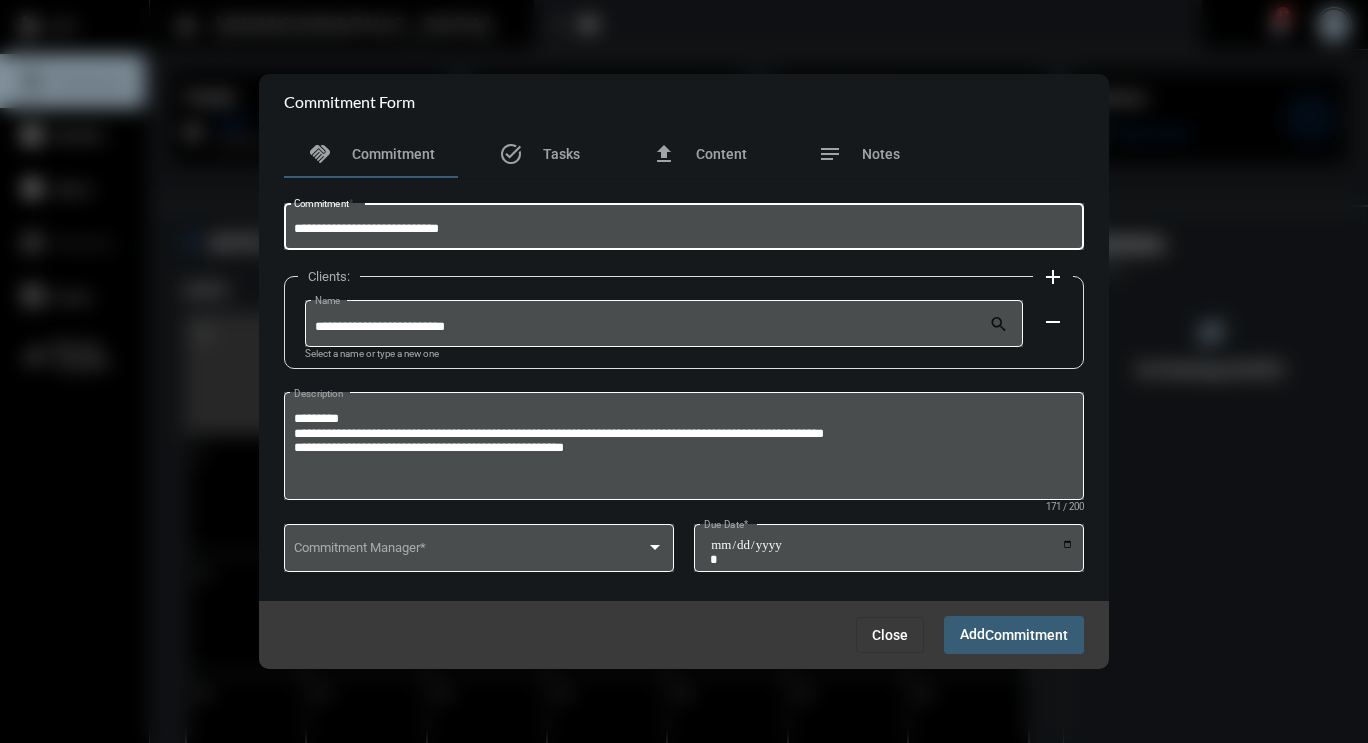type on "**********" 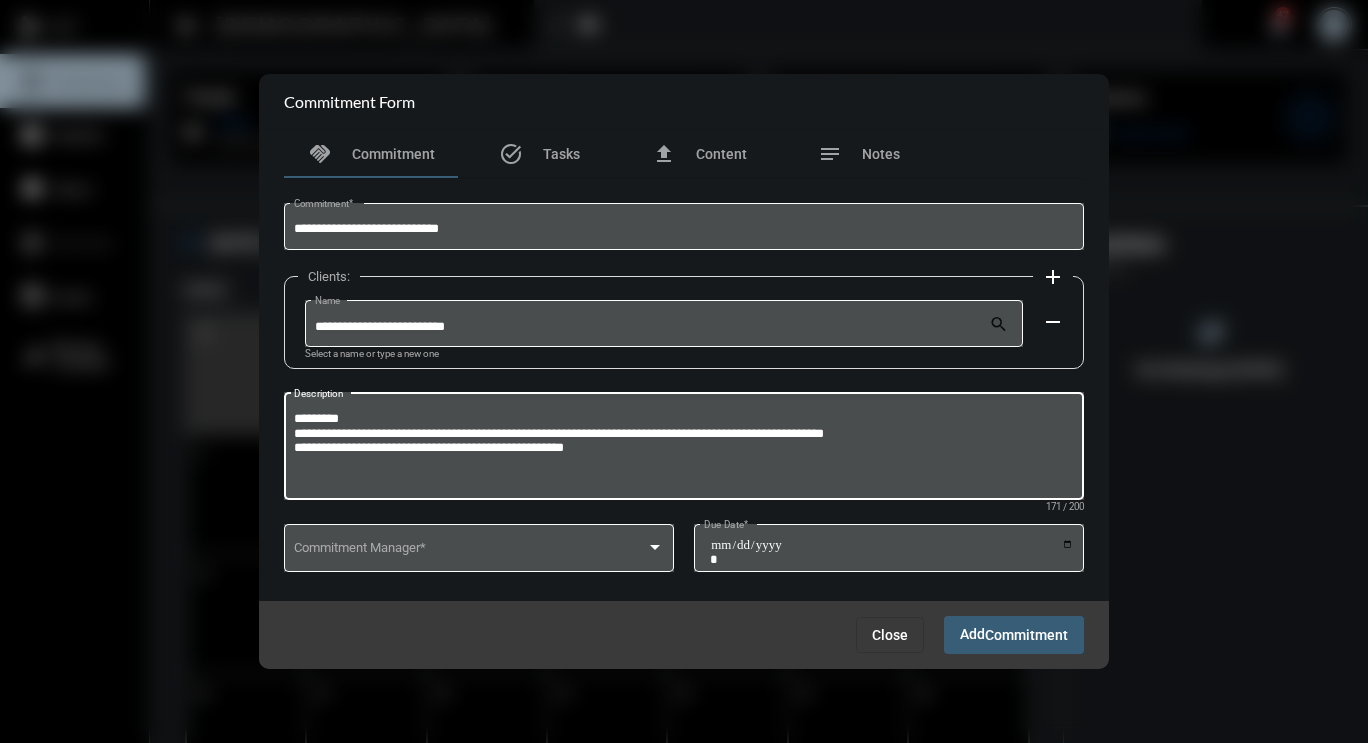 click on "**********" at bounding box center (684, 449) 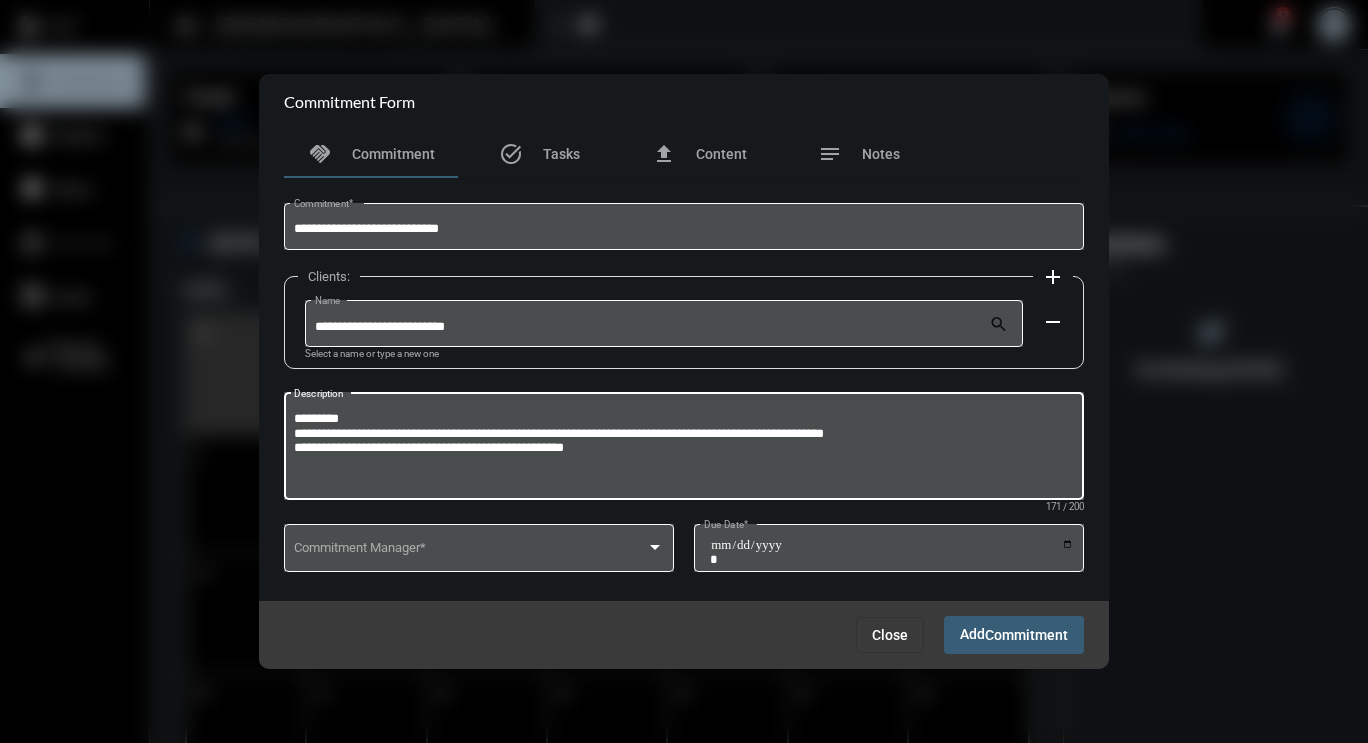 paste on "**********" 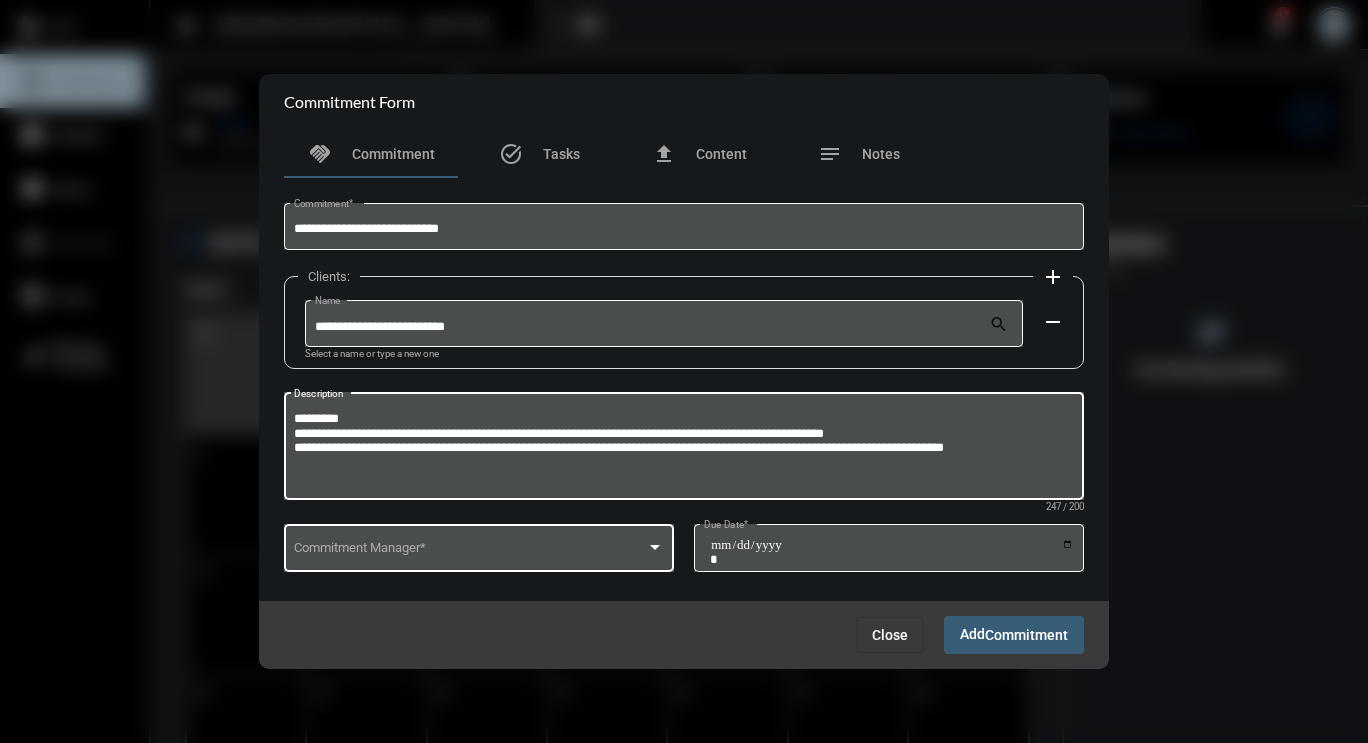 drag, startPoint x: 624, startPoint y: 450, endPoint x: 651, endPoint y: 547, distance: 100.68764 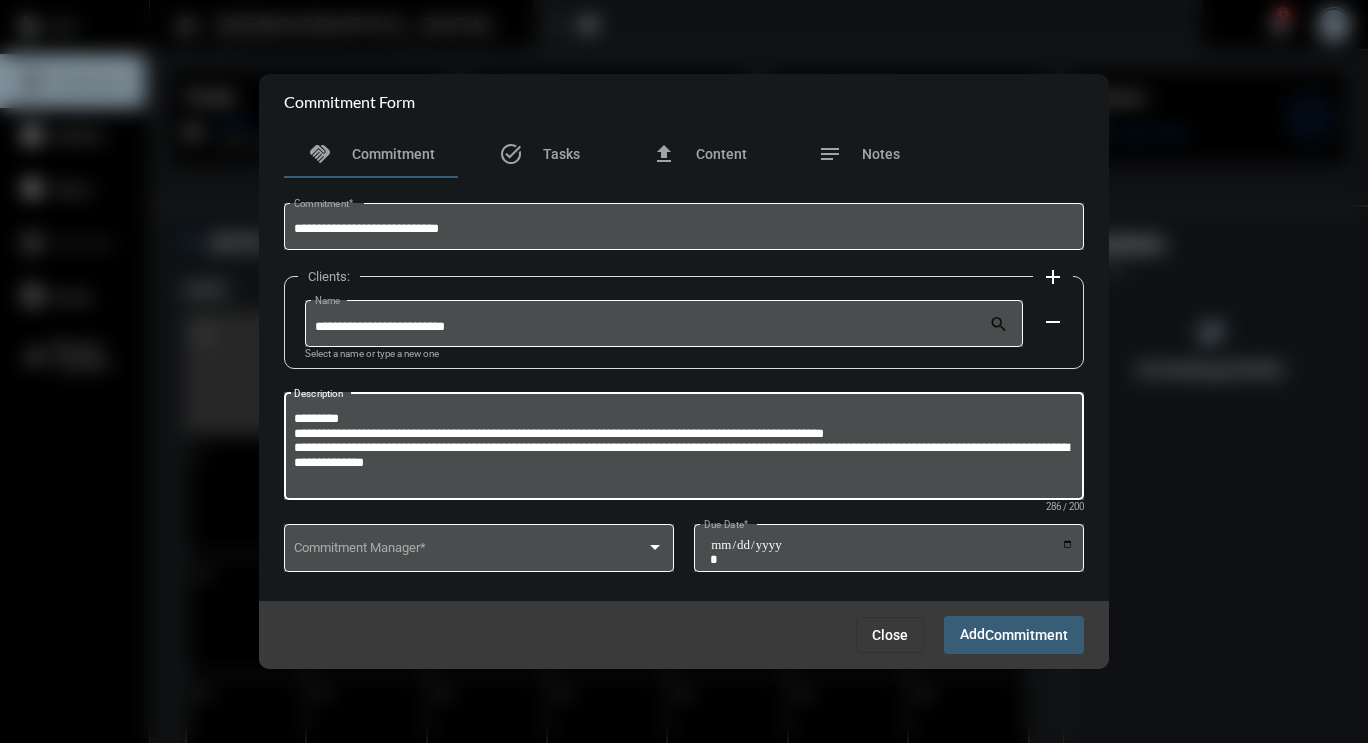 click on "**********" at bounding box center [684, 449] 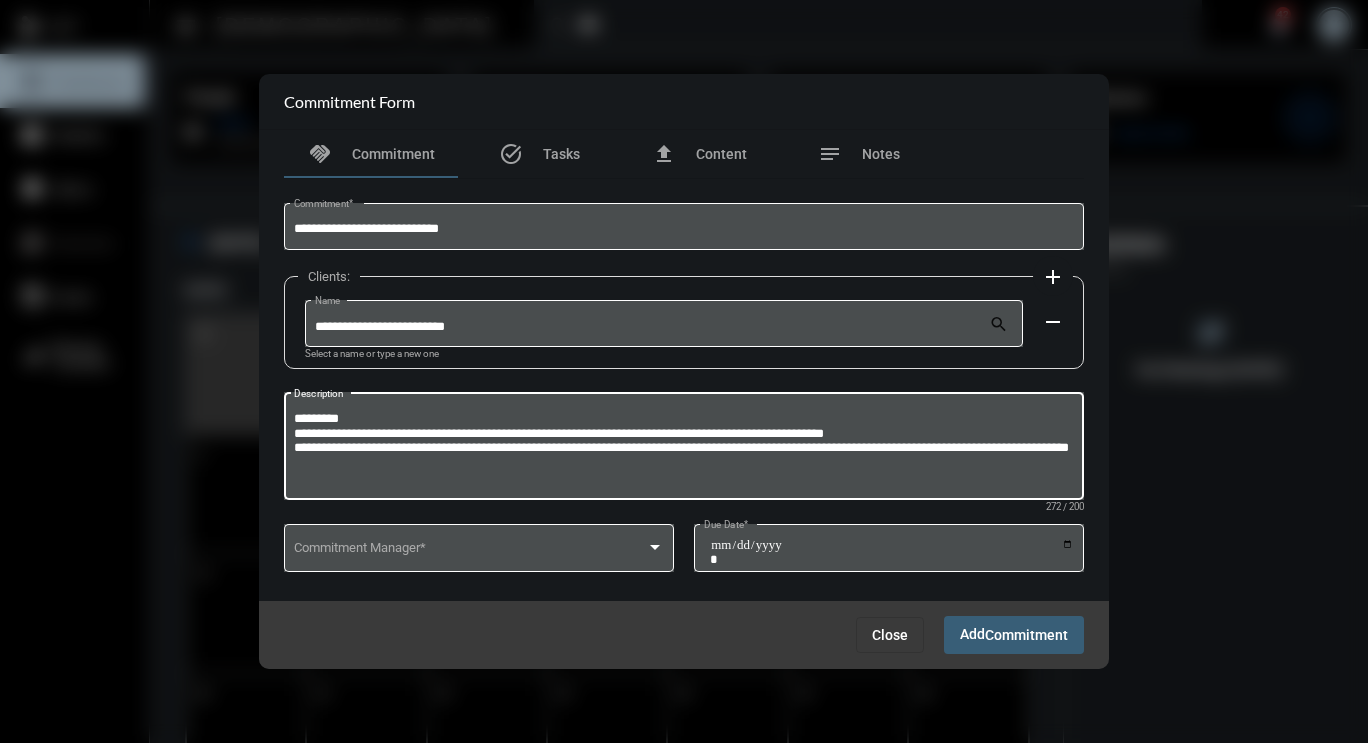 click on "**********" at bounding box center [684, 449] 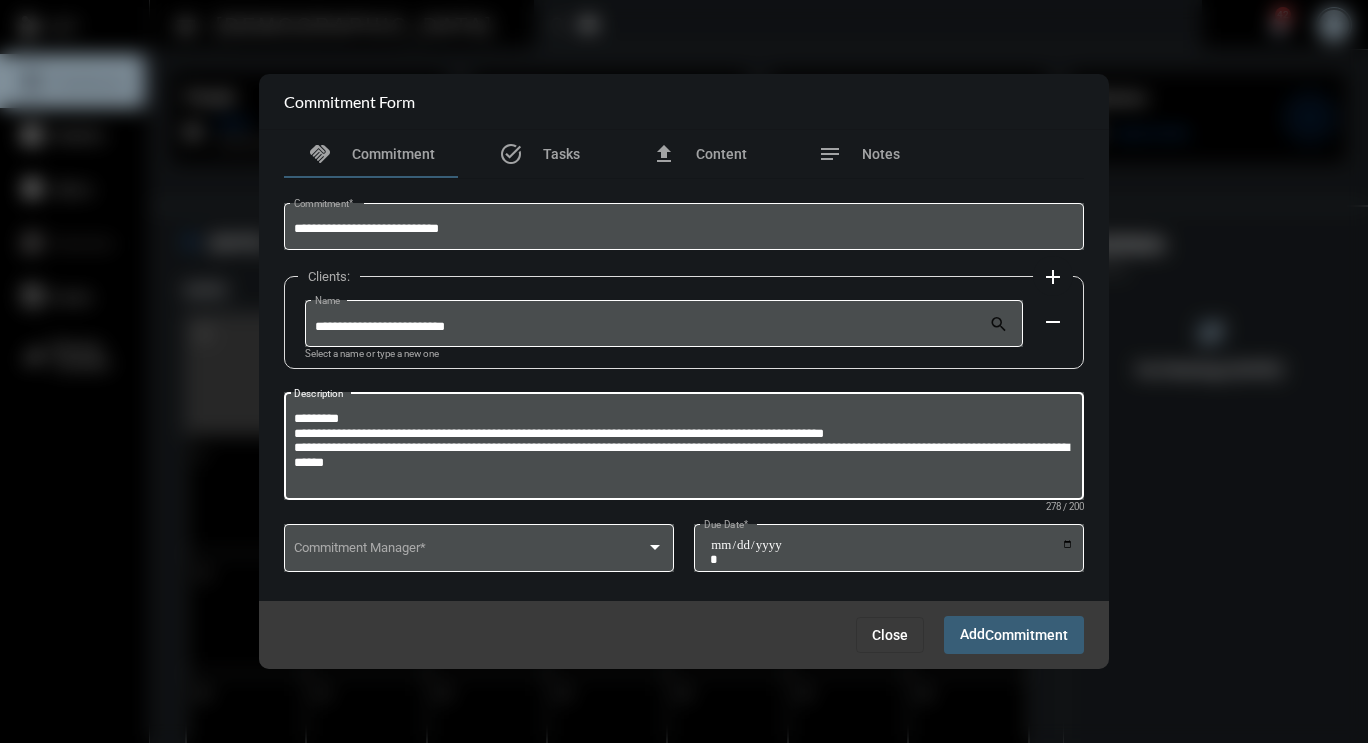 click on "**********" at bounding box center [684, 449] 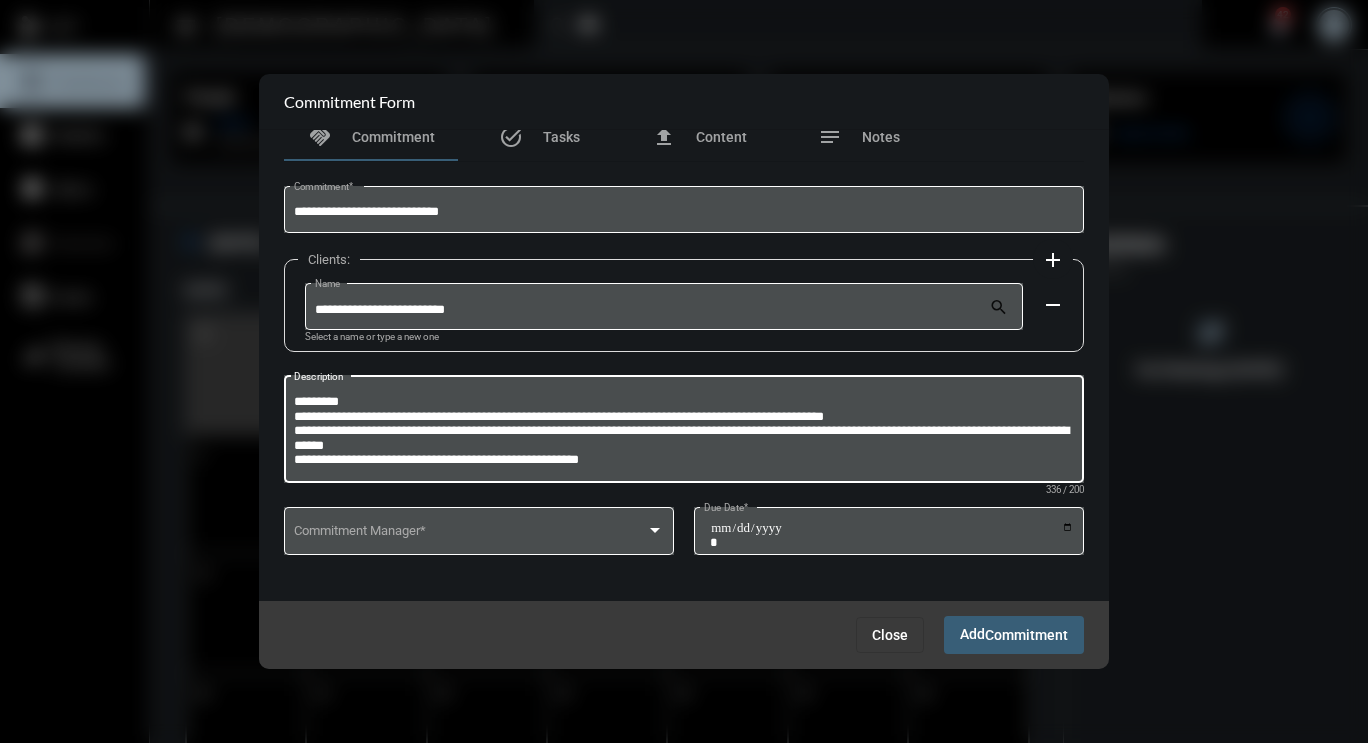 scroll, scrollTop: 26, scrollLeft: 0, axis: vertical 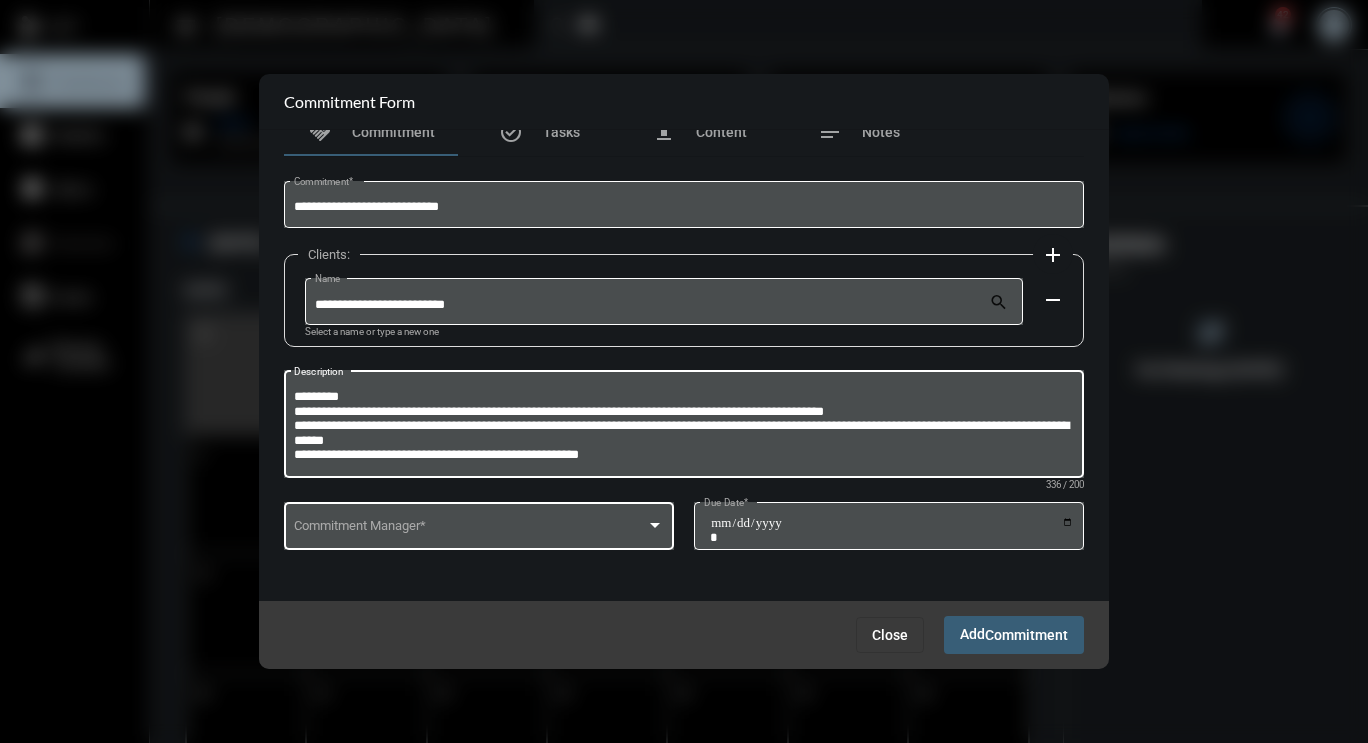 type on "**********" 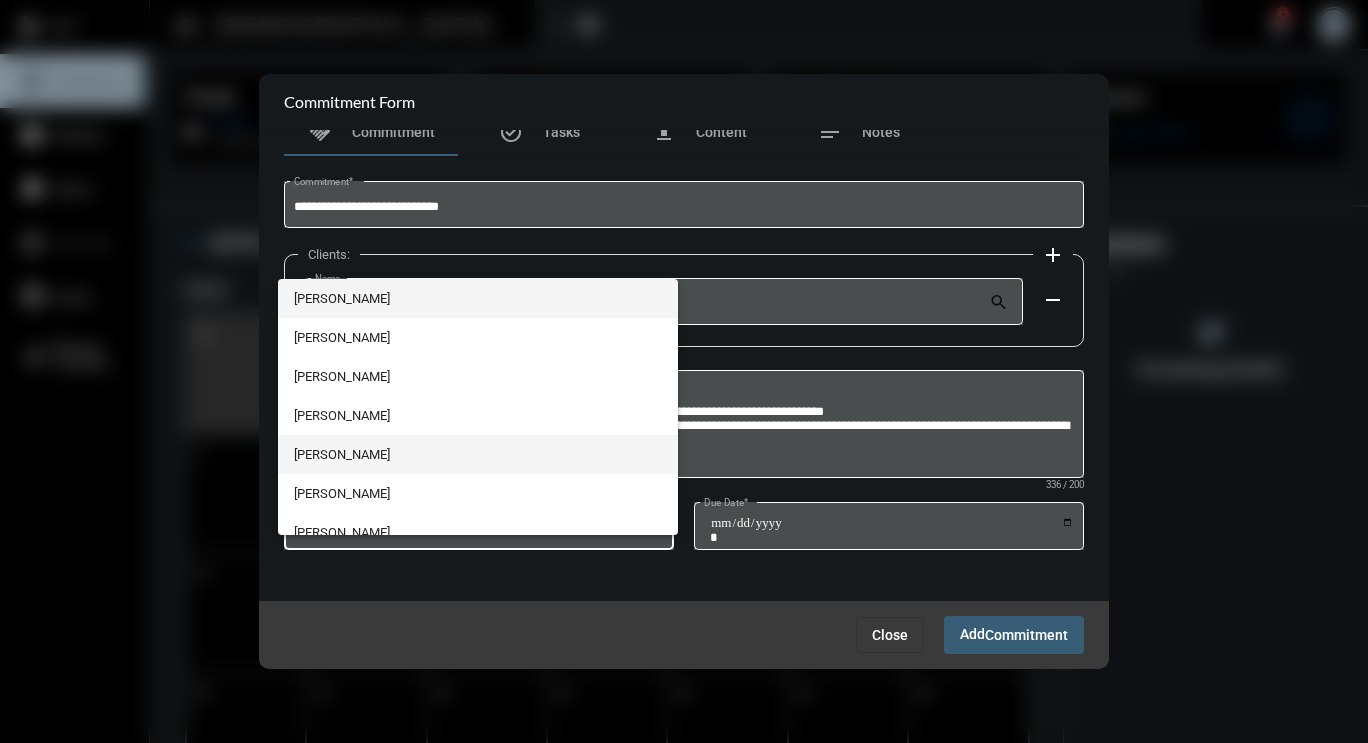 click on "Kassi  Abbott" at bounding box center [478, 454] 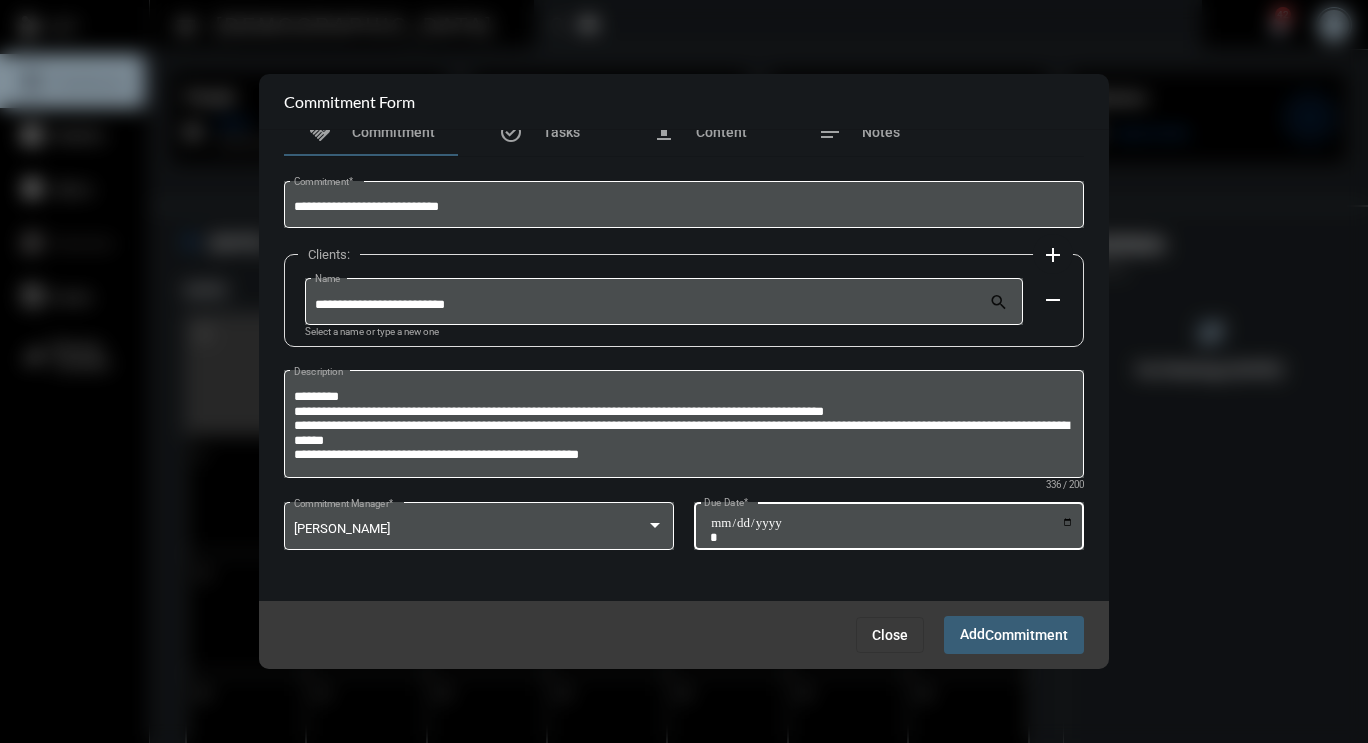 click on "Due Date  *" 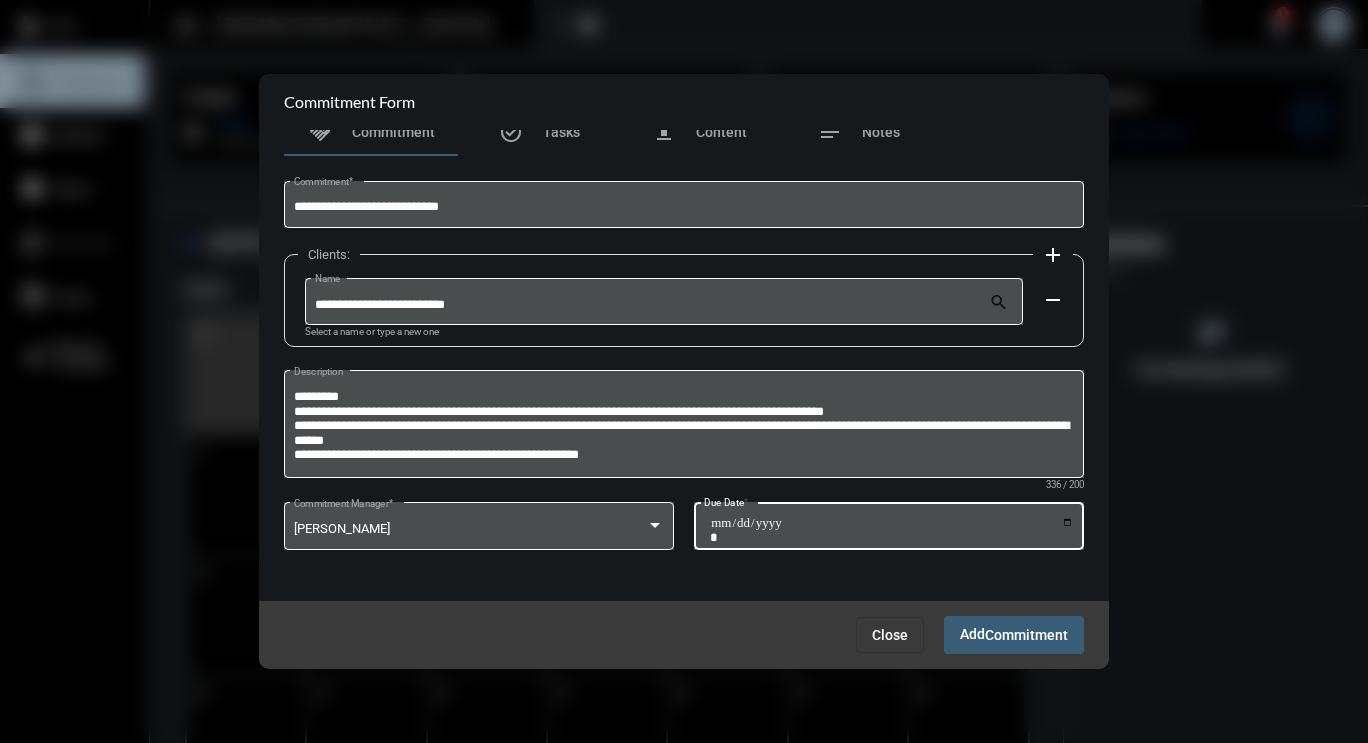 click on "Due Date  *" at bounding box center [892, 530] 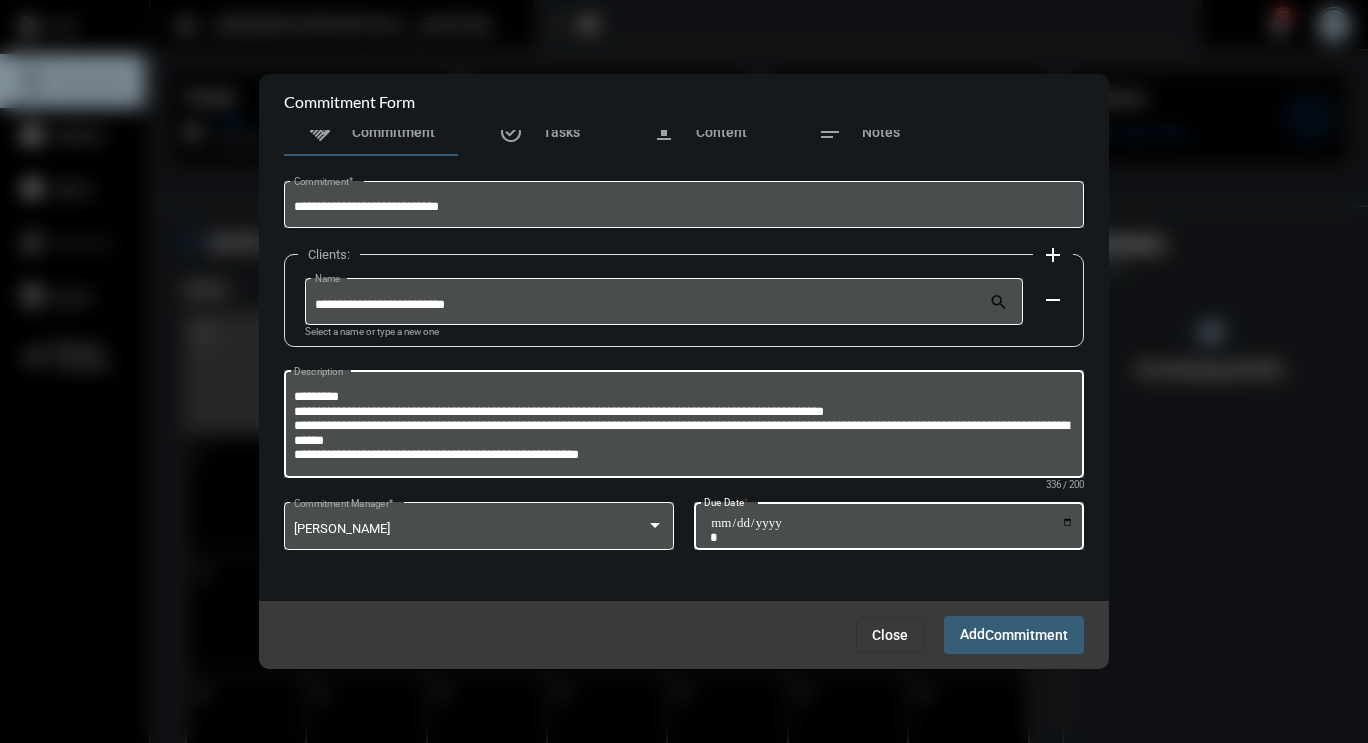 type on "**********" 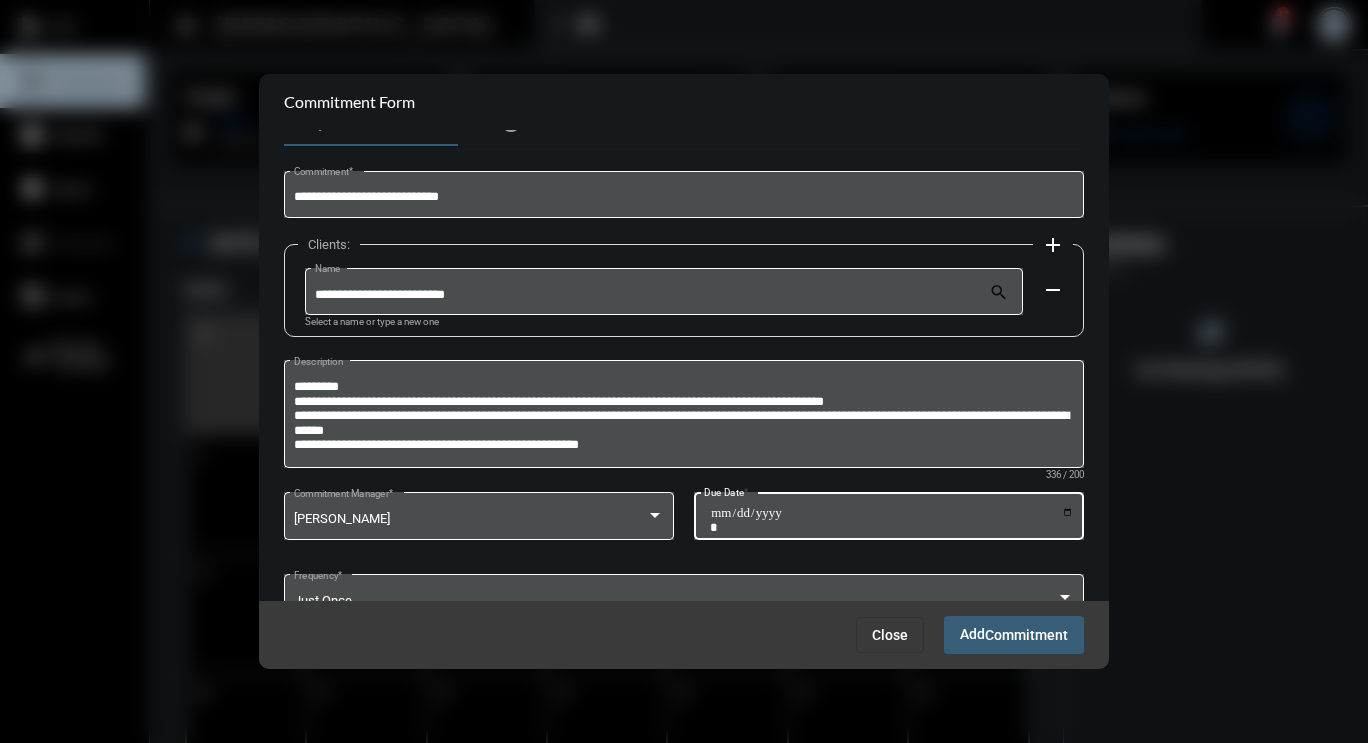 scroll, scrollTop: 108, scrollLeft: 0, axis: vertical 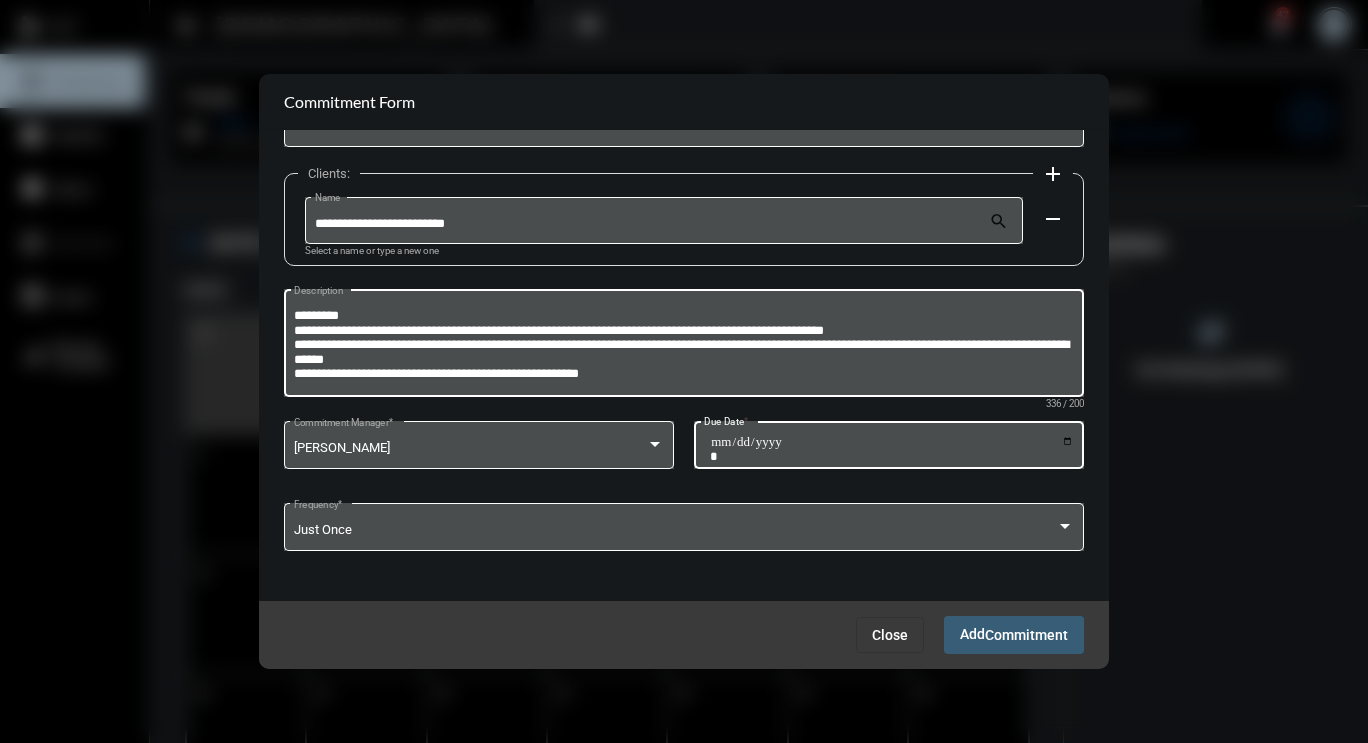 click on "**********" at bounding box center (684, 346) 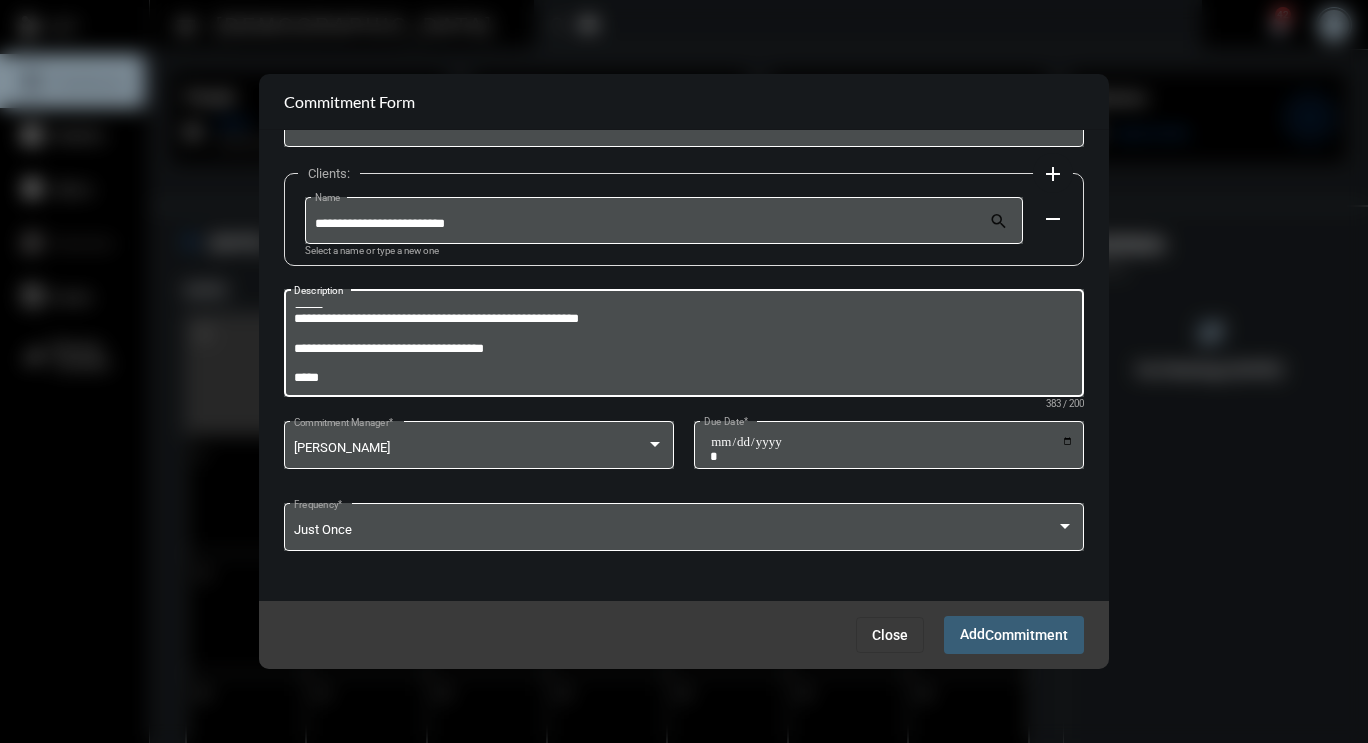scroll, scrollTop: 0, scrollLeft: 0, axis: both 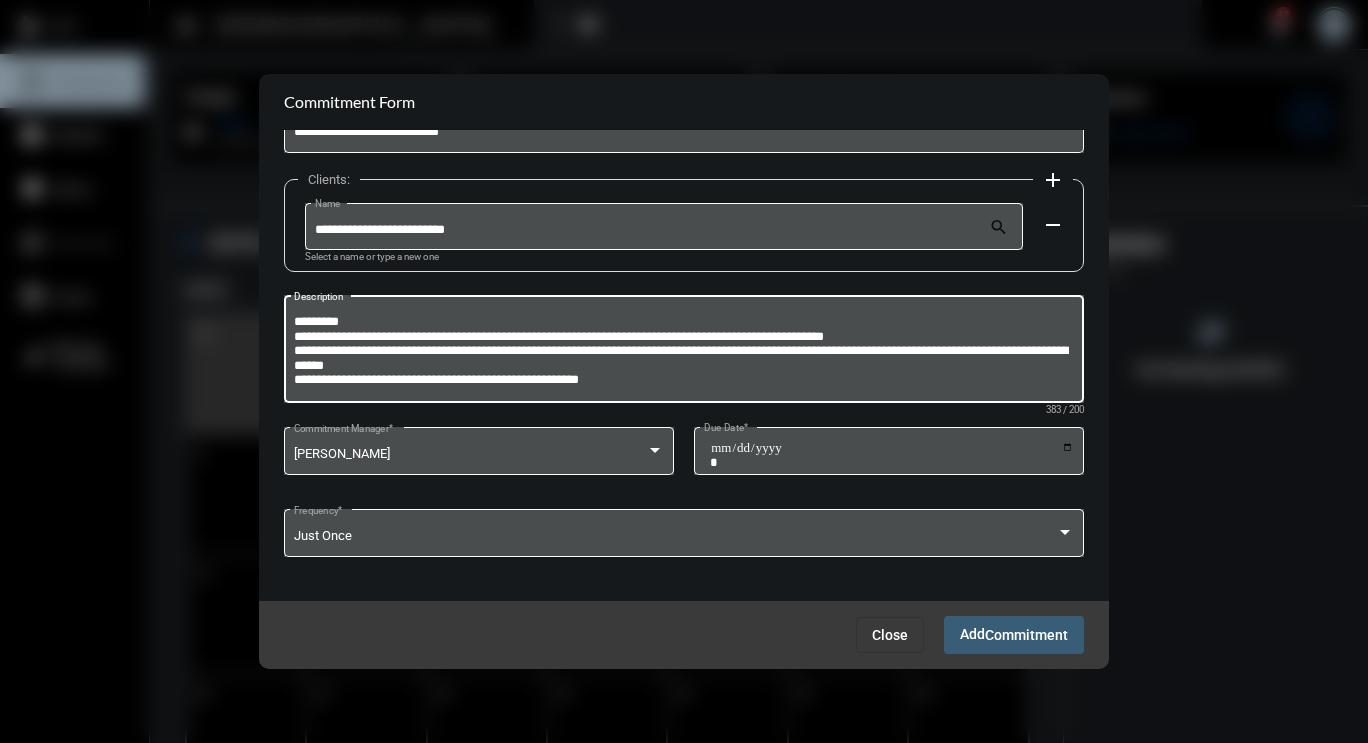 type on "**********" 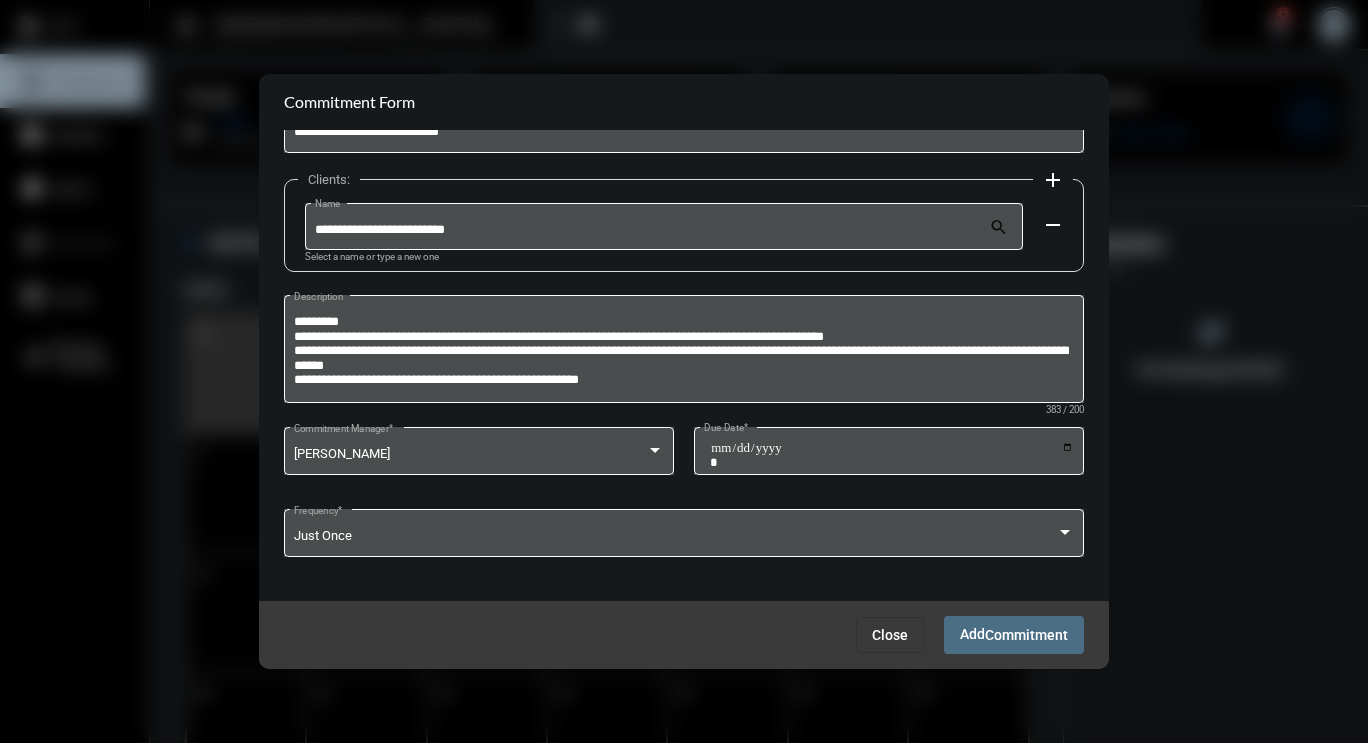 click on "Commitment" at bounding box center [1026, 636] 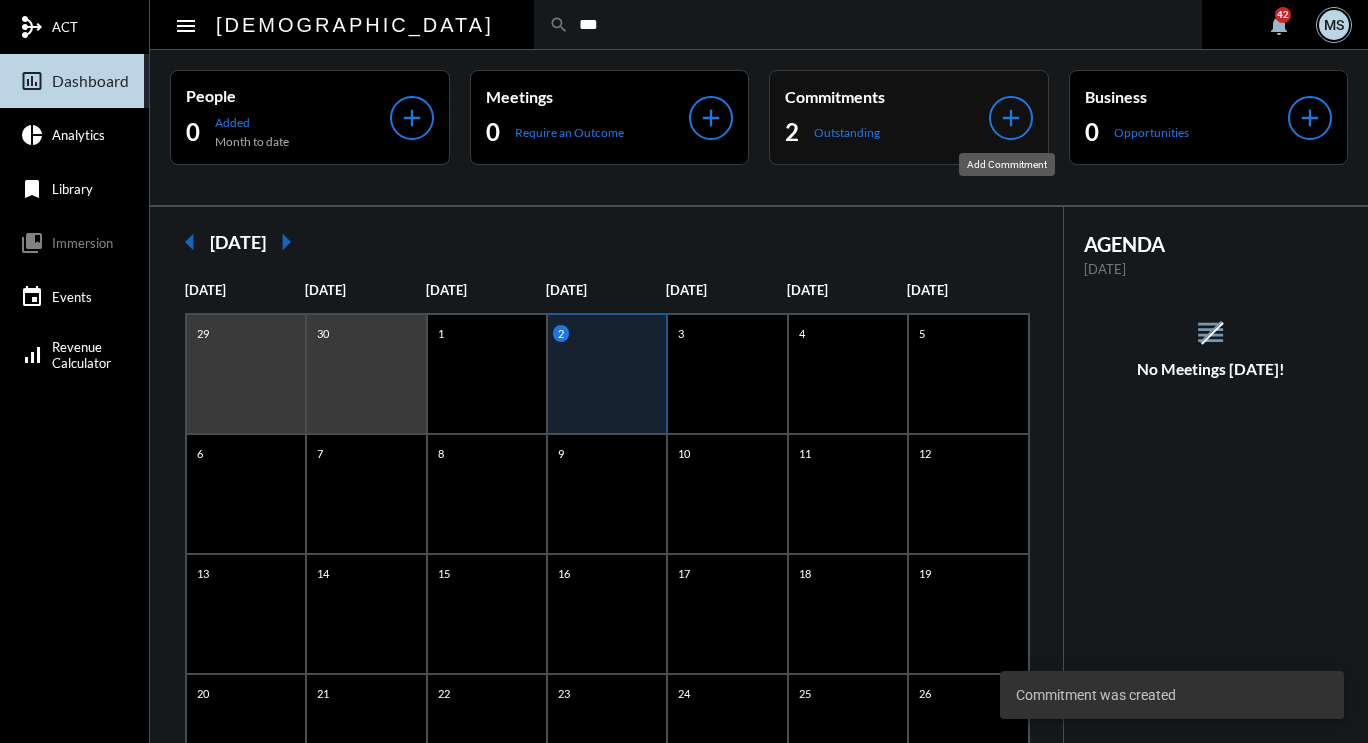 click on "add" 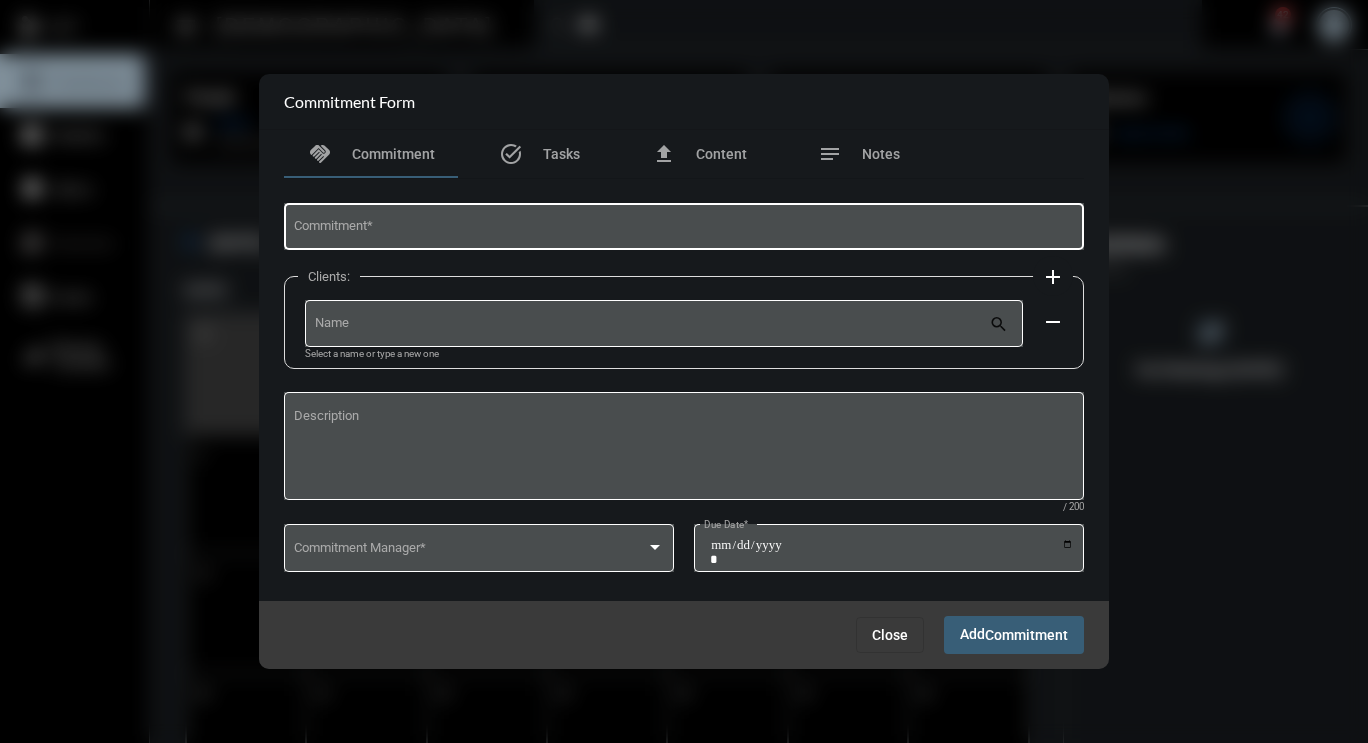 click on "Commitment  *" at bounding box center [684, 229] 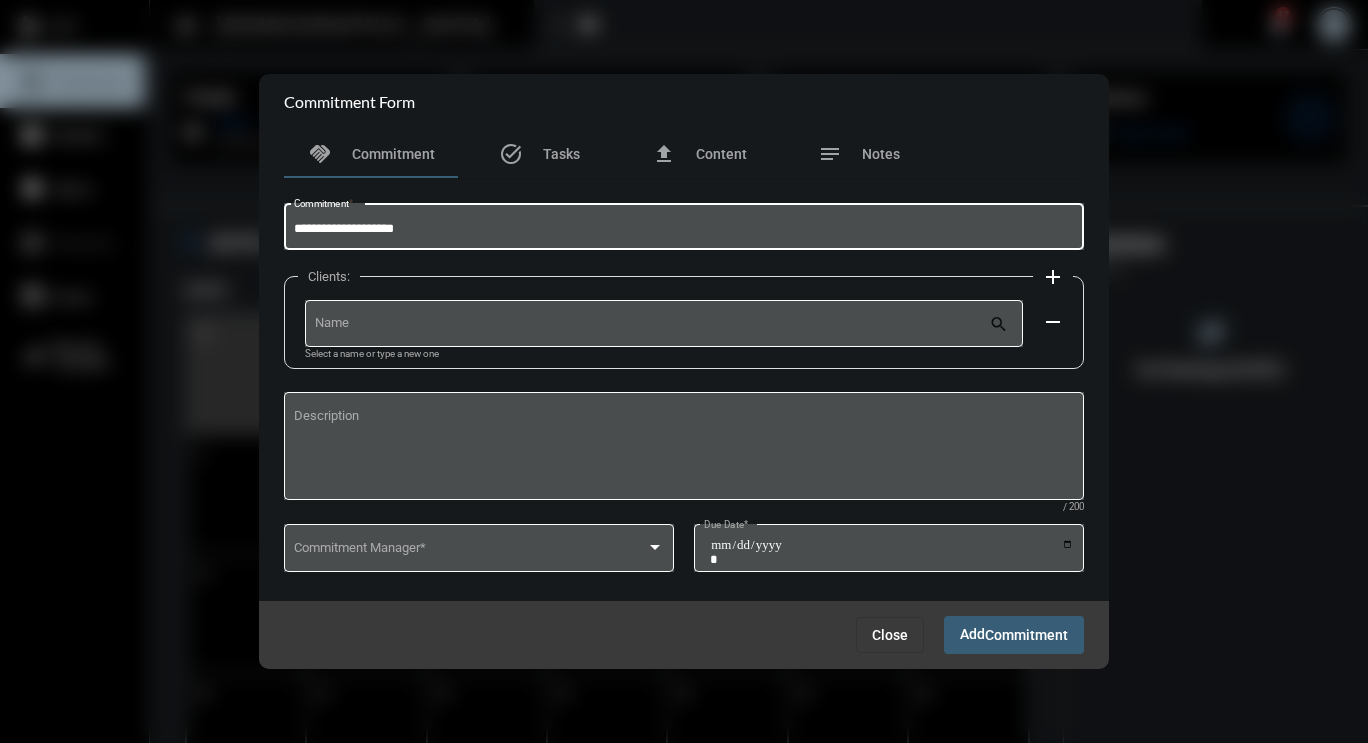 type on "**********" 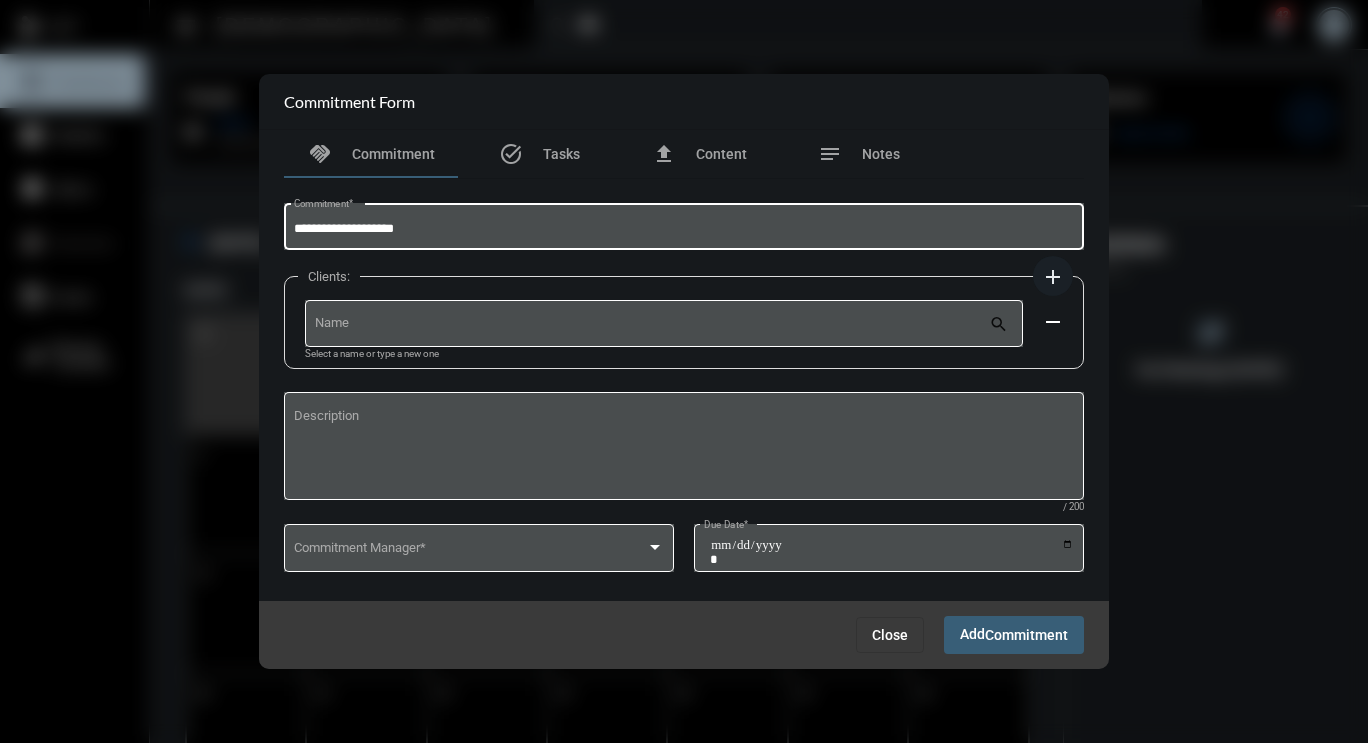 type 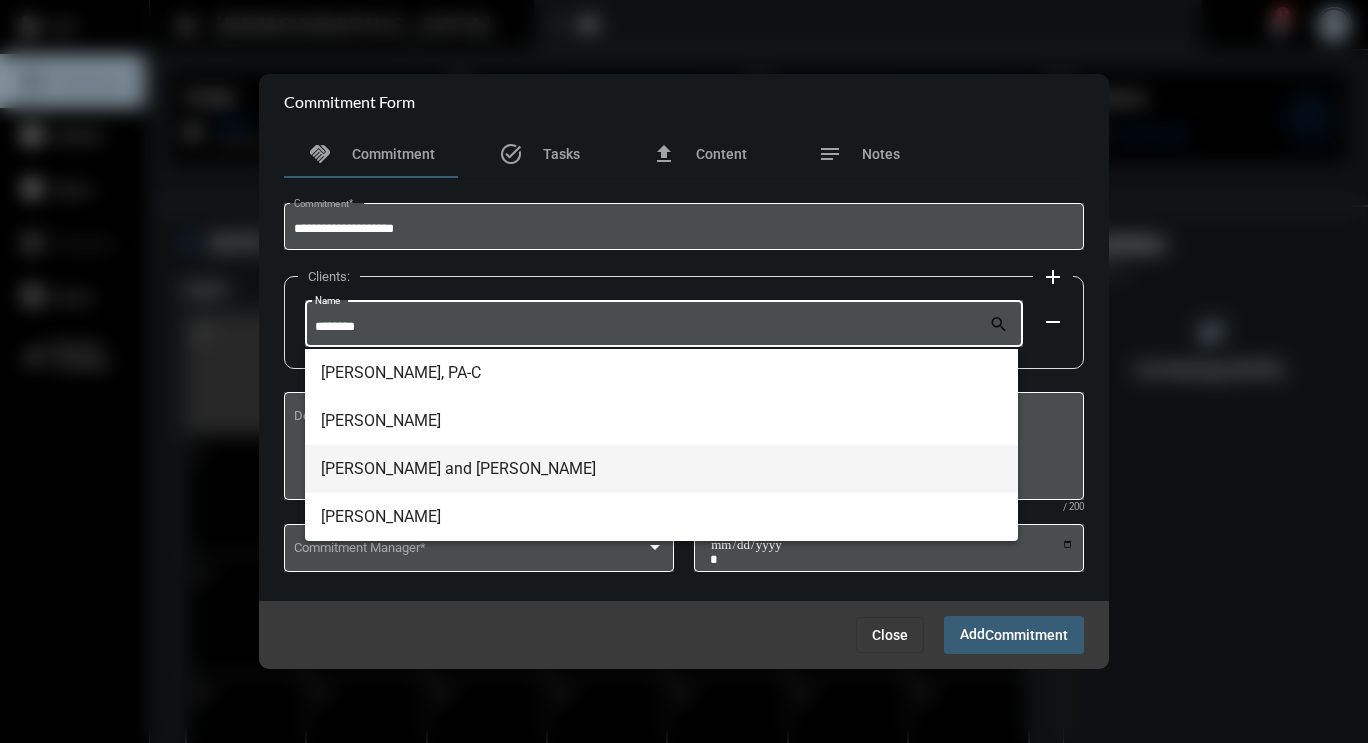 click on "Michael and Kelly McGovern" at bounding box center (661, 469) 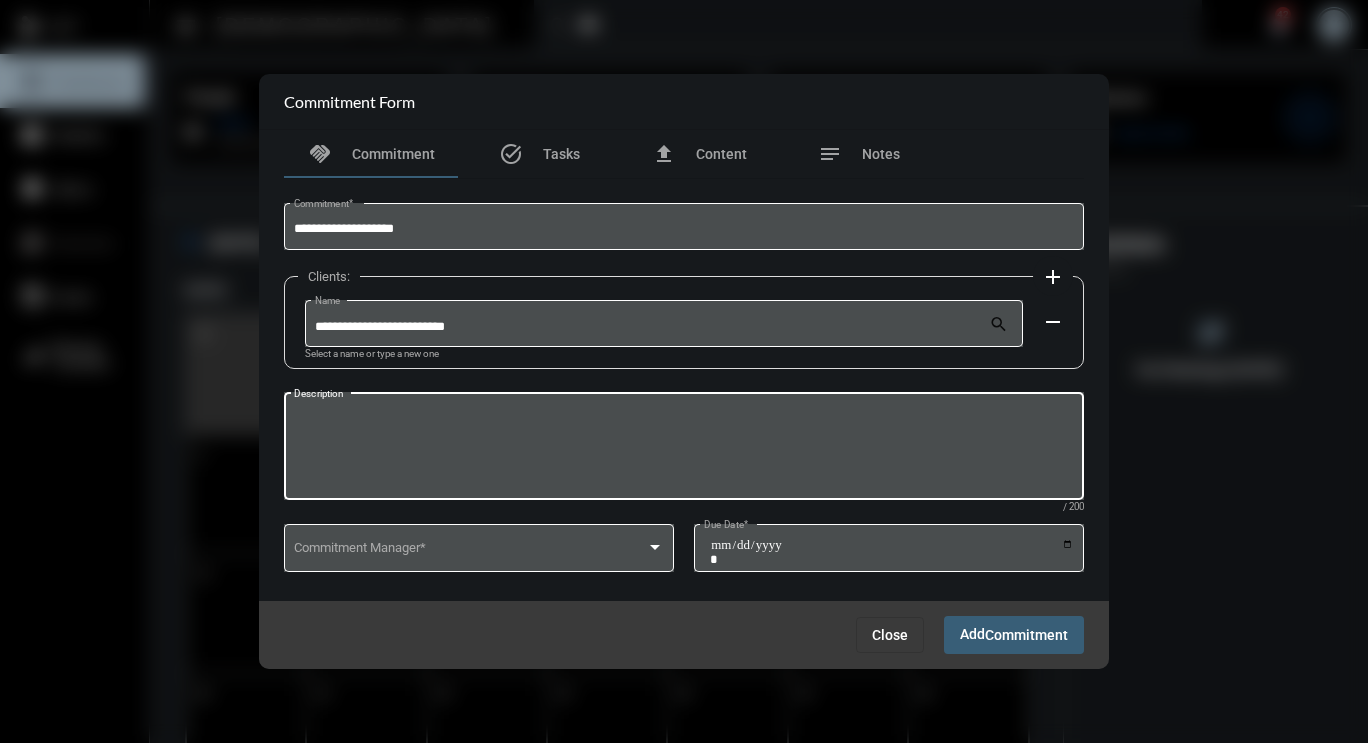 click on "Description" at bounding box center [684, 449] 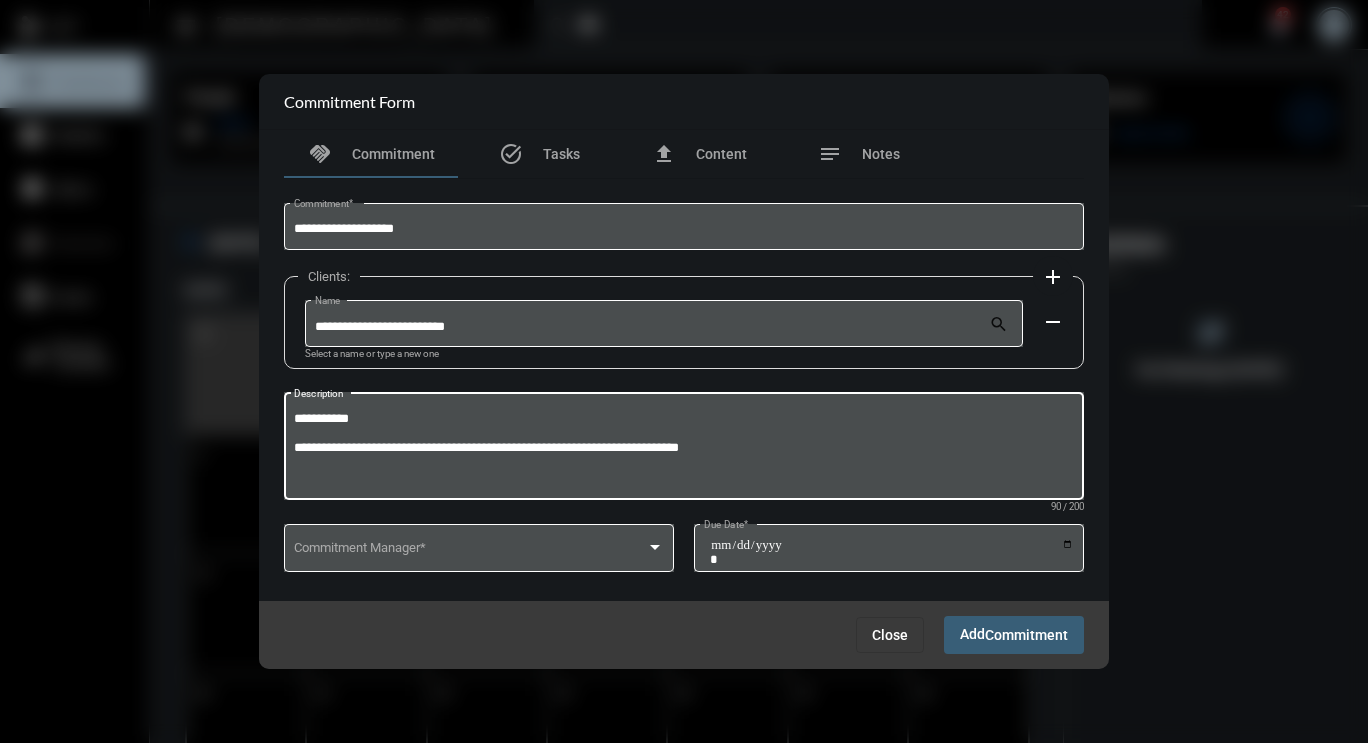 click on "**********" at bounding box center (684, 449) 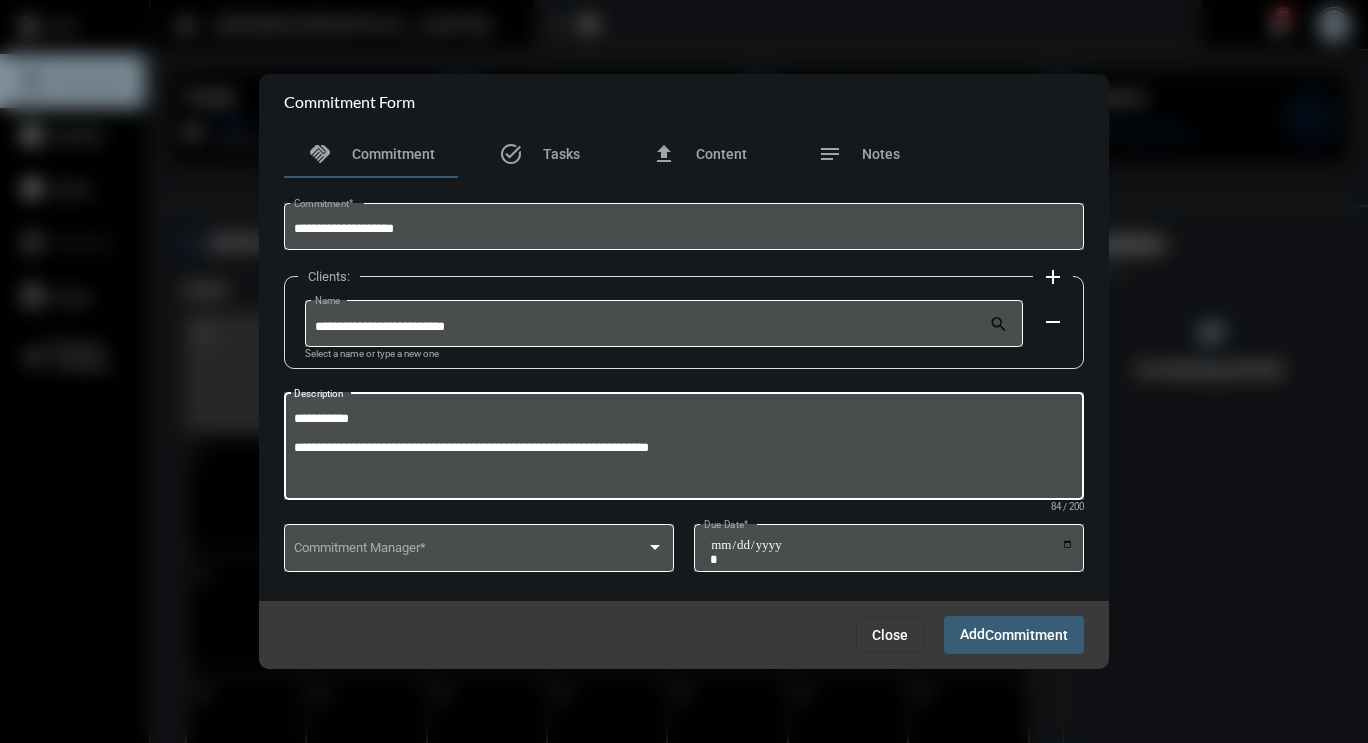 paste on "**********" 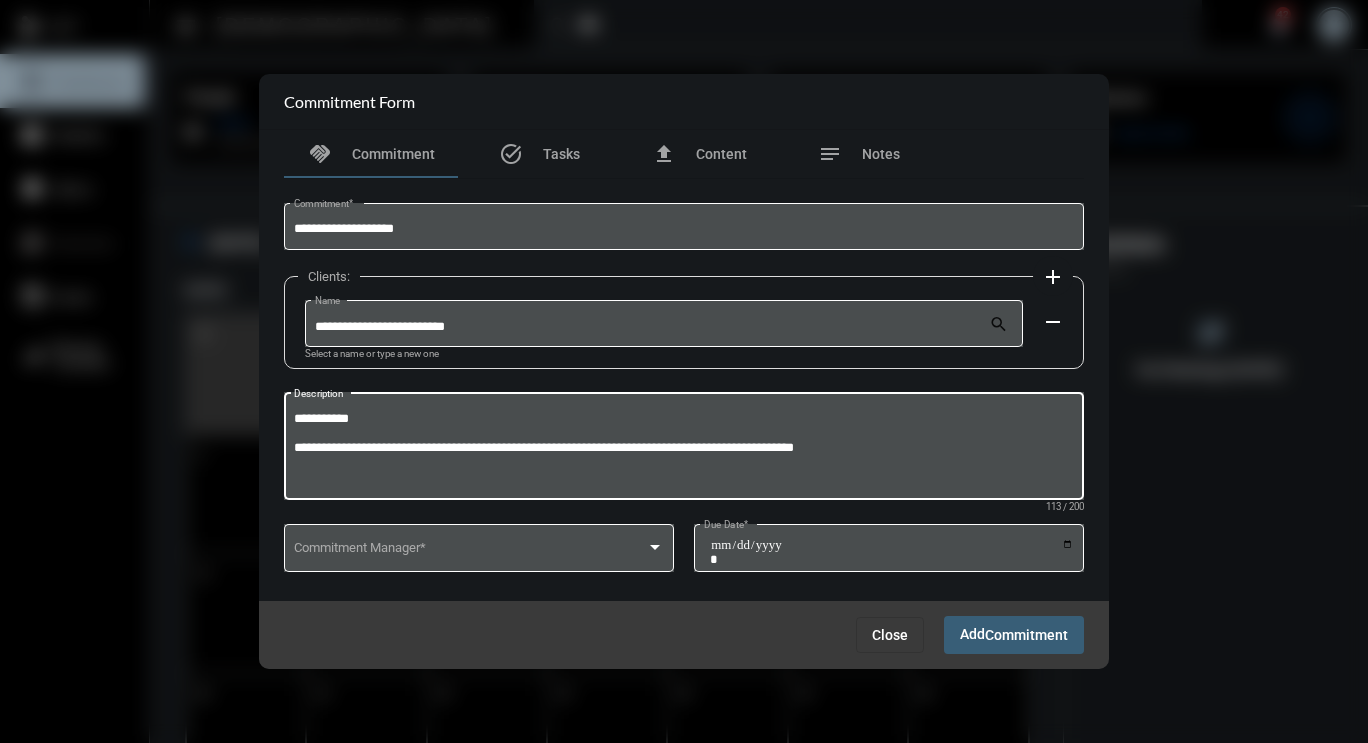 click on "**********" at bounding box center [684, 449] 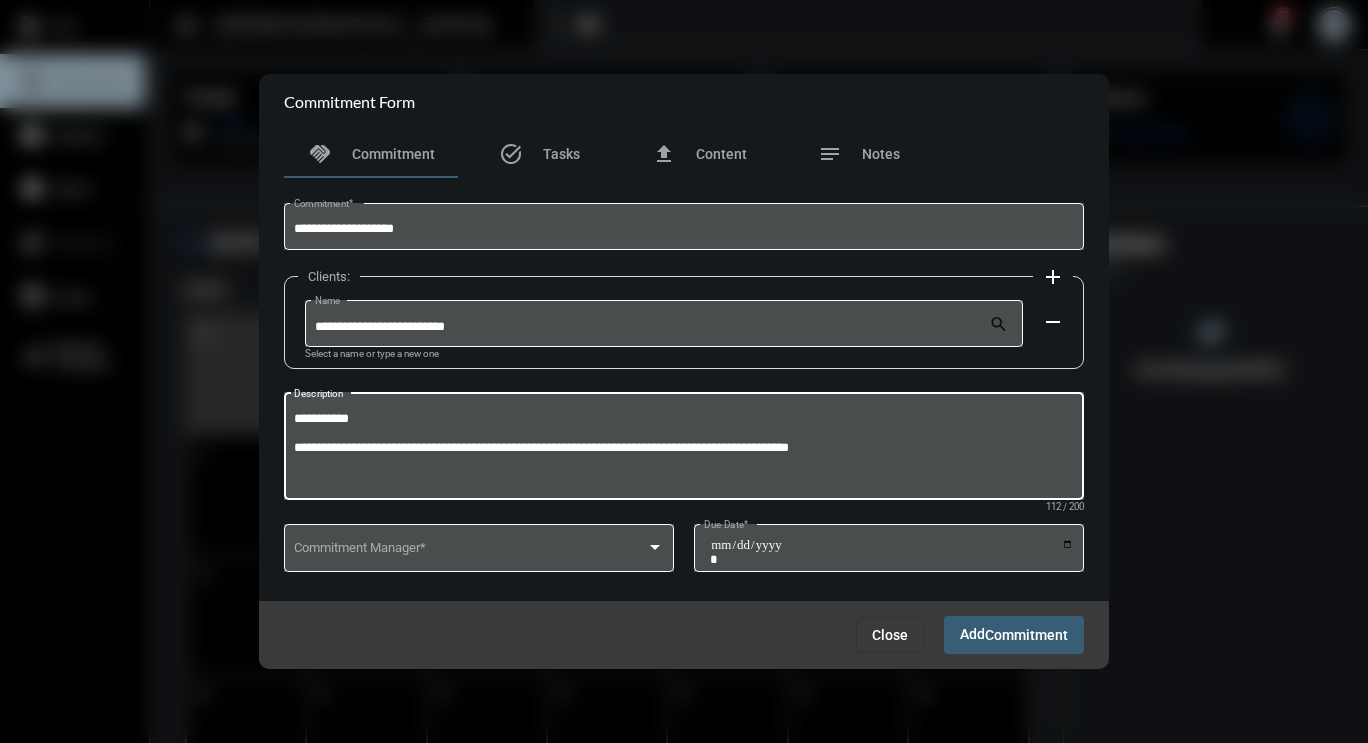 click on "**********" at bounding box center [684, 449] 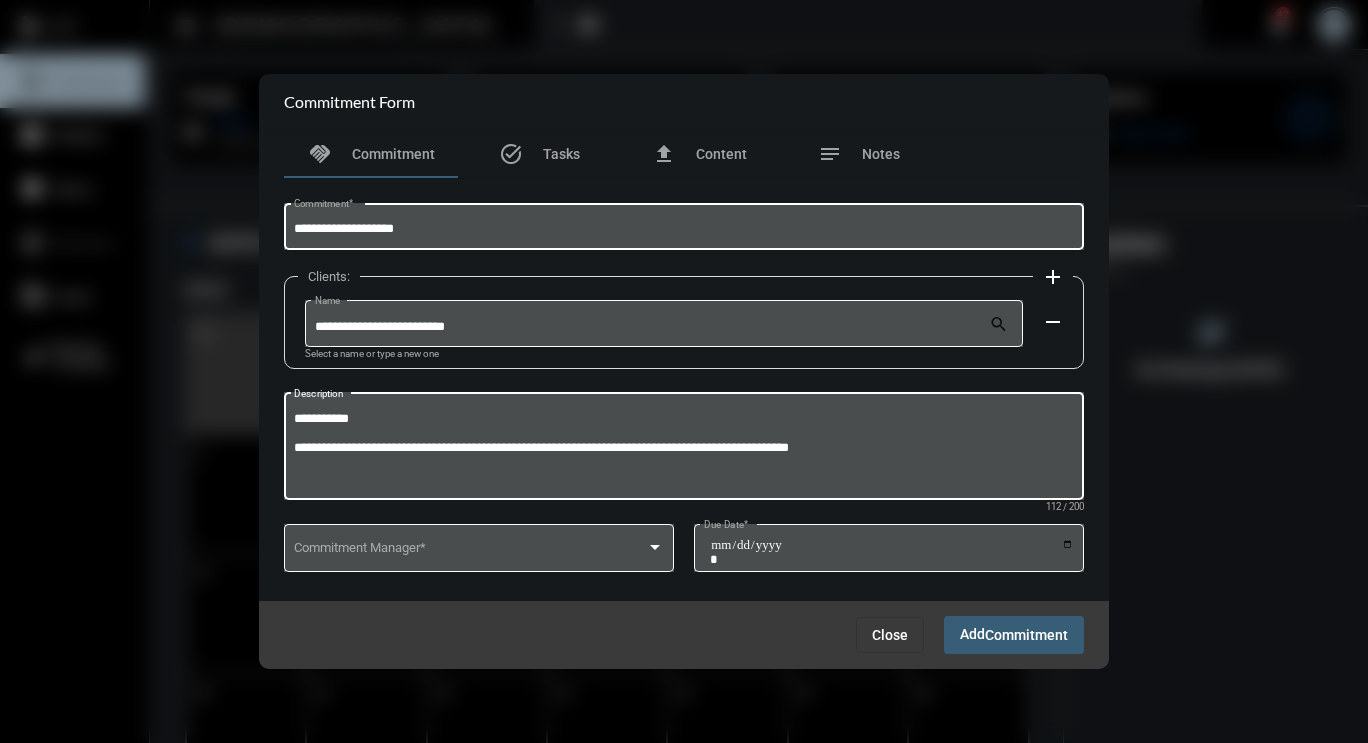 type on "**********" 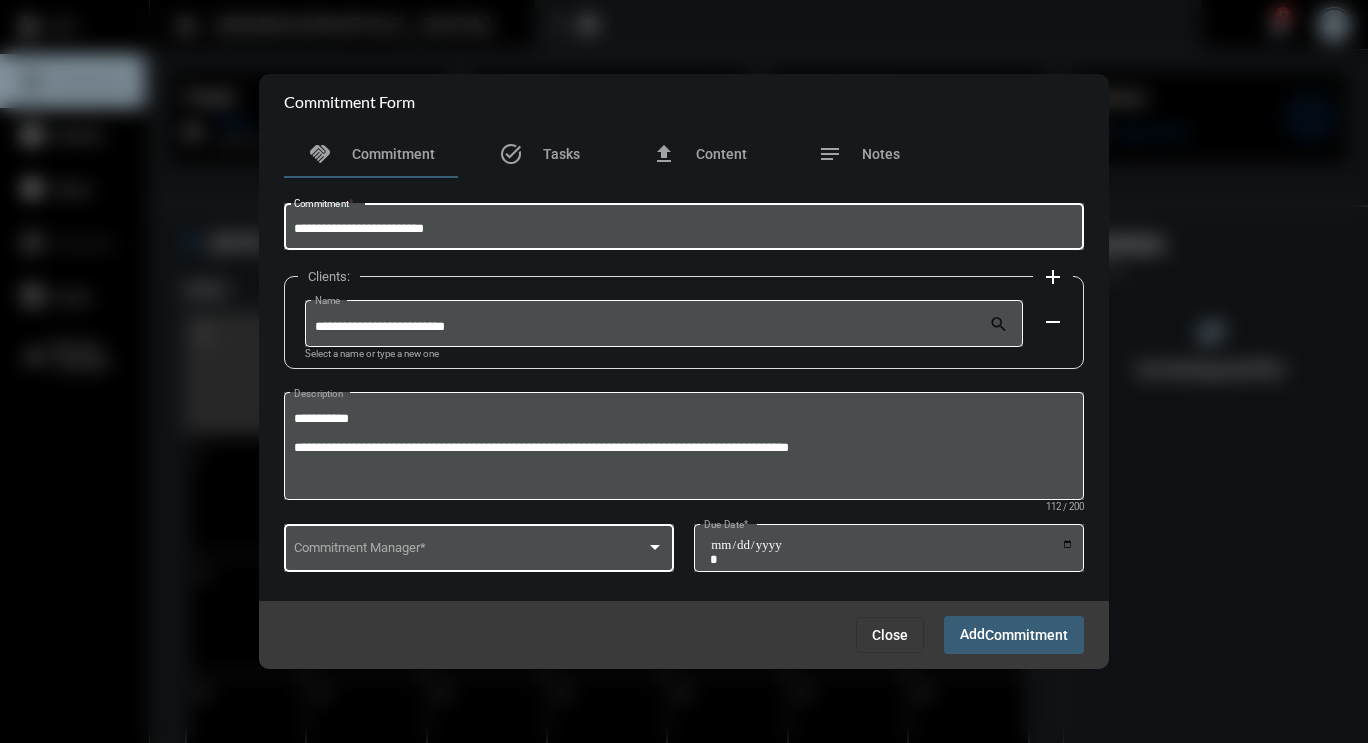 type on "**********" 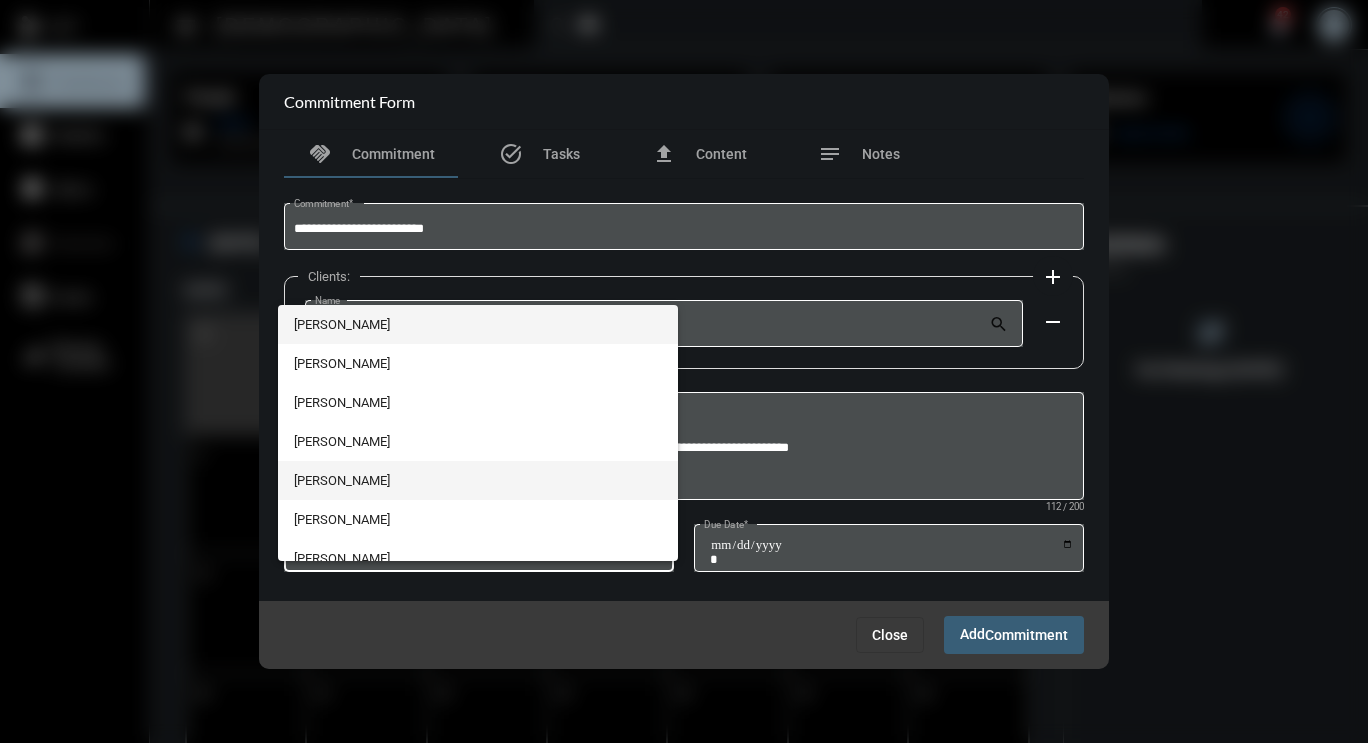 click on "Kassi  Abbott" at bounding box center (478, 480) 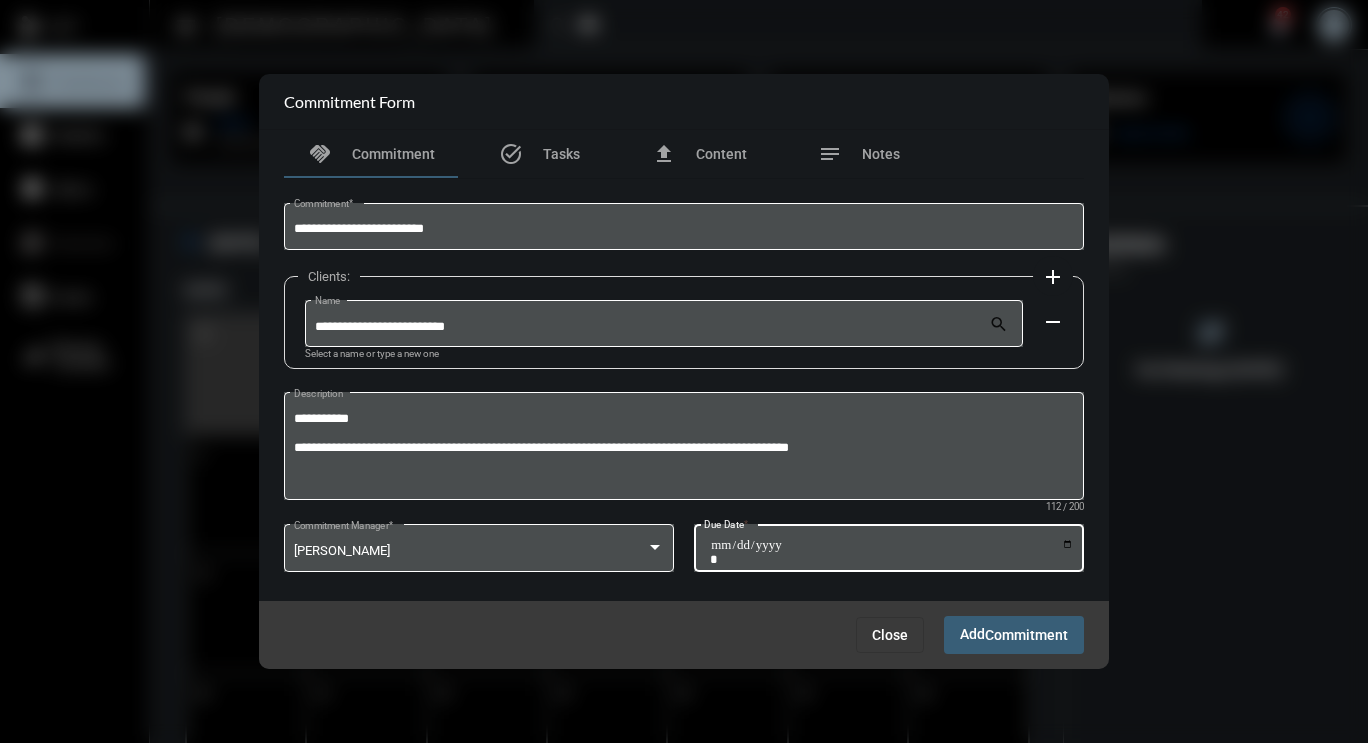 click on "Due Date  *" at bounding box center (892, 552) 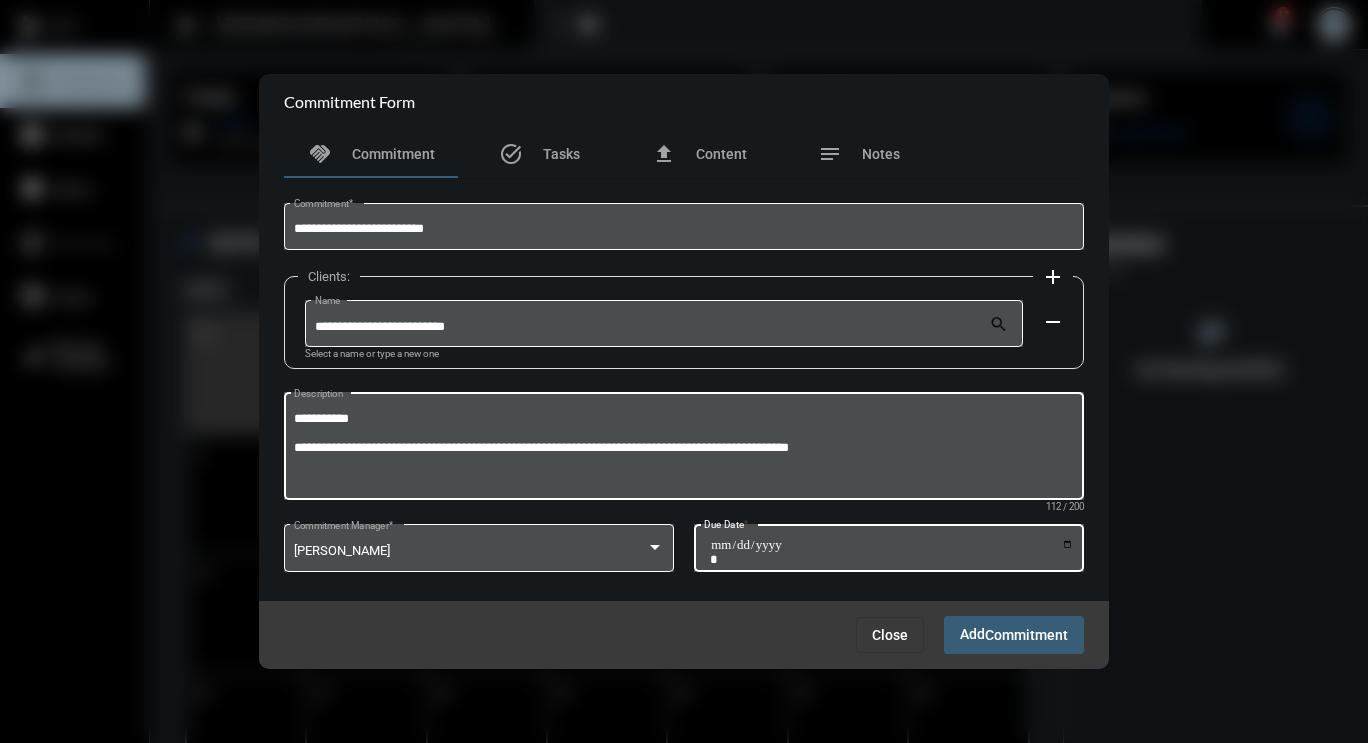type on "**********" 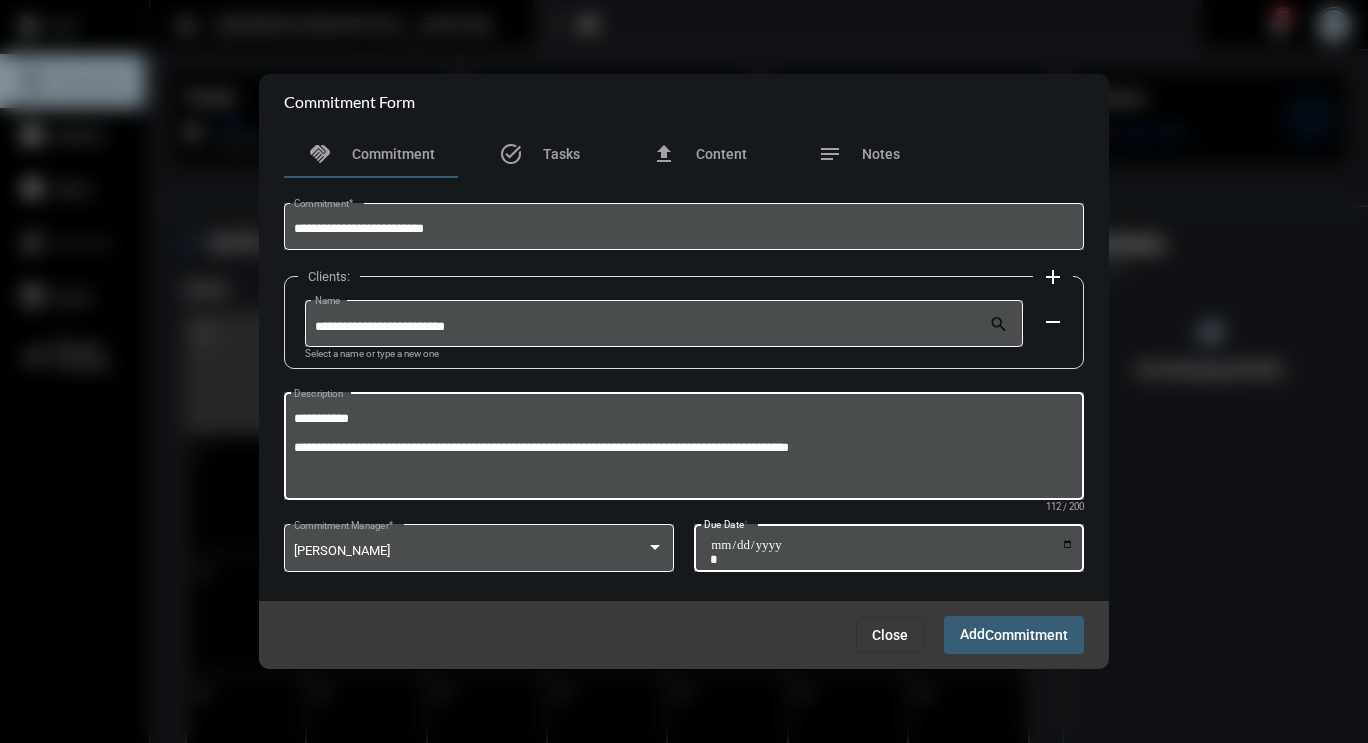 click on "**********" at bounding box center [684, 449] 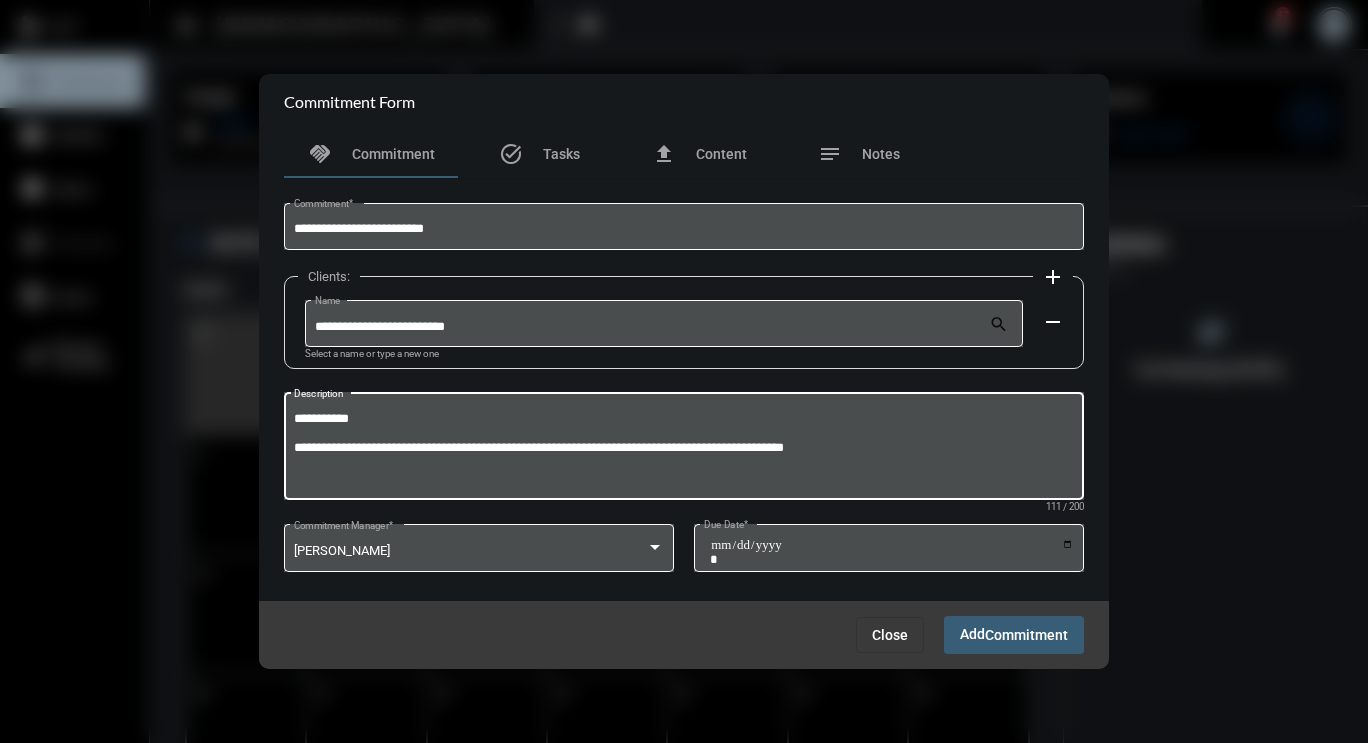 type on "**********" 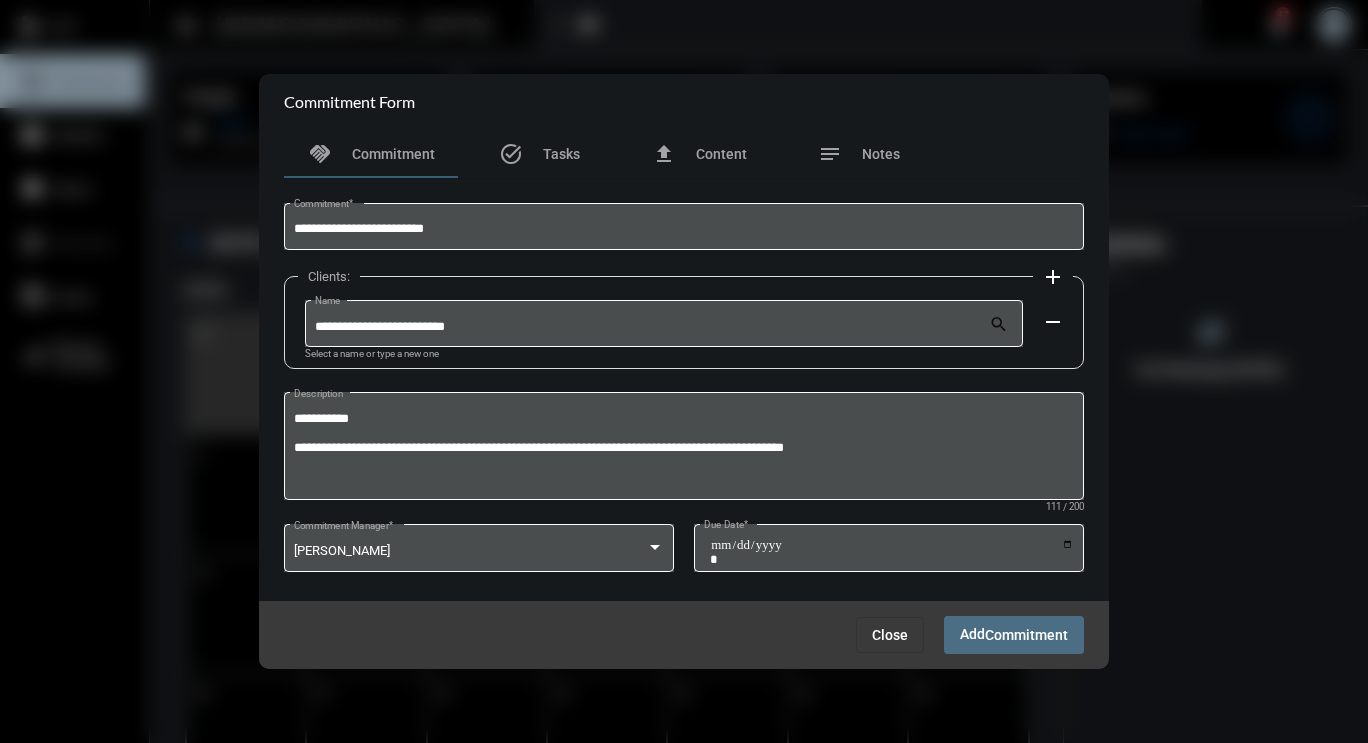 click on "Commitment" at bounding box center [1026, 636] 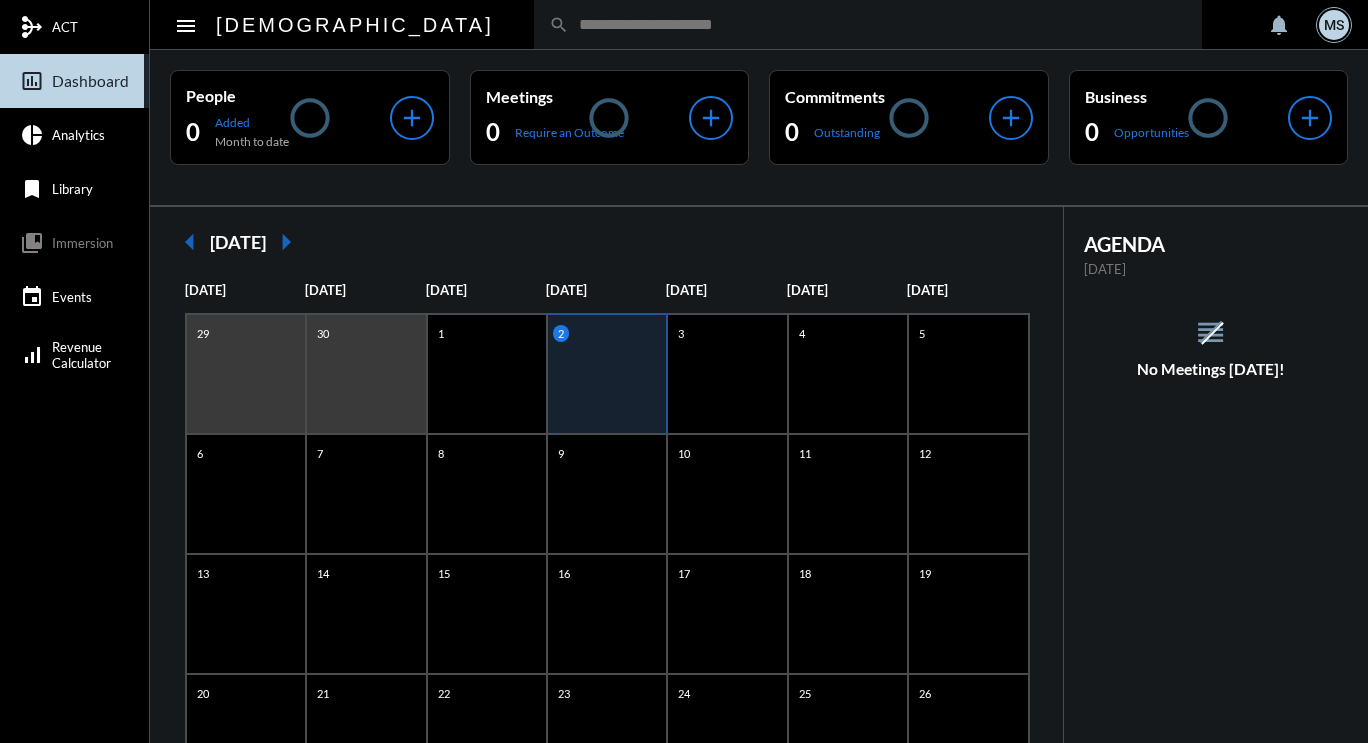 scroll, scrollTop: 0, scrollLeft: 0, axis: both 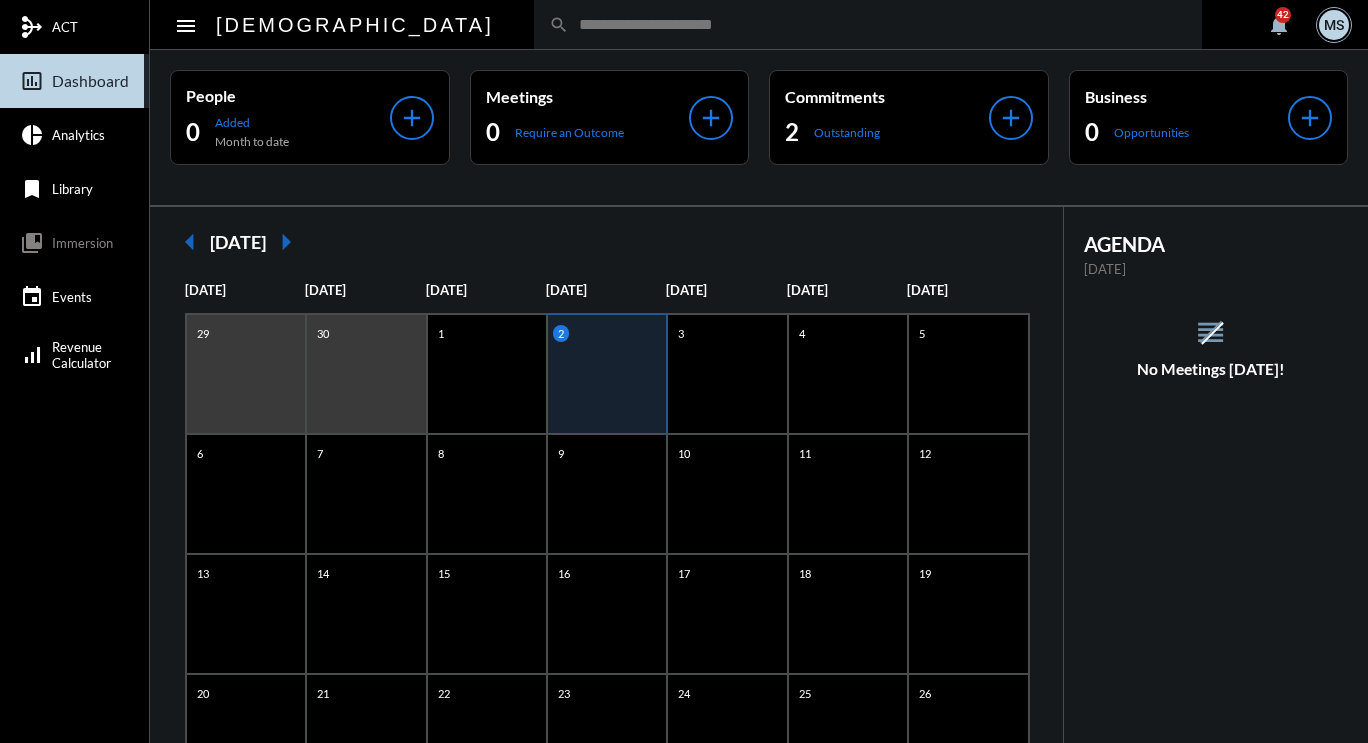 click 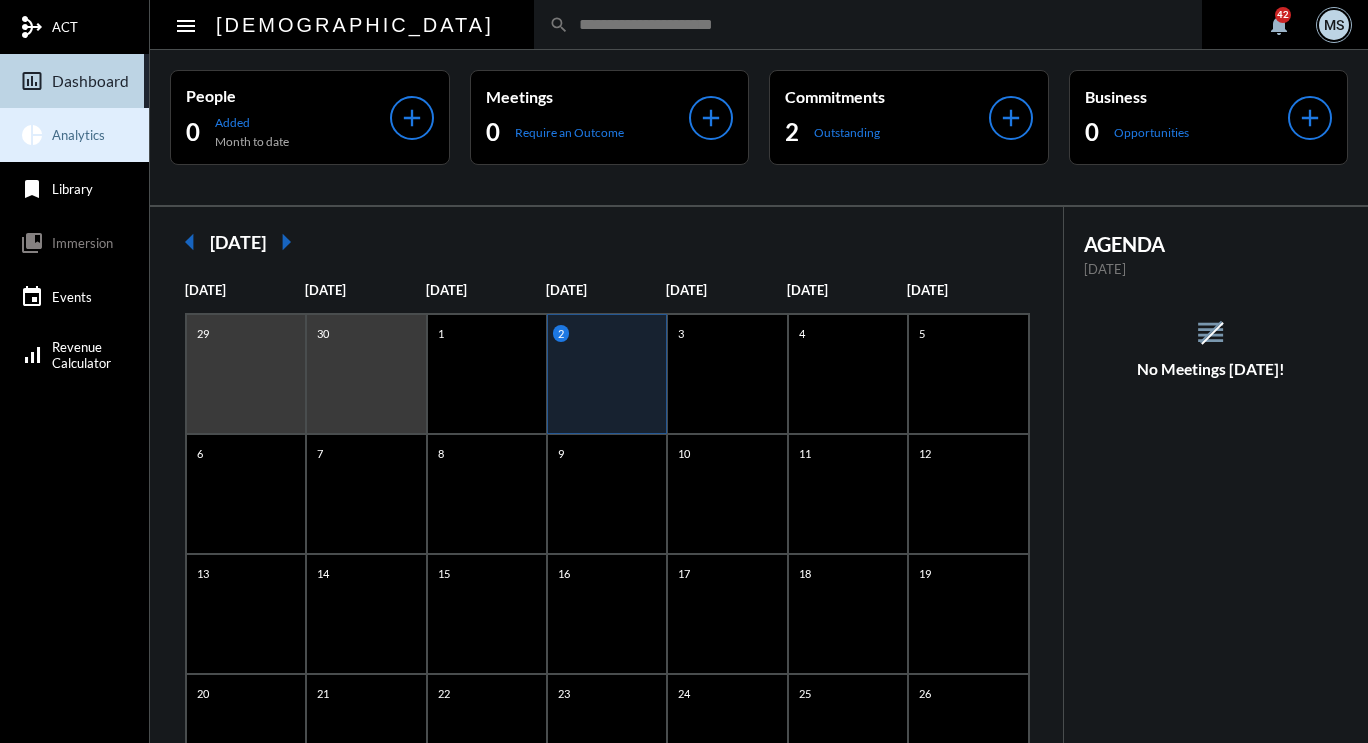 click on "Analytics" at bounding box center (78, 135) 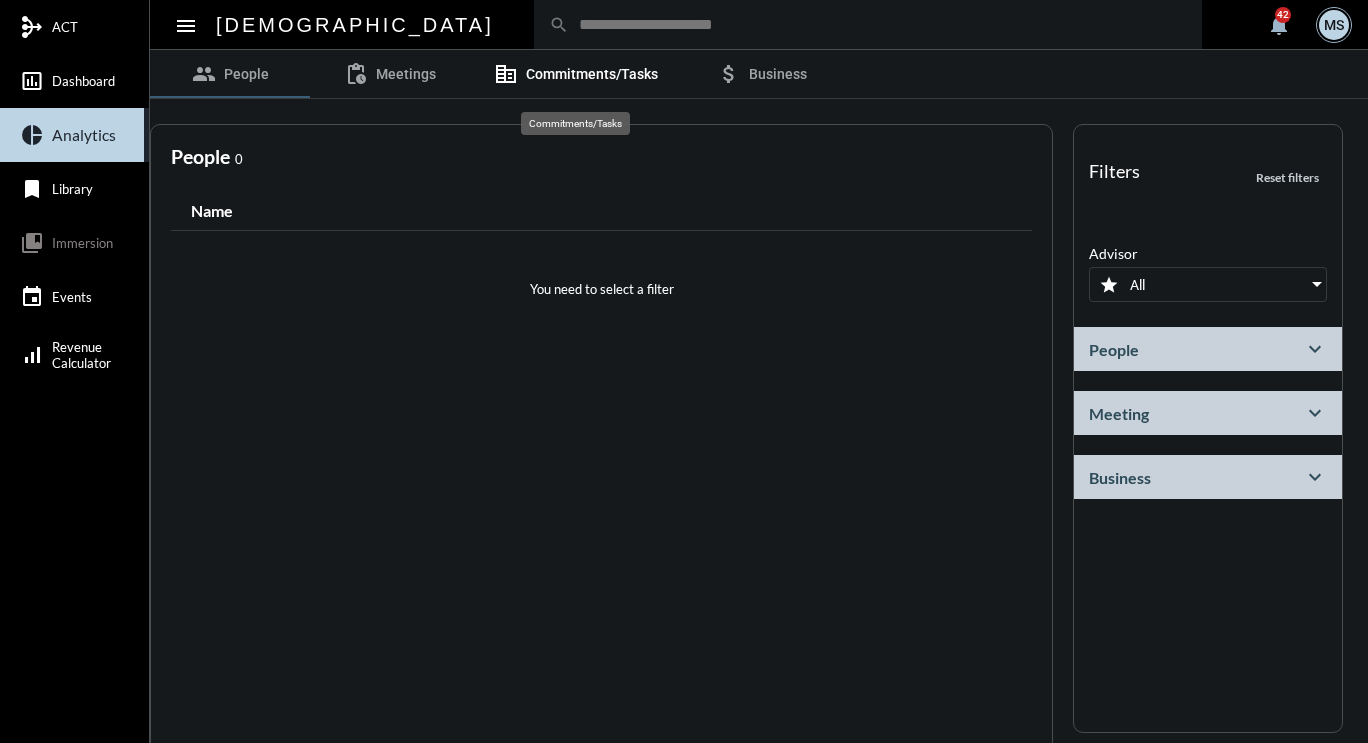 click on "Commitments/Tasks" at bounding box center [592, 74] 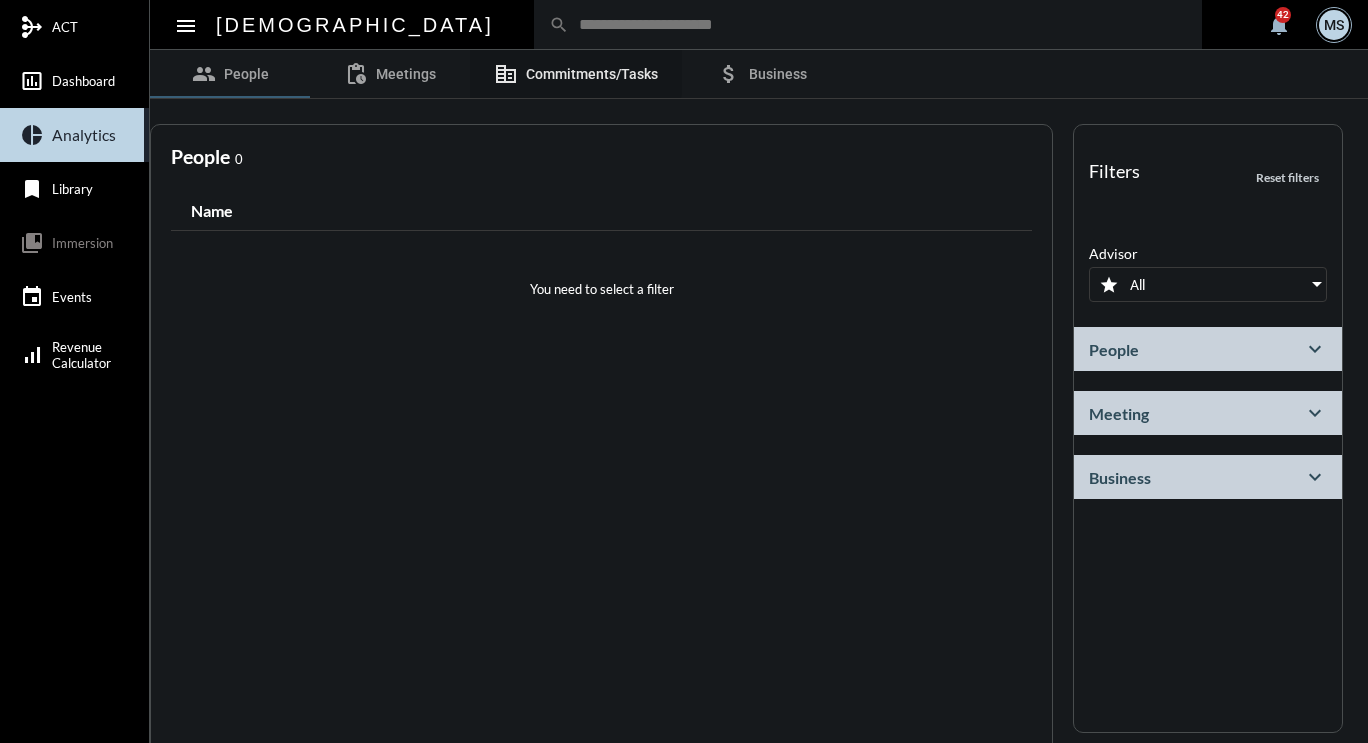 select on "*********" 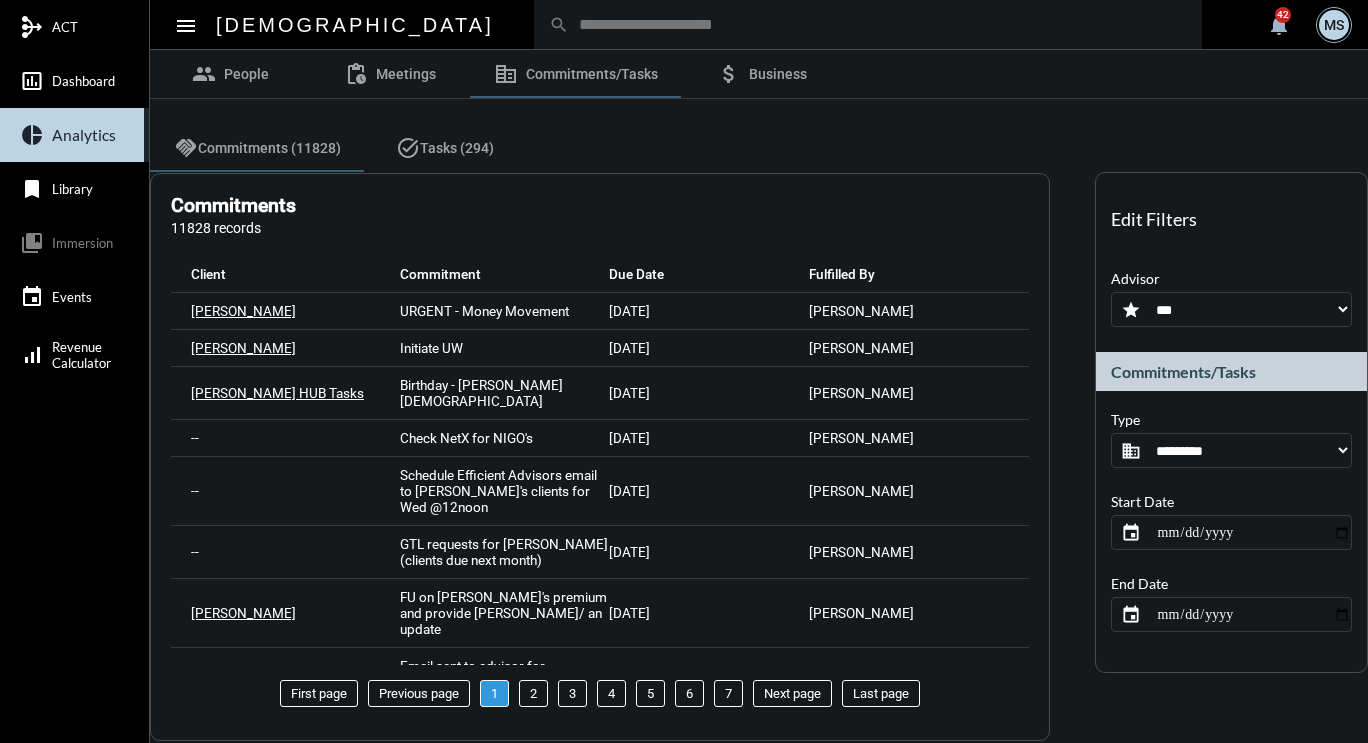 click on "**********" 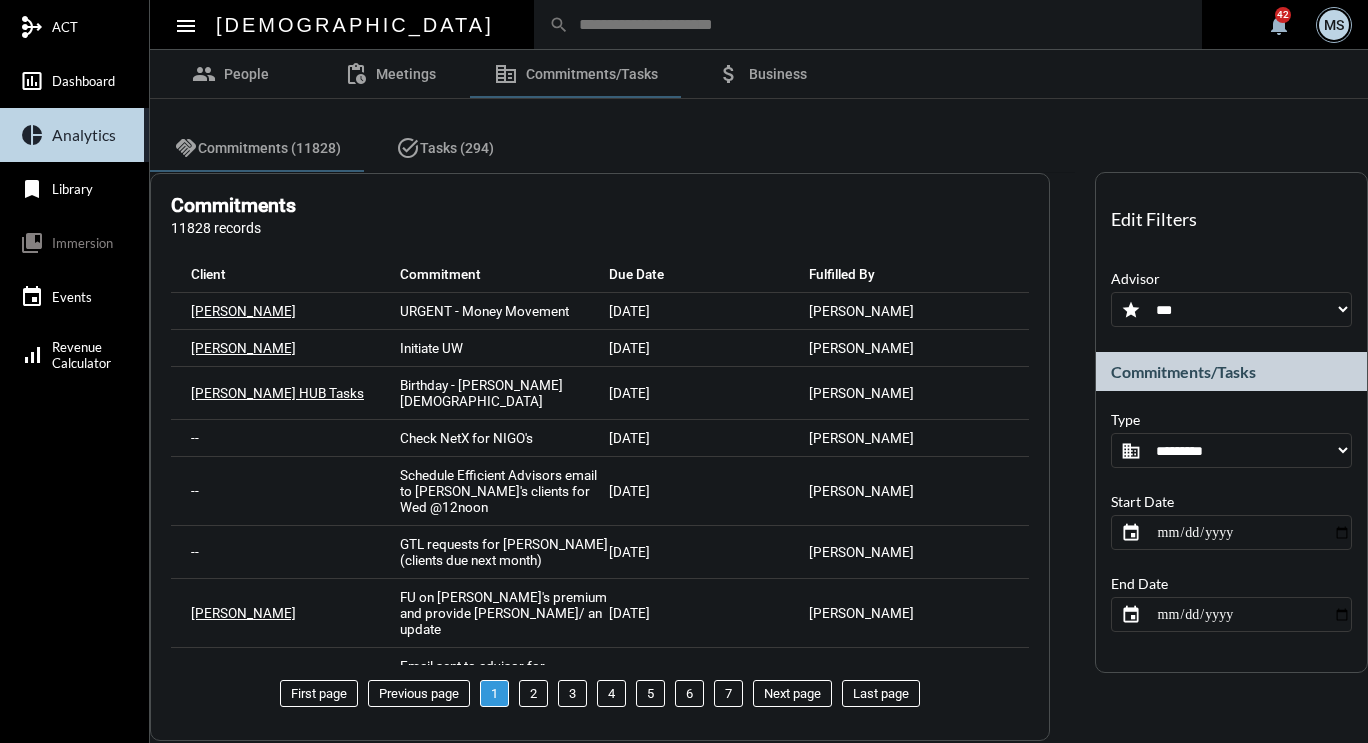 select on "***" 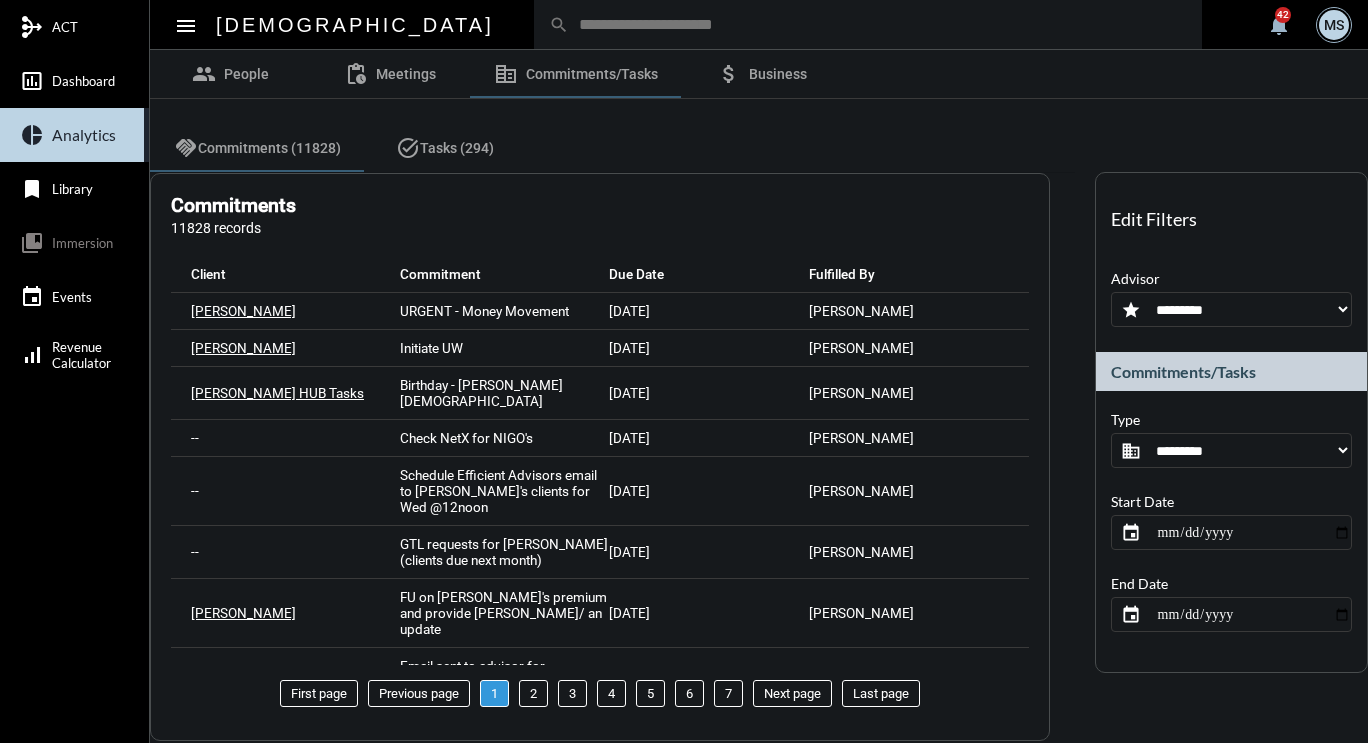 click on "**********" 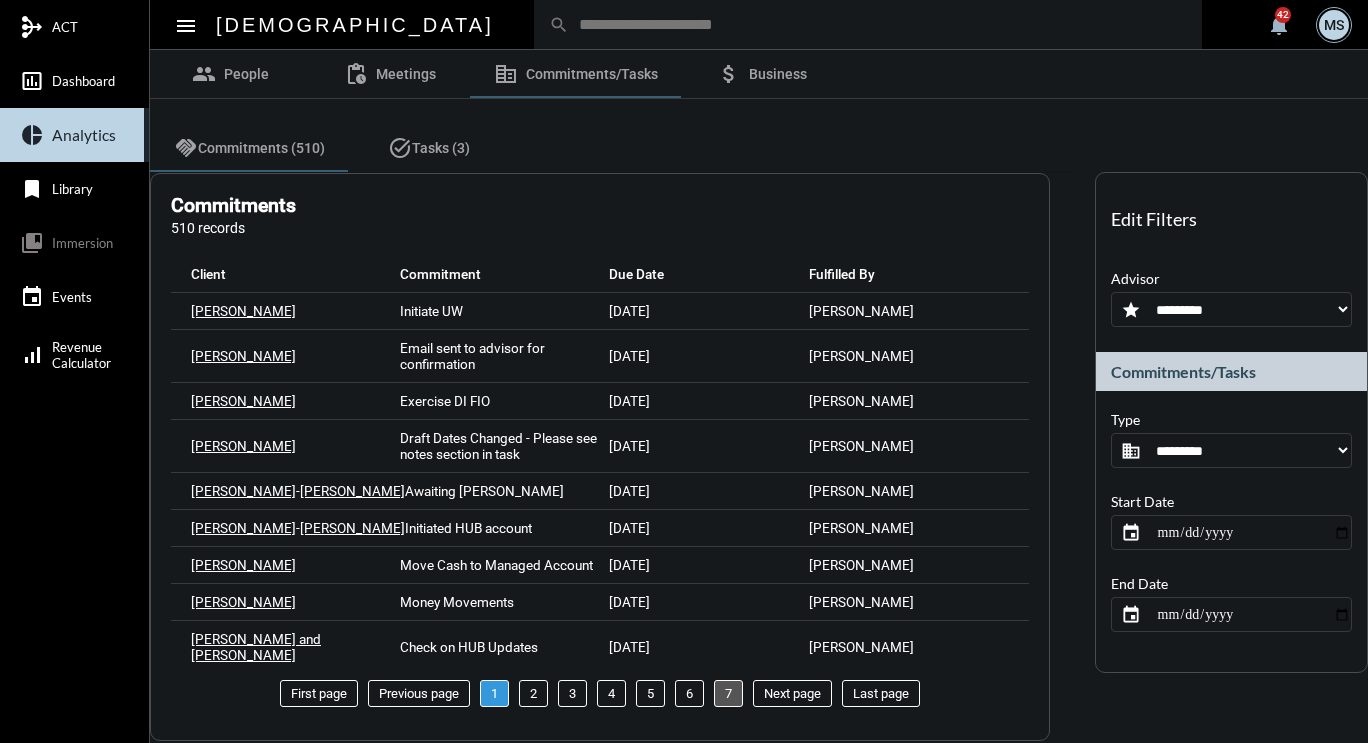 click on "7" at bounding box center [728, 693] 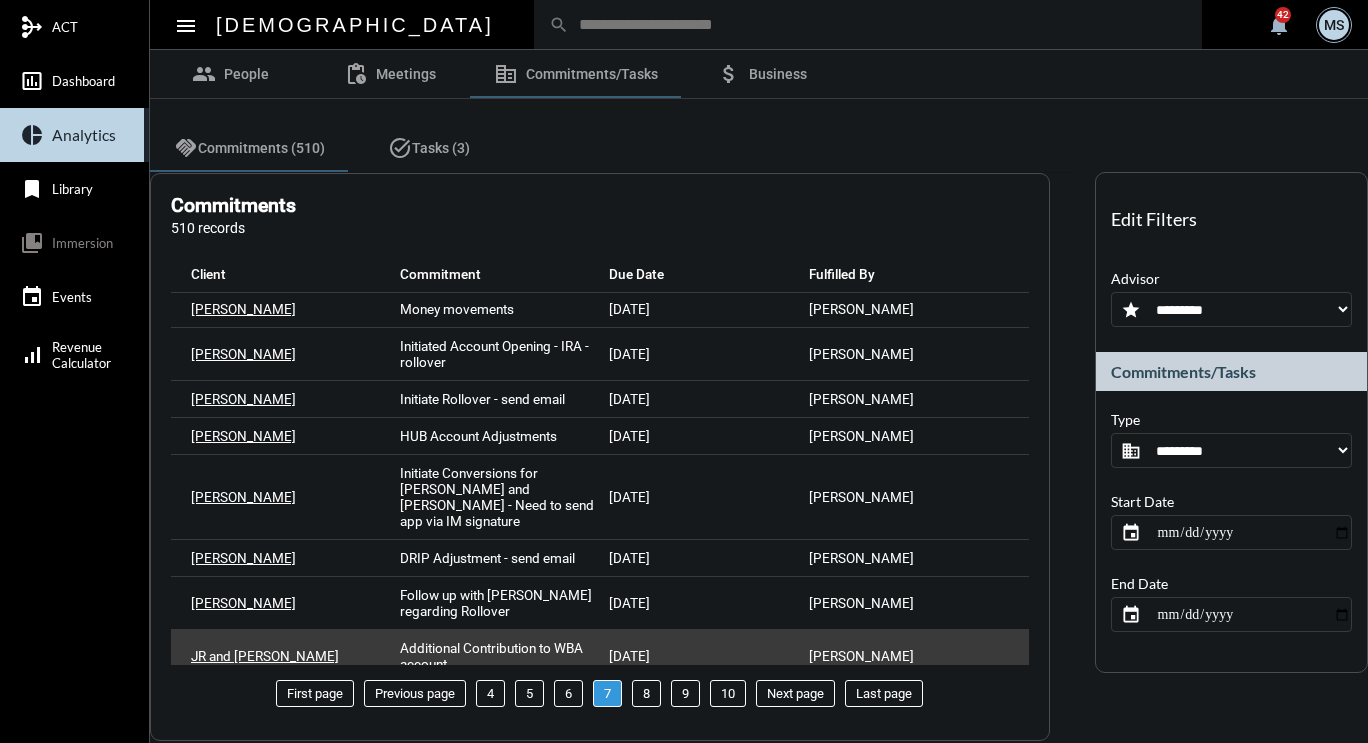 scroll, scrollTop: 1883, scrollLeft: 0, axis: vertical 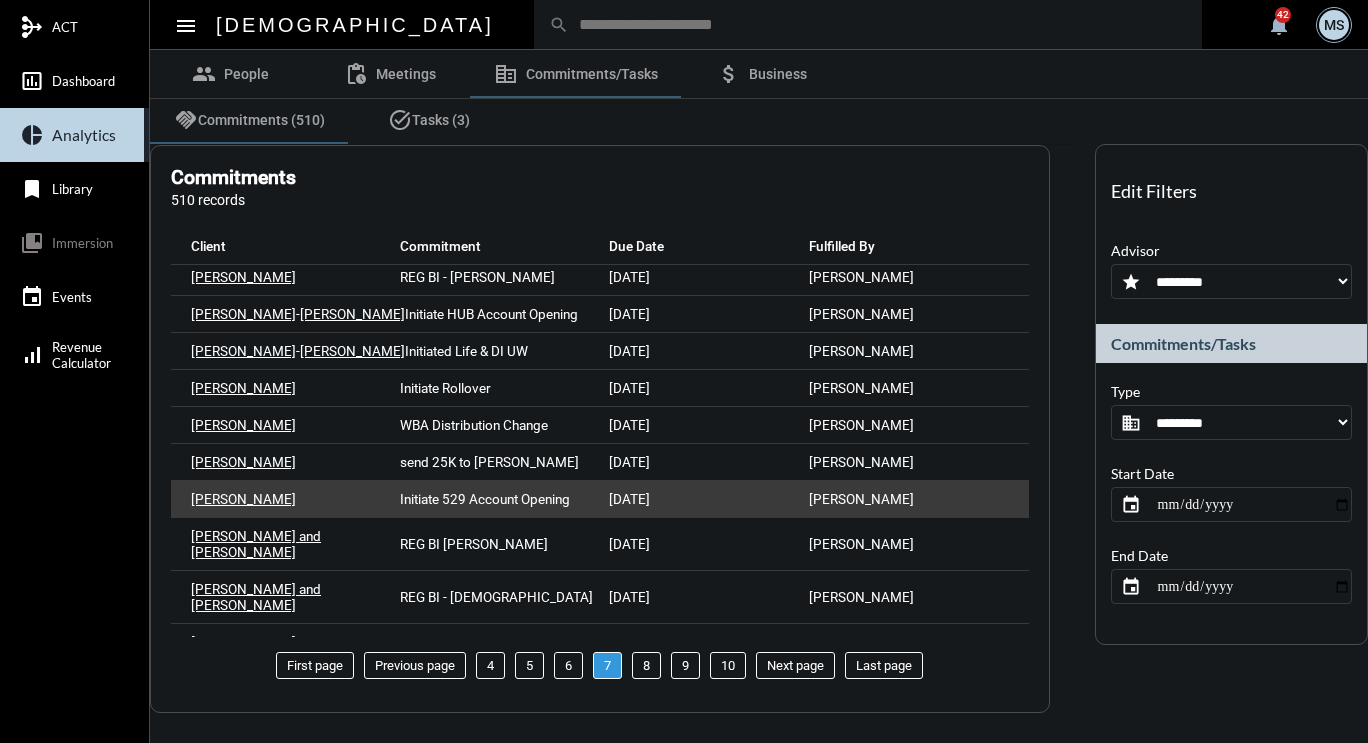 click on "Initiate 529 Account Opening" at bounding box center (485, 499) 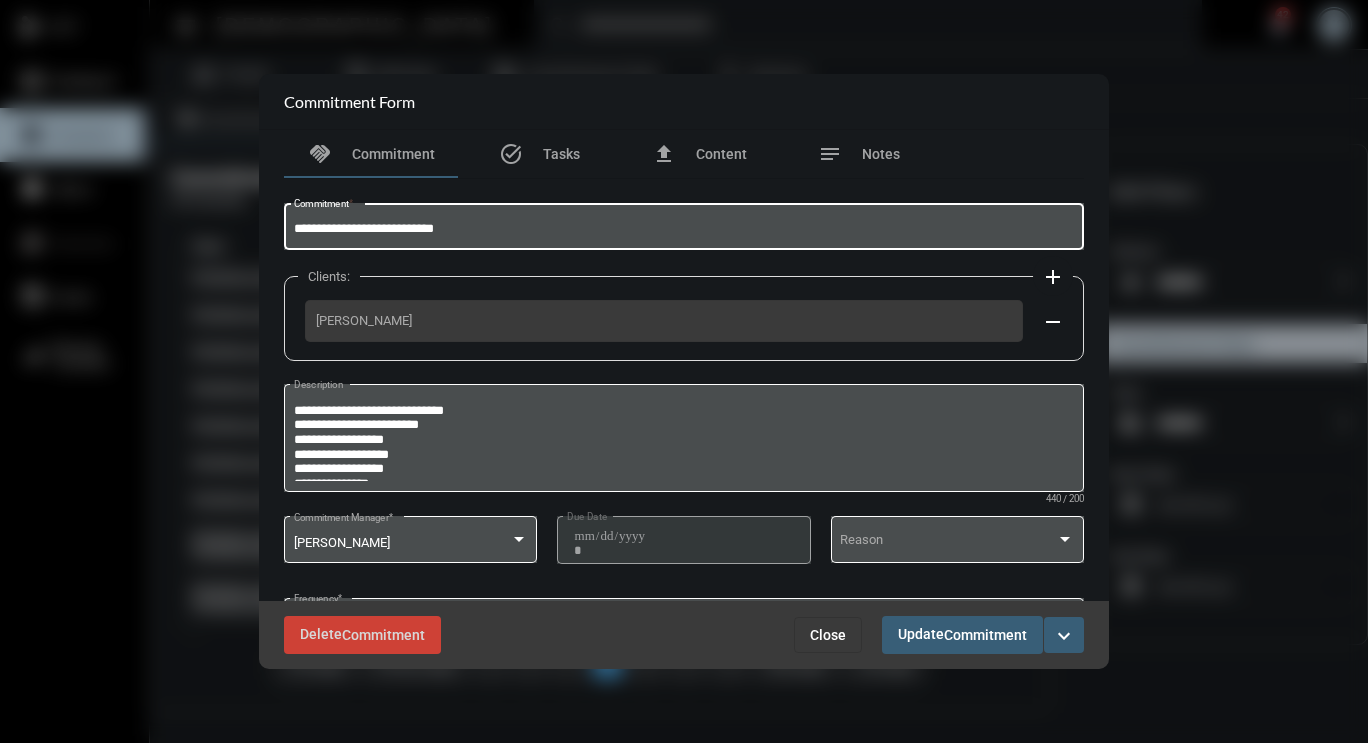 drag, startPoint x: 509, startPoint y: 232, endPoint x: 78, endPoint y: 165, distance: 436.17657 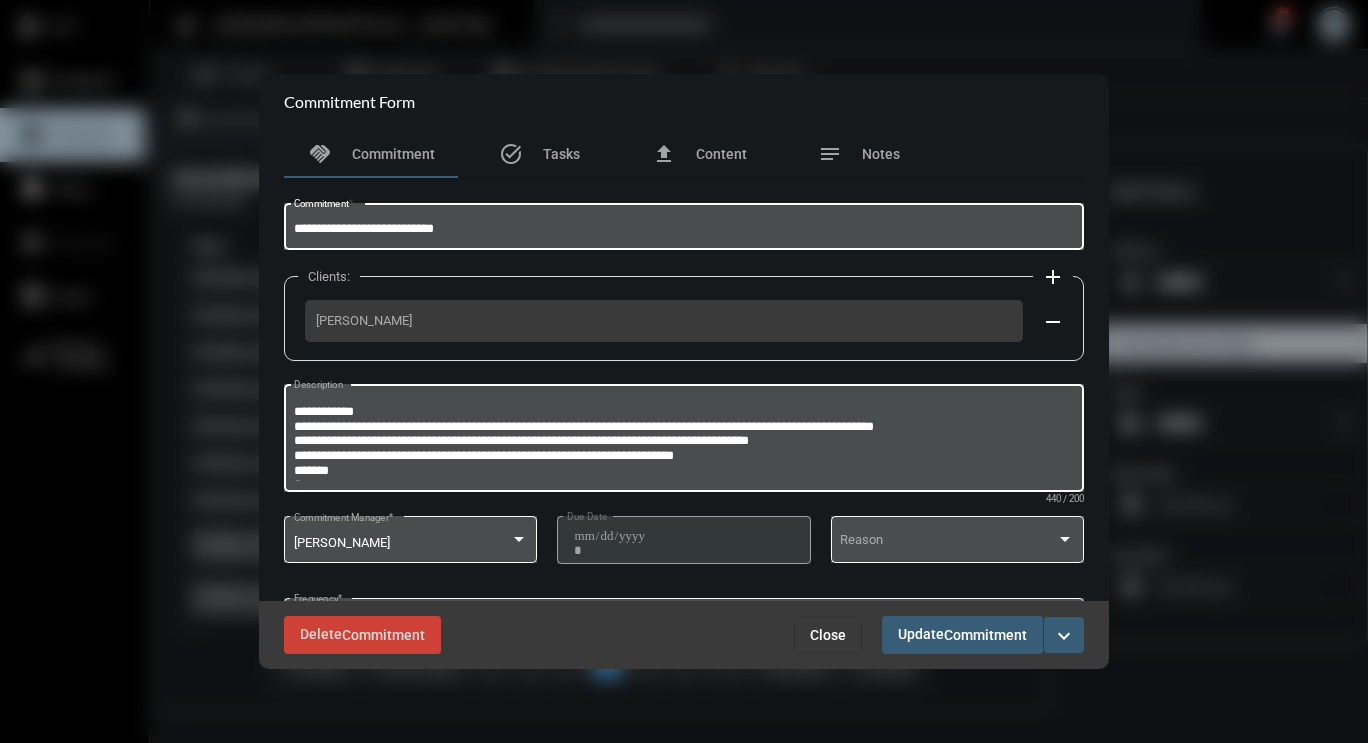 scroll, scrollTop: 112, scrollLeft: 0, axis: vertical 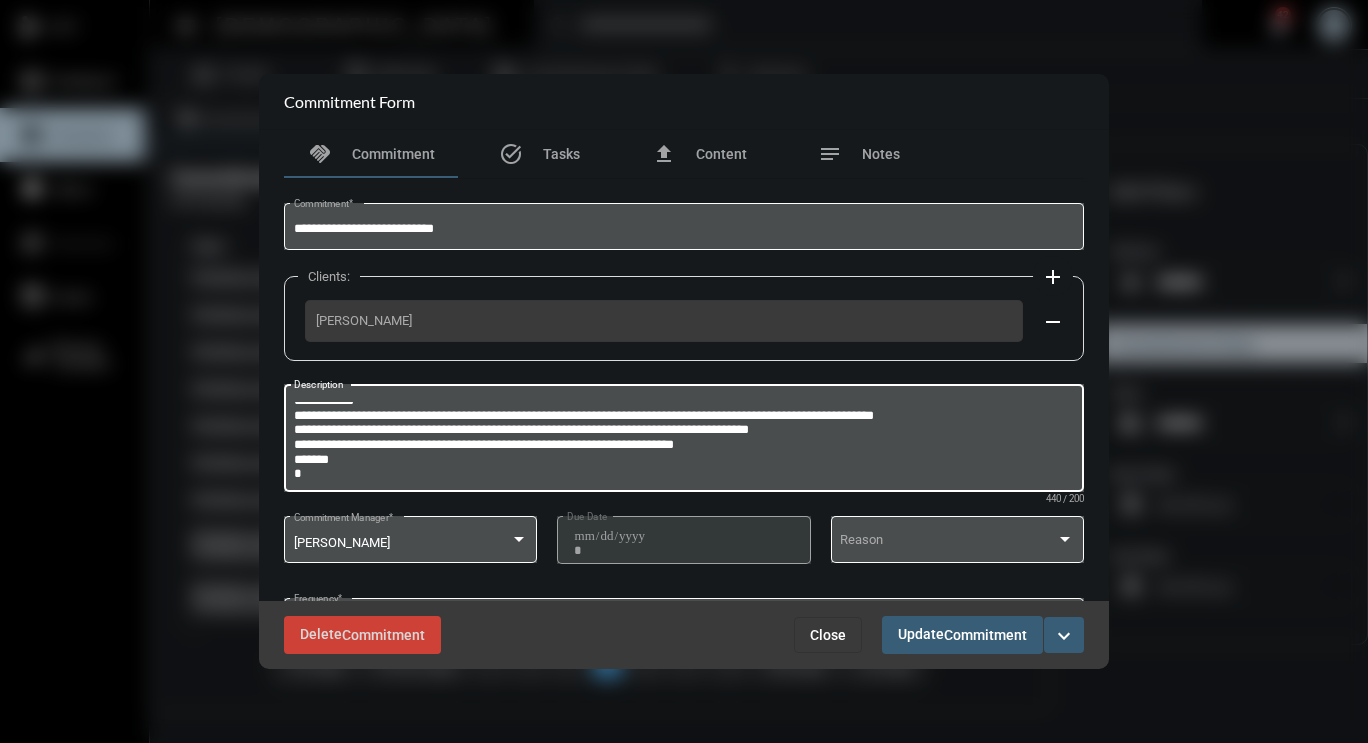 drag, startPoint x: 744, startPoint y: 447, endPoint x: 294, endPoint y: 442, distance: 450.02777 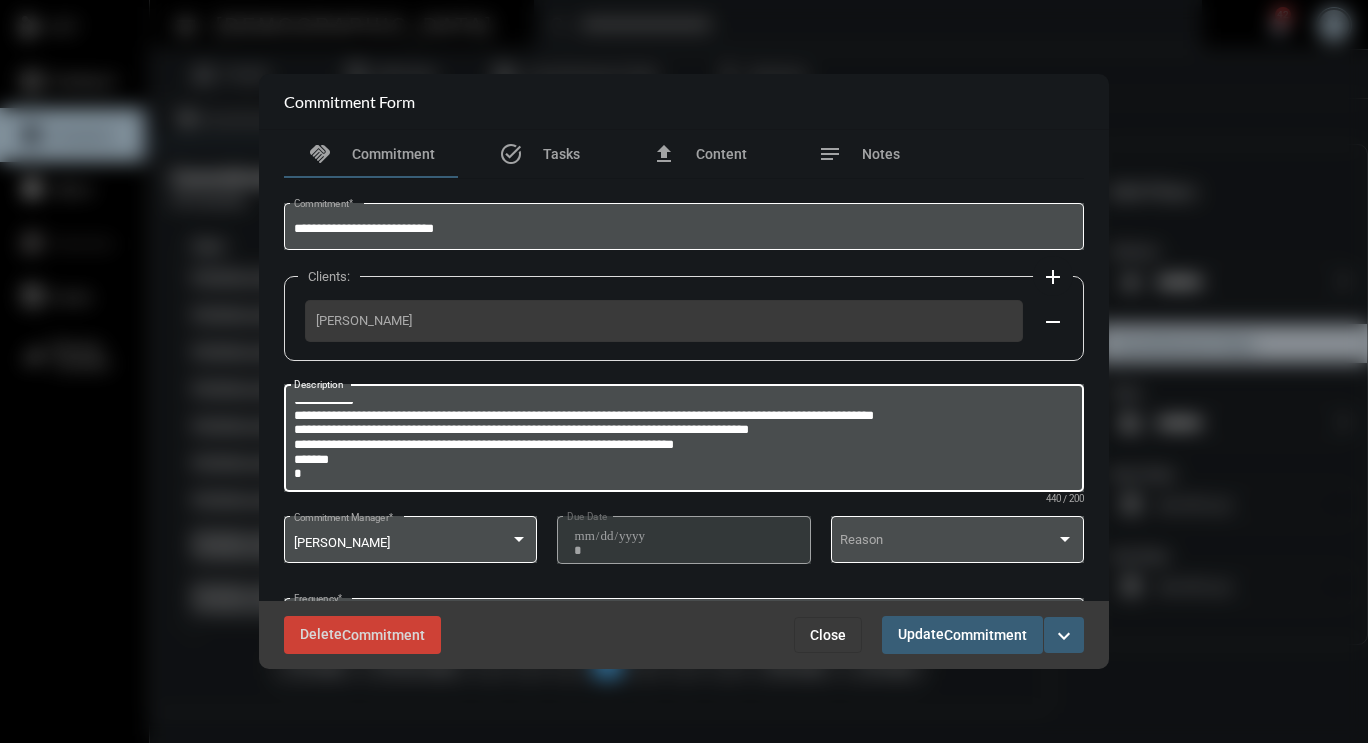 click on "**********" at bounding box center (682, 441) 